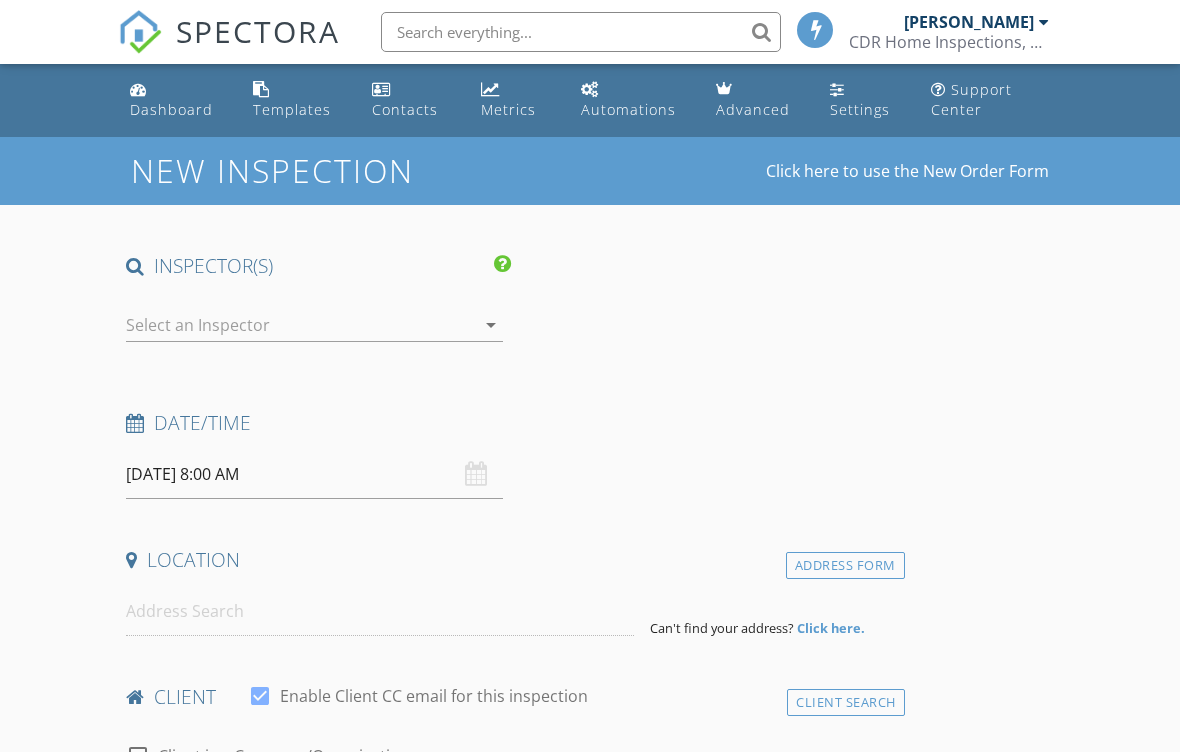 scroll, scrollTop: 0, scrollLeft: 0, axis: both 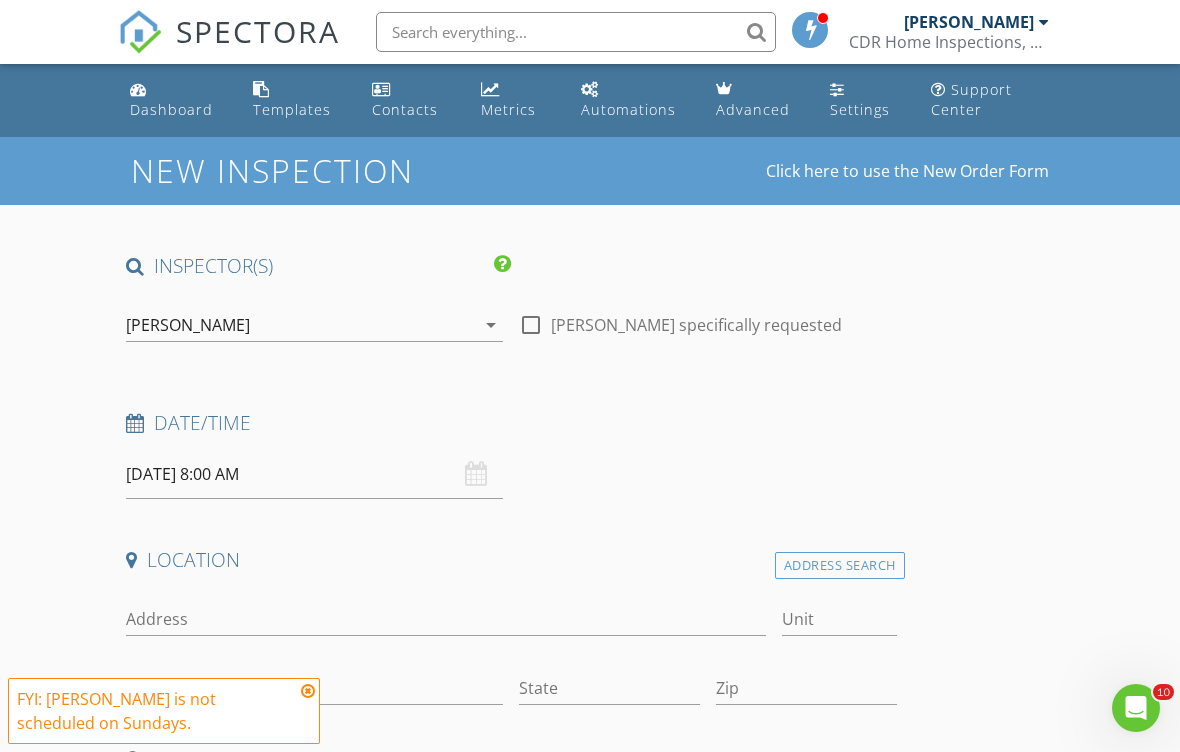 click on "[PERSON_NAME]" at bounding box center [300, 325] 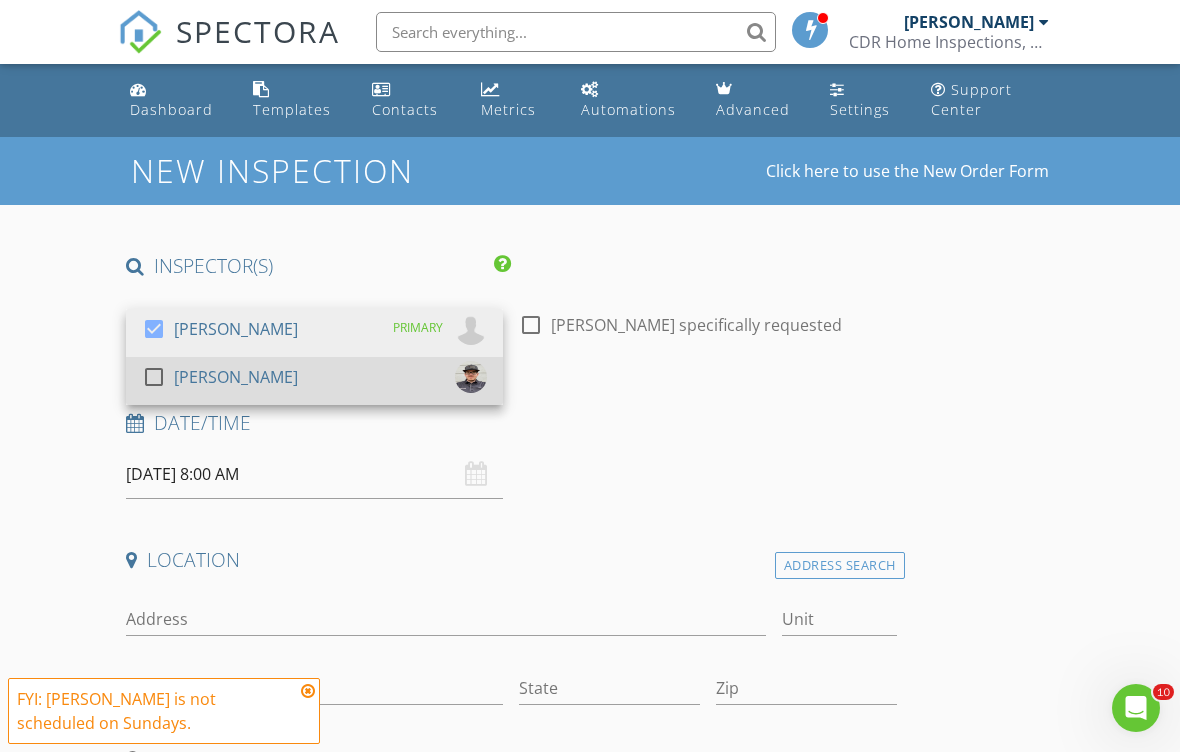 click on "[PERSON_NAME]" at bounding box center [236, 377] 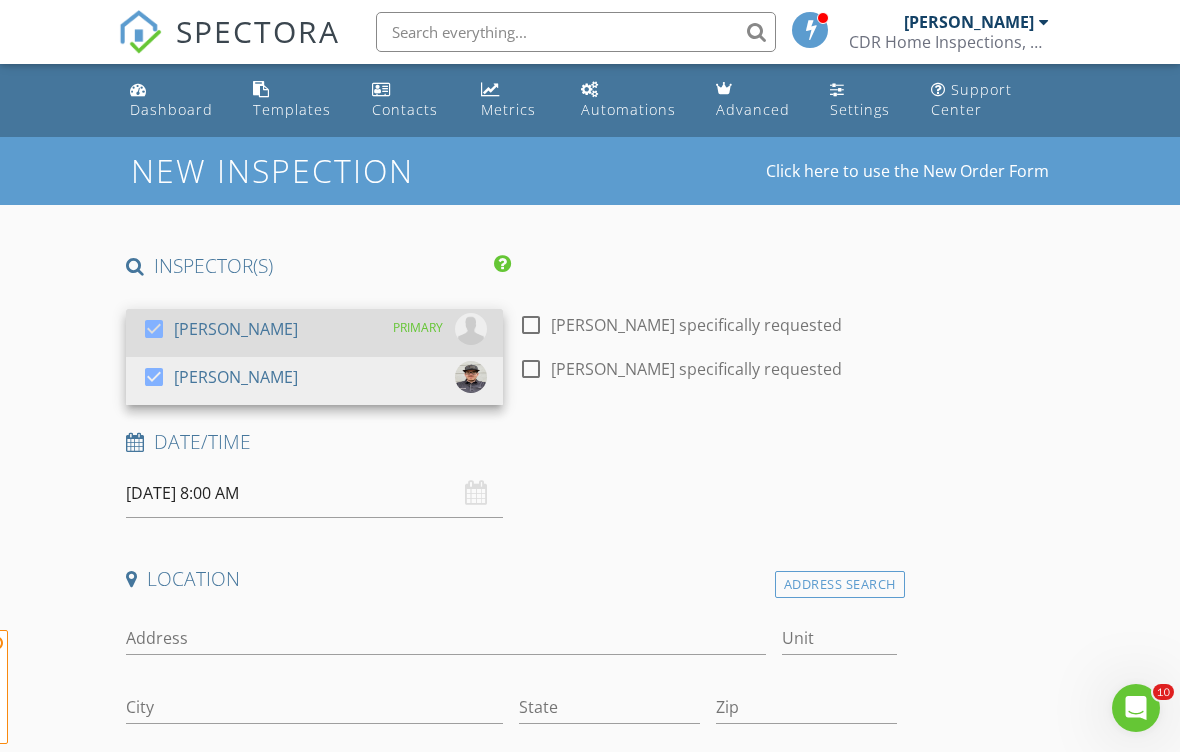 click on "check_box   Zach Smith   PRIMARY" at bounding box center [314, 333] 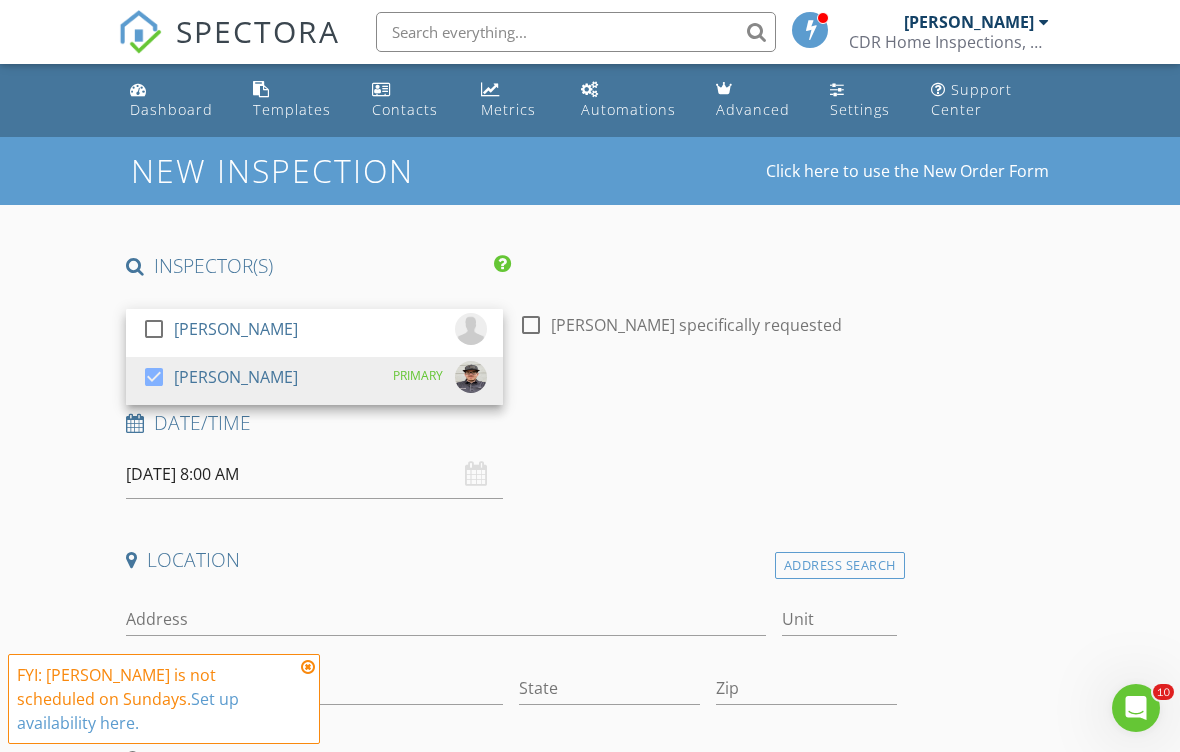 click on "New Inspection
Click here to use the New Order Form
INSPECTOR(S)
check_box_outline_blank   Zach Smith     check_box   Rodney Palmer   PRIMARY   Rodney Palmer arrow_drop_down   check_box_outline_blank Rodney Palmer specifically requested
Date/Time
07/13/2025 8:00 AM
Location
Address Search       Address   Unit   City   State   Zip   County     Square Feet   Year Built   Foundation arrow_drop_down
client
check_box Enable Client CC email for this inspection   Client Search     check_box_outline_blank Client is a Company/Organization     First Name   Last Name   Email   CC Email   Phone           Notes   Private Notes
ADD ADDITIONAL client
SERVICES
check_box_outline_blank   Manufactured Home - Structural   check_box_outline_blank   Structural   check_box_outline_blank" at bounding box center [590, 1767] 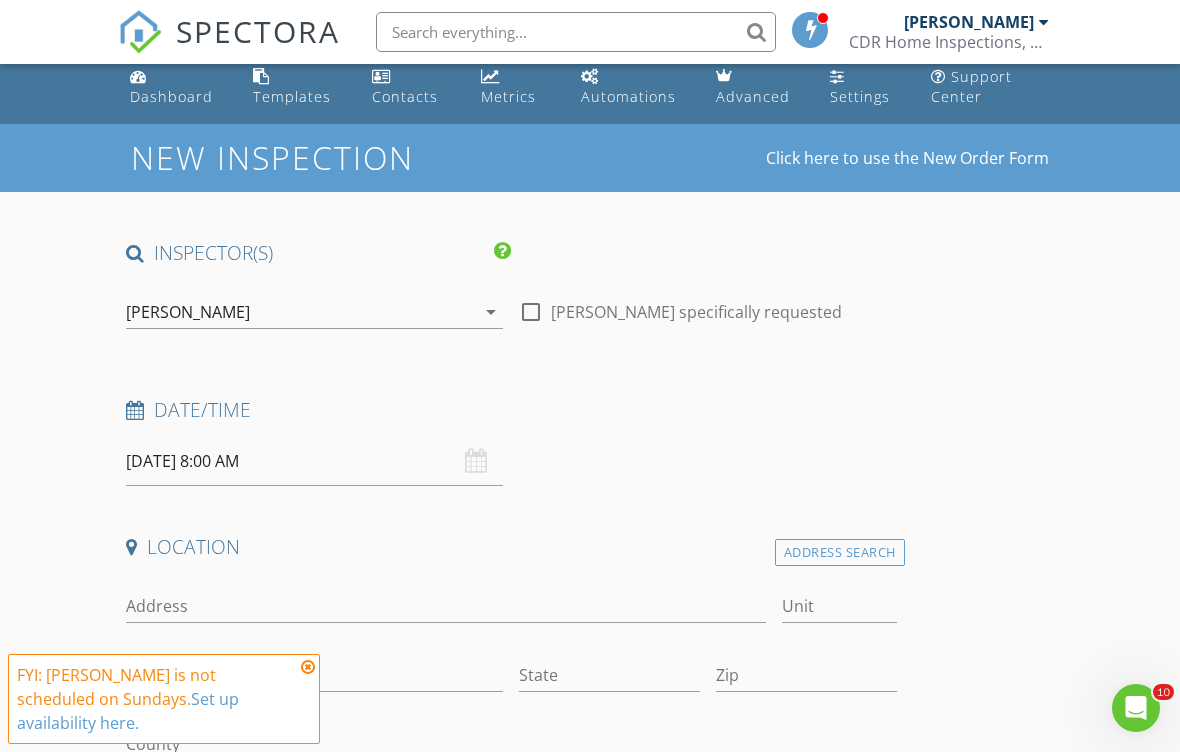 scroll, scrollTop: 11, scrollLeft: 0, axis: vertical 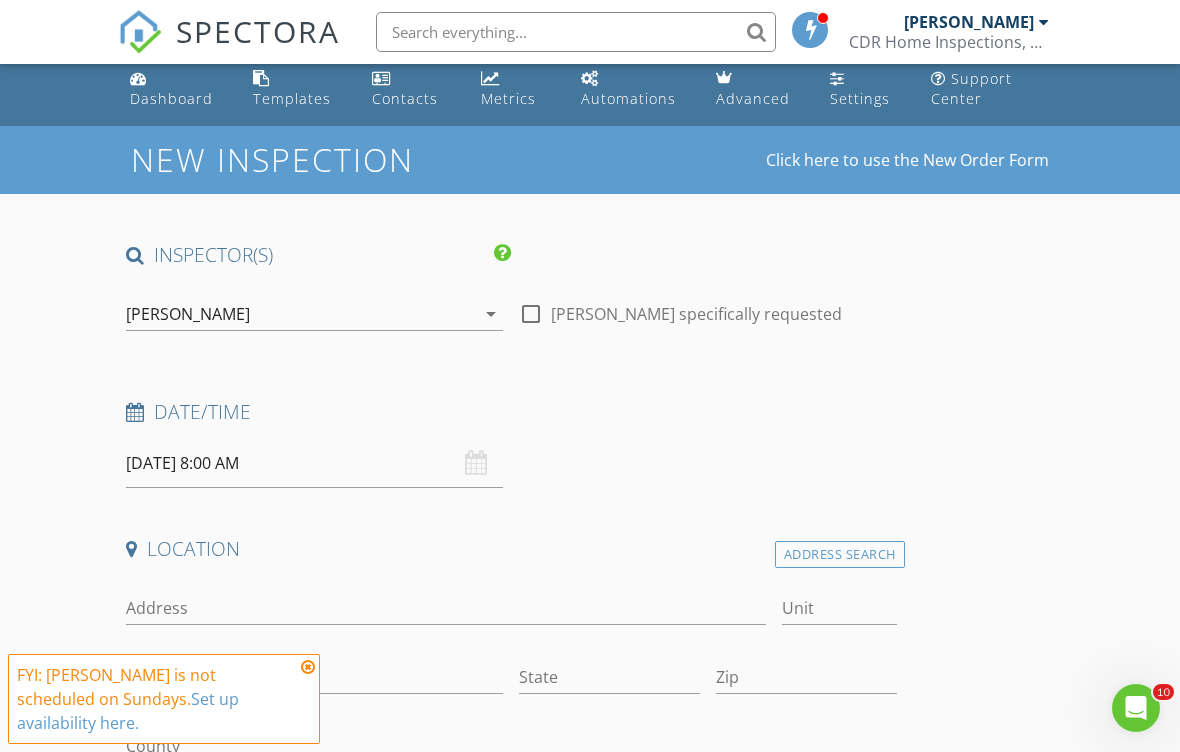 click on "[DATE] 8:00 AM" at bounding box center [314, 463] 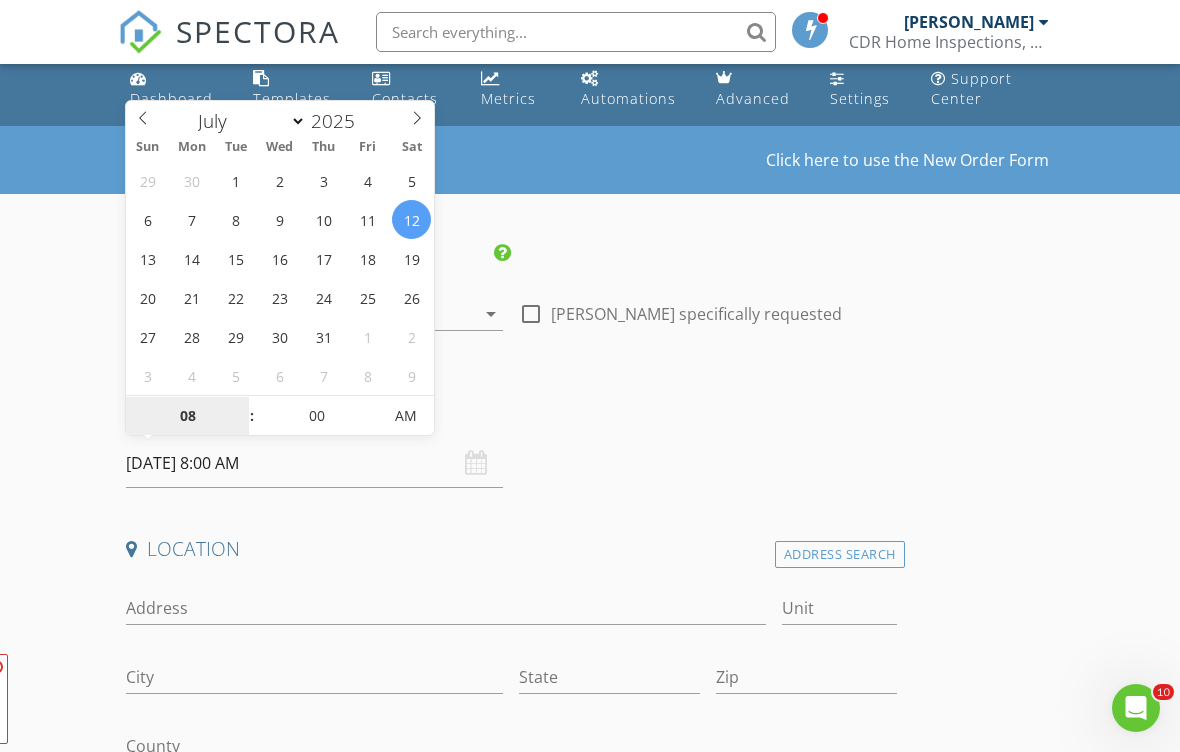 type on "[DATE] 8:00 AM" 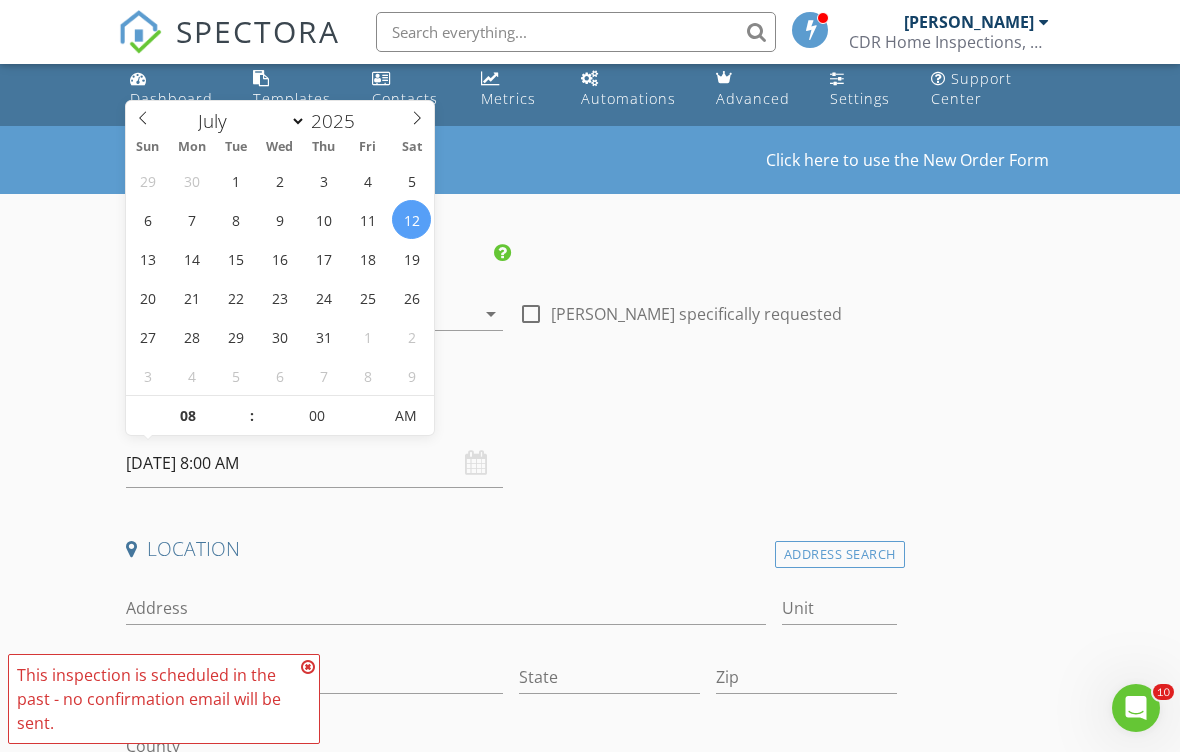 click at bounding box center [308, 667] 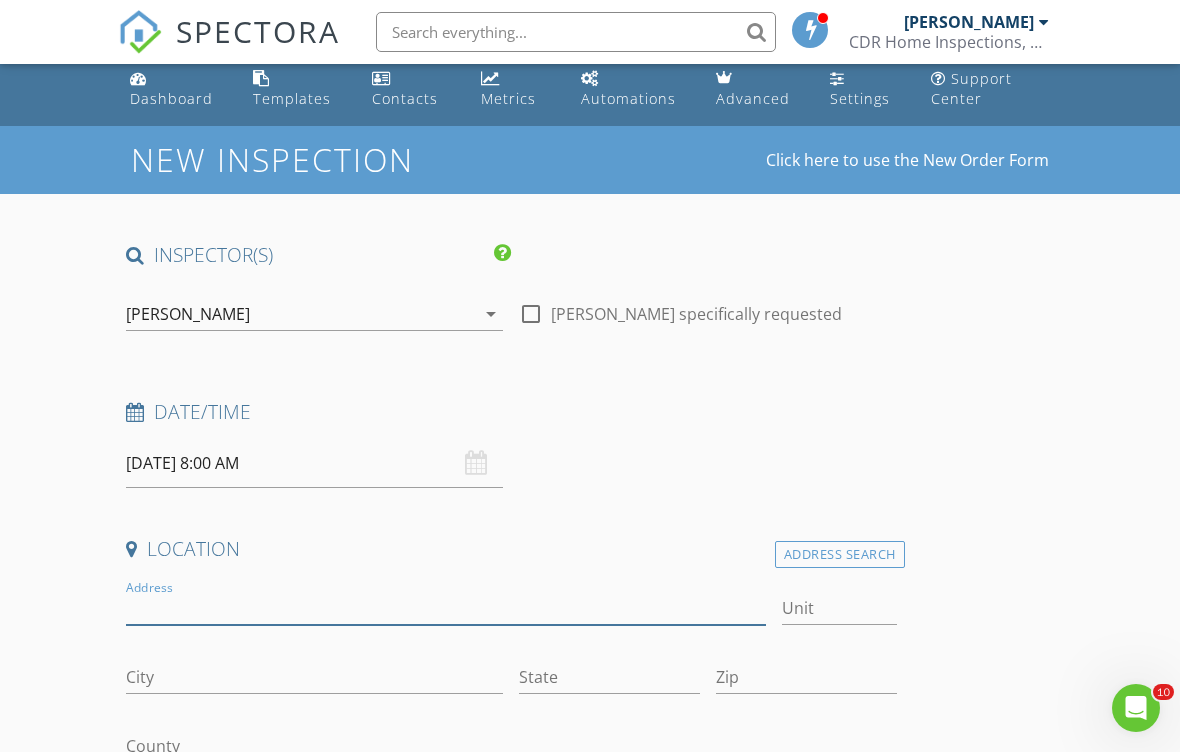 click on "Address" at bounding box center (446, 608) 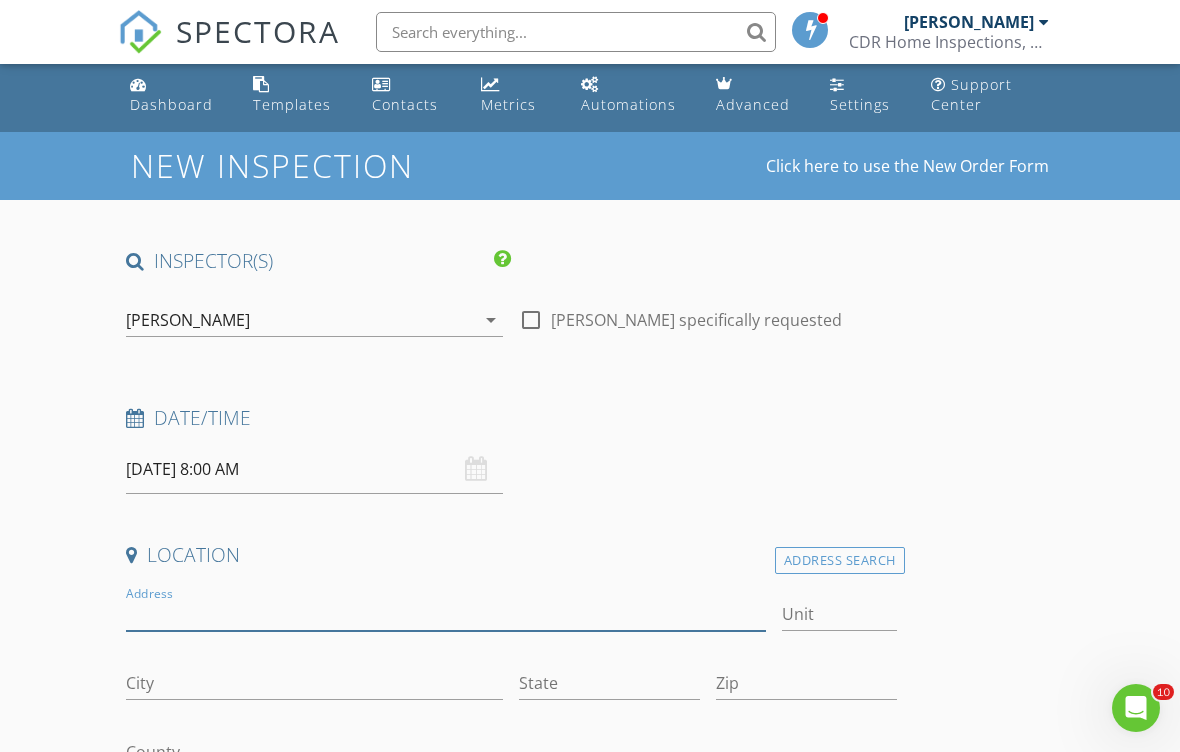scroll, scrollTop: 0, scrollLeft: 0, axis: both 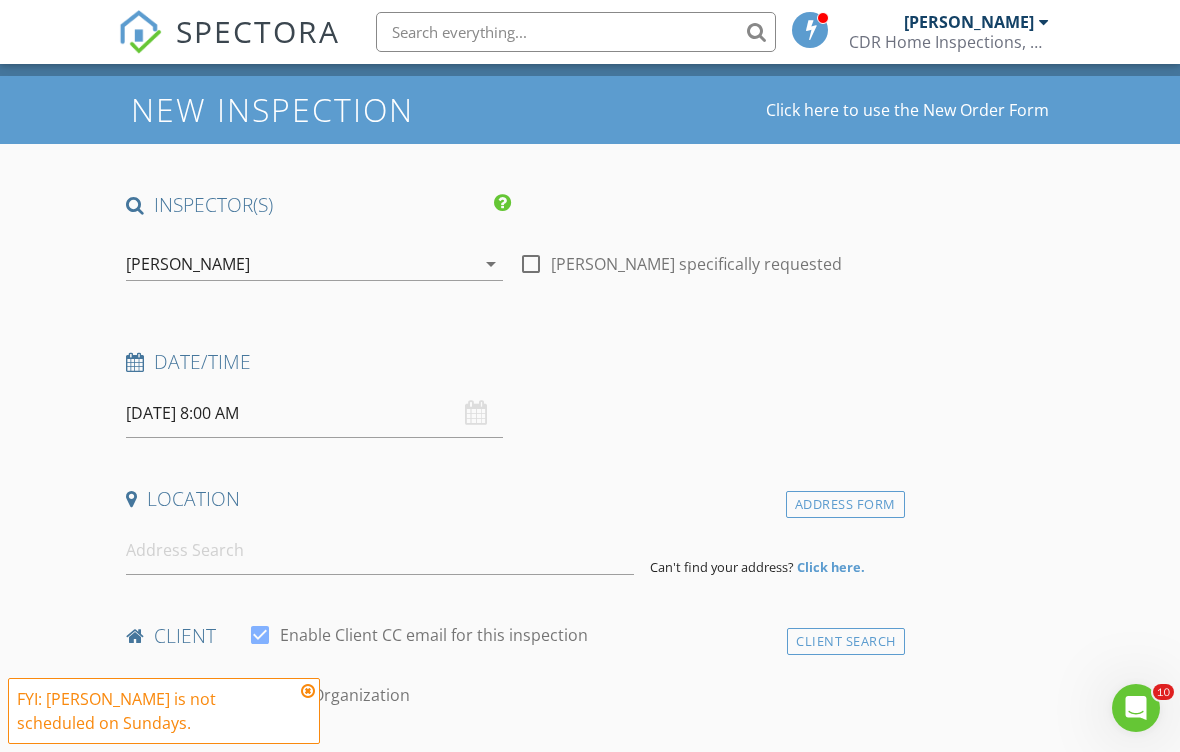 click at bounding box center (308, 691) 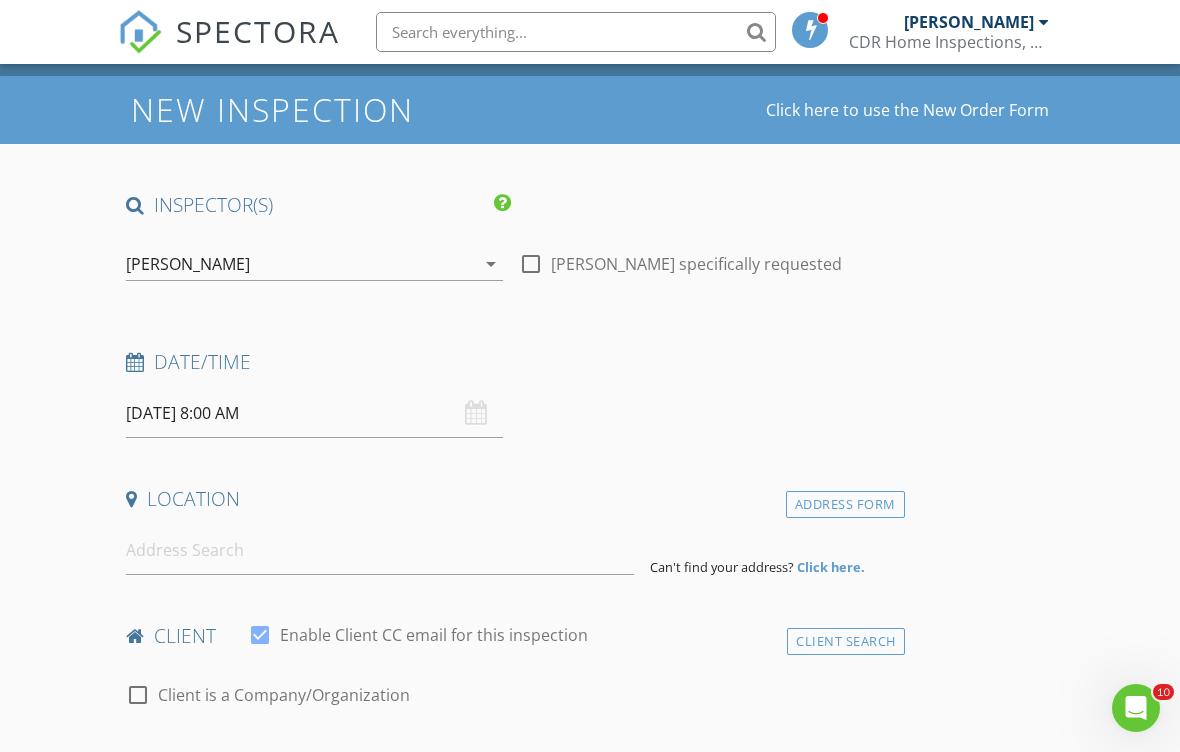 click on "[PERSON_NAME]" at bounding box center (300, 264) 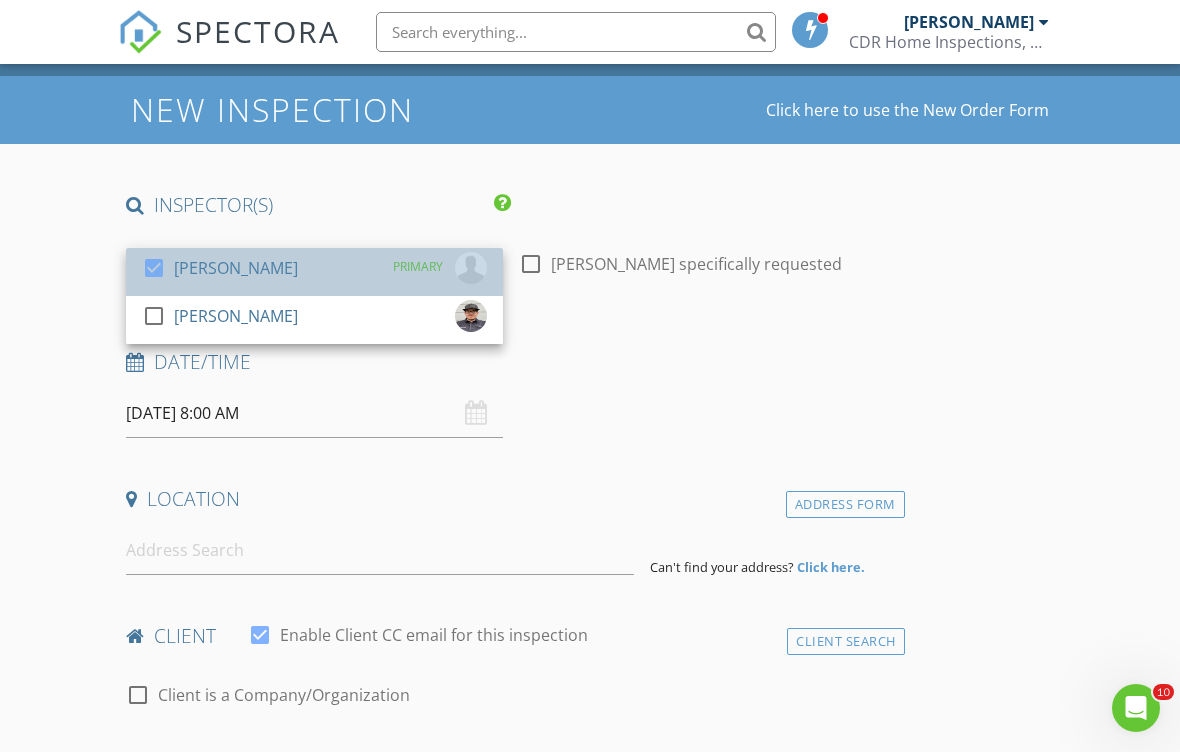 click on "[PERSON_NAME]" at bounding box center [236, 268] 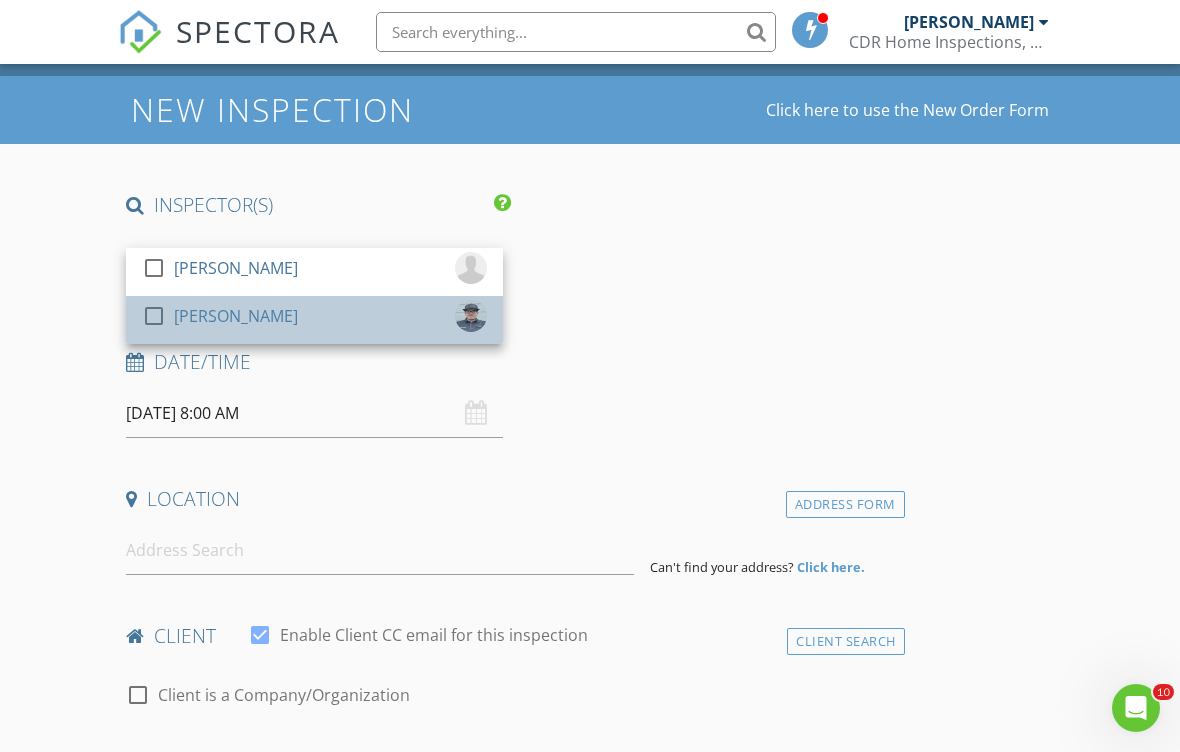 click on "[PERSON_NAME]" at bounding box center [236, 316] 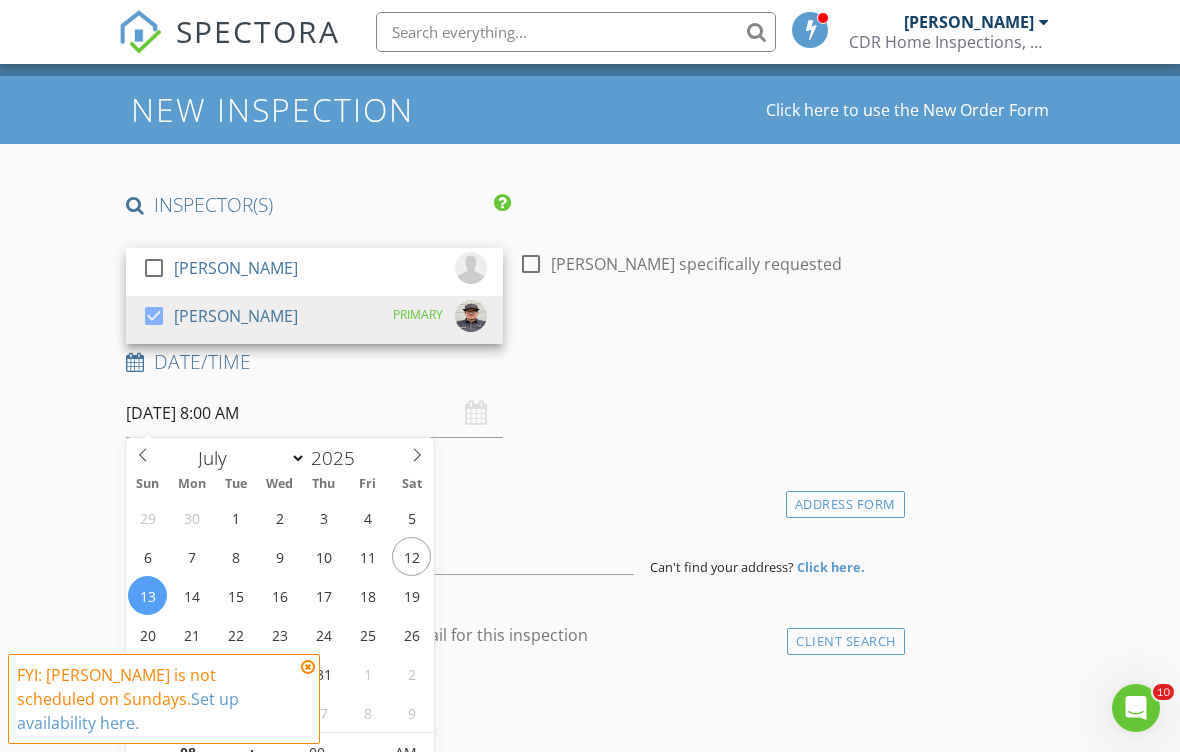 click on "[DATE] 8:00 AM" at bounding box center [314, 413] 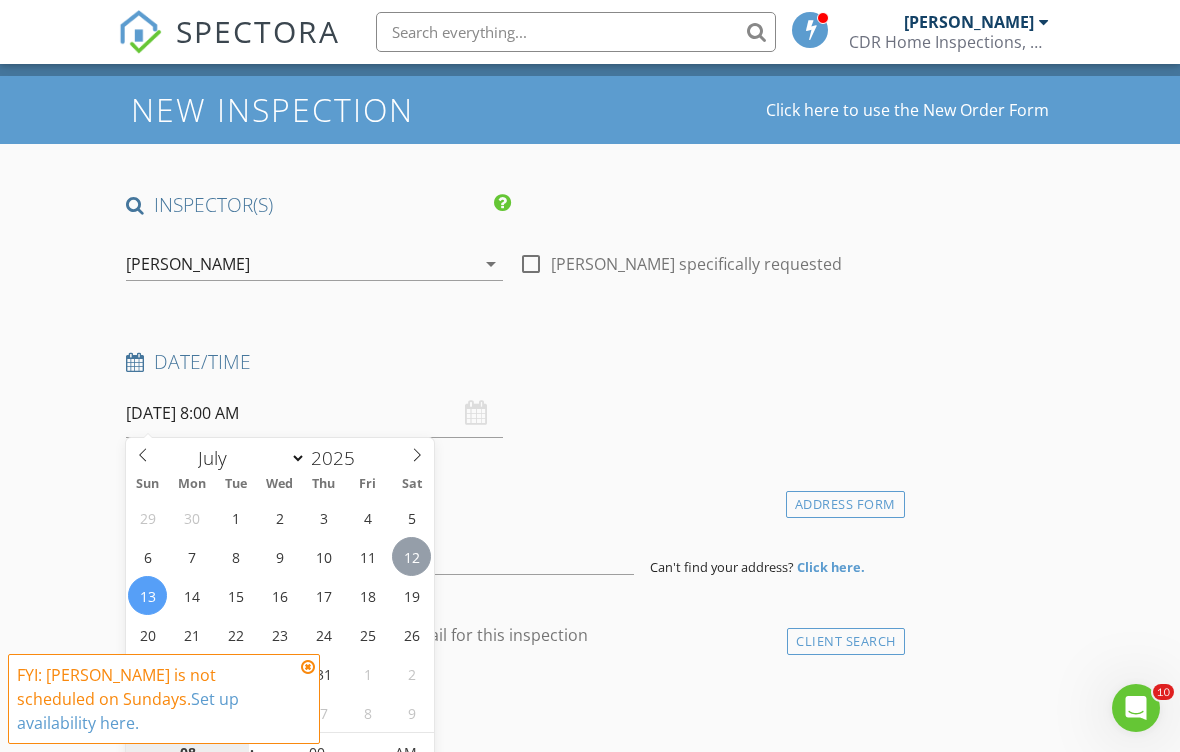 type on "[DATE] 8:00 AM" 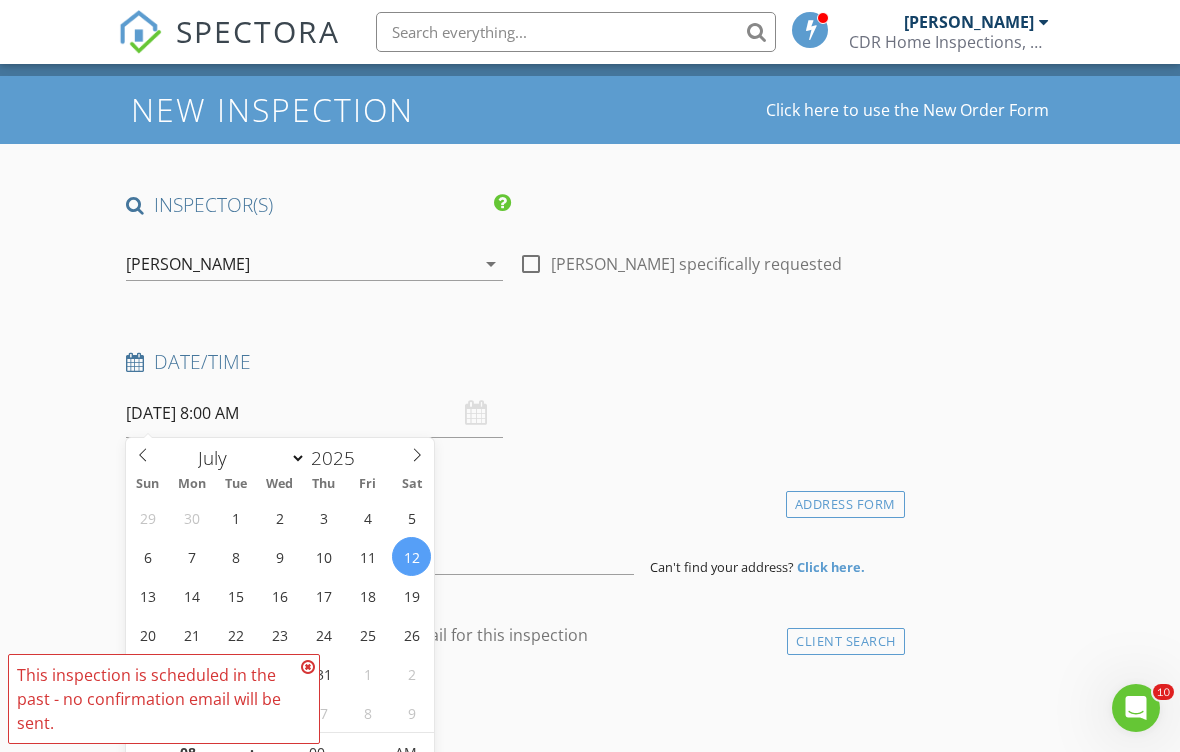 click at bounding box center [308, 667] 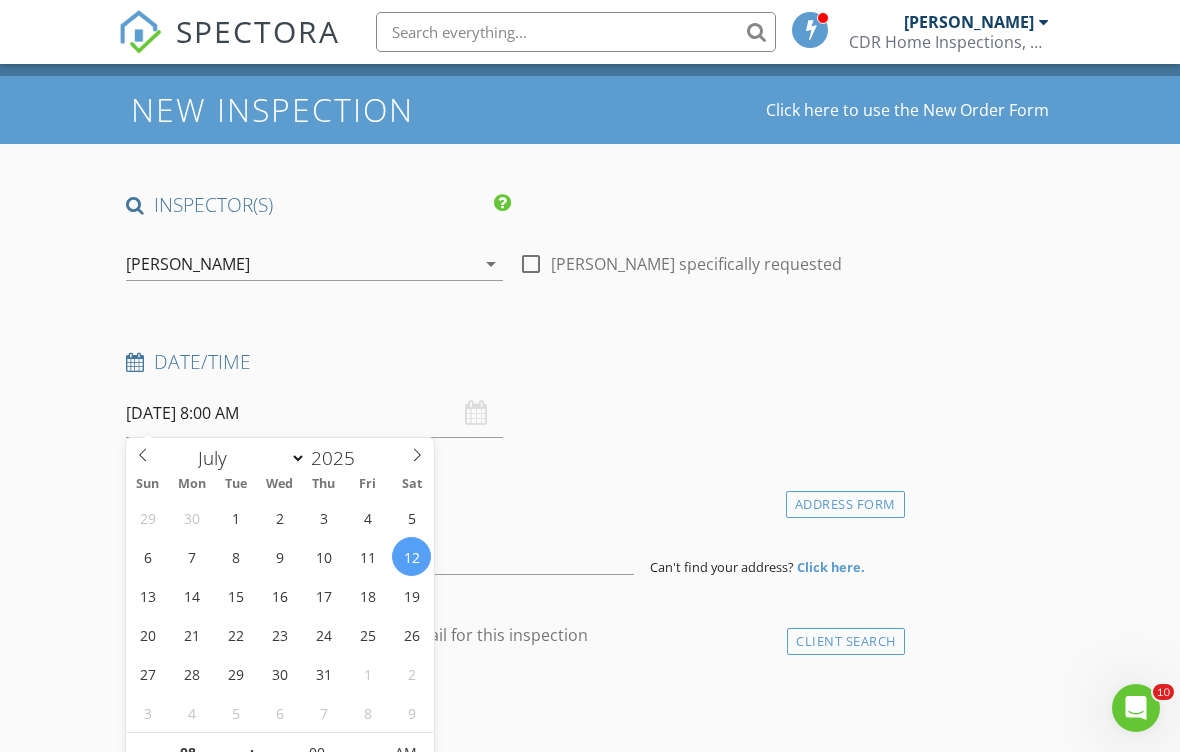 click on "Location" at bounding box center (511, 506) 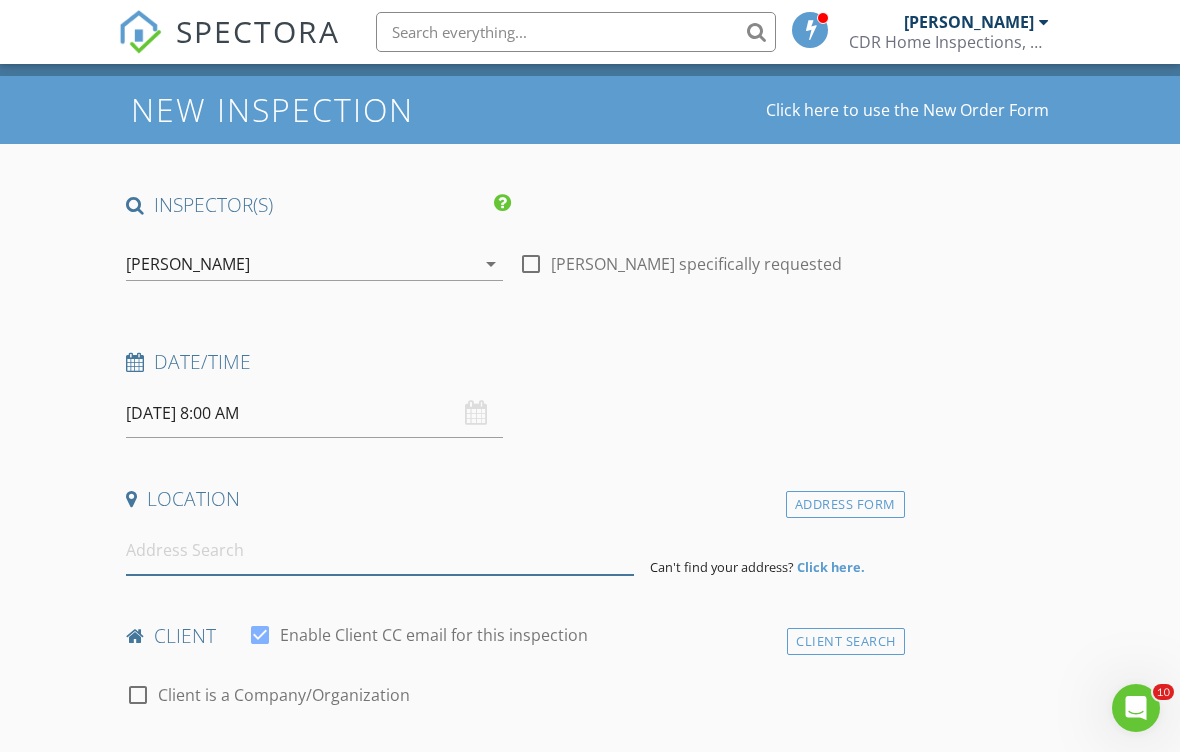 click at bounding box center [380, 550] 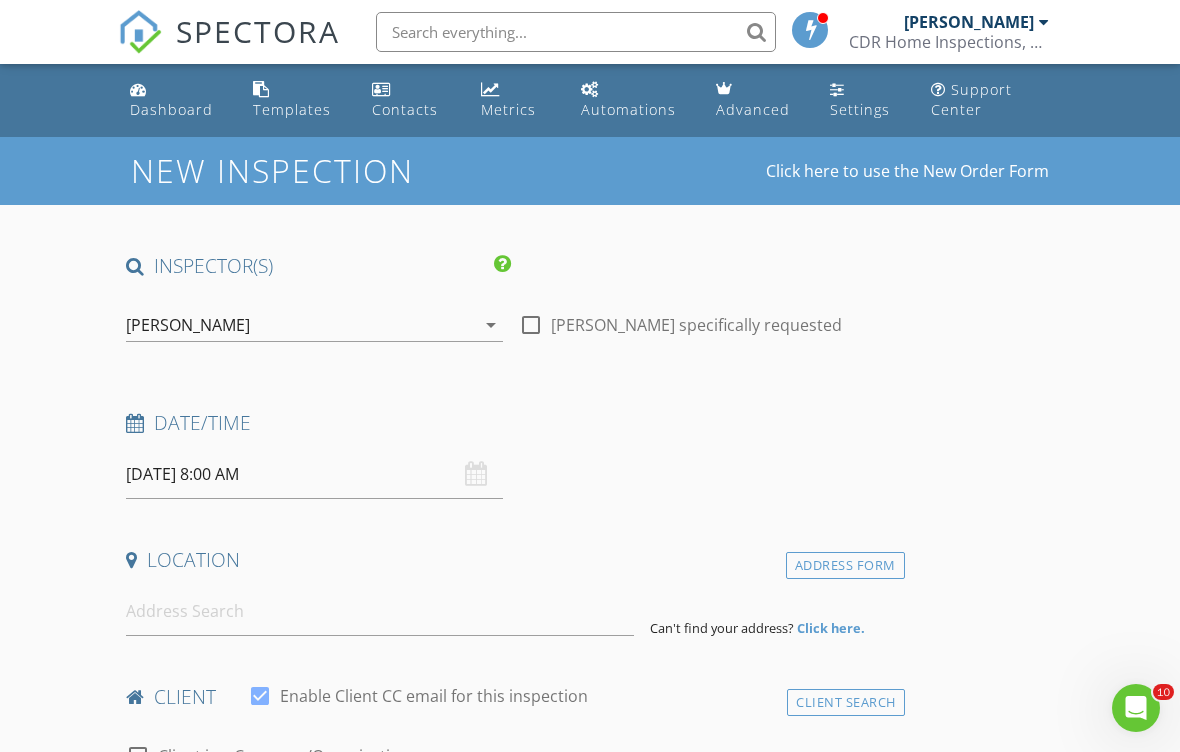 click at bounding box center (576, 32) 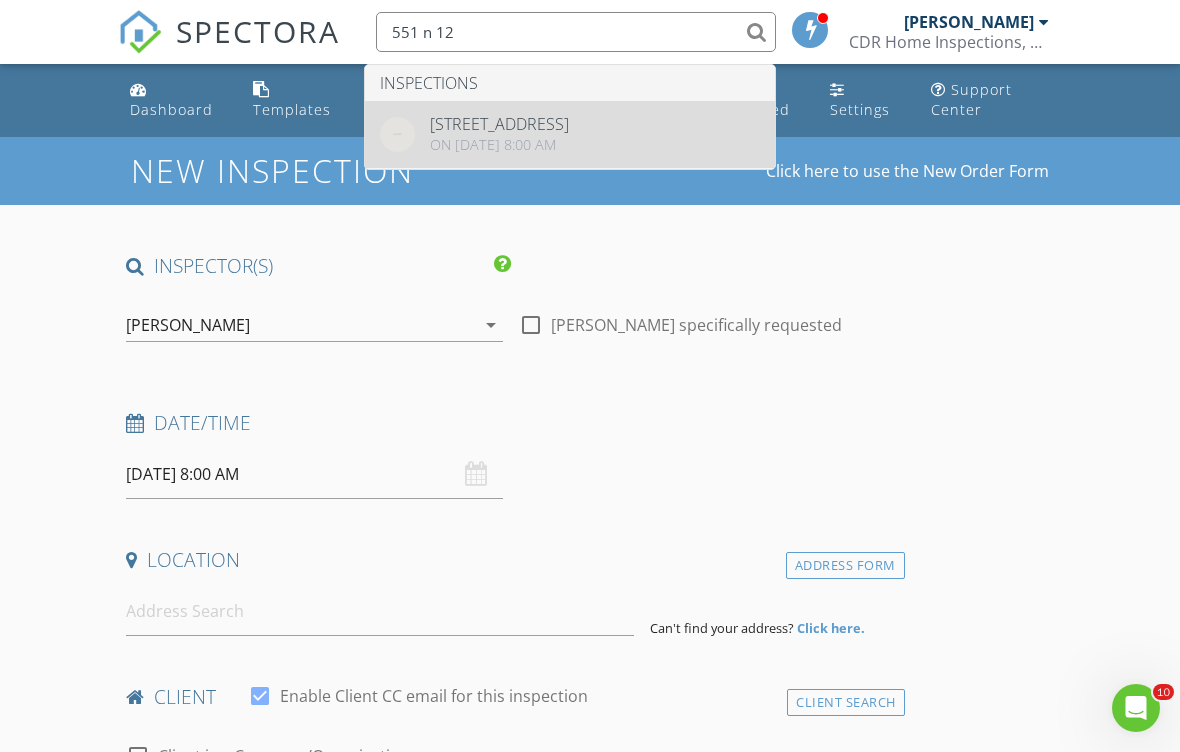 type on "551 n 12" 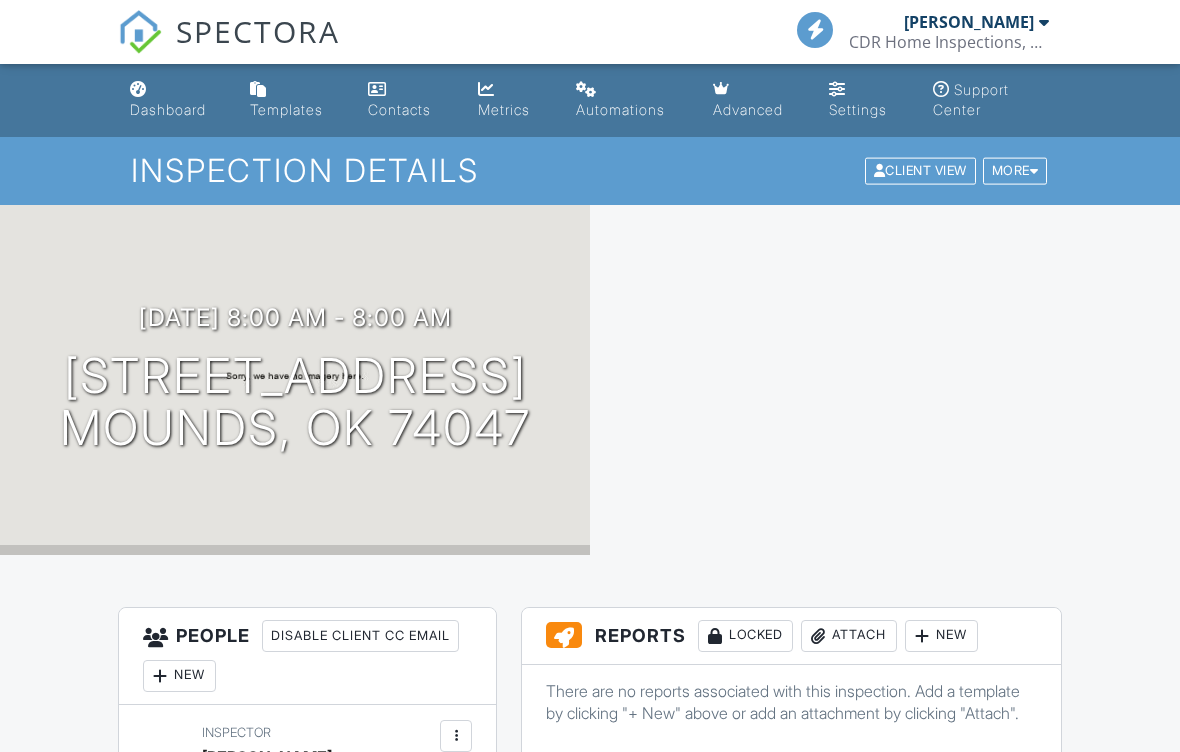 scroll, scrollTop: 0, scrollLeft: 0, axis: both 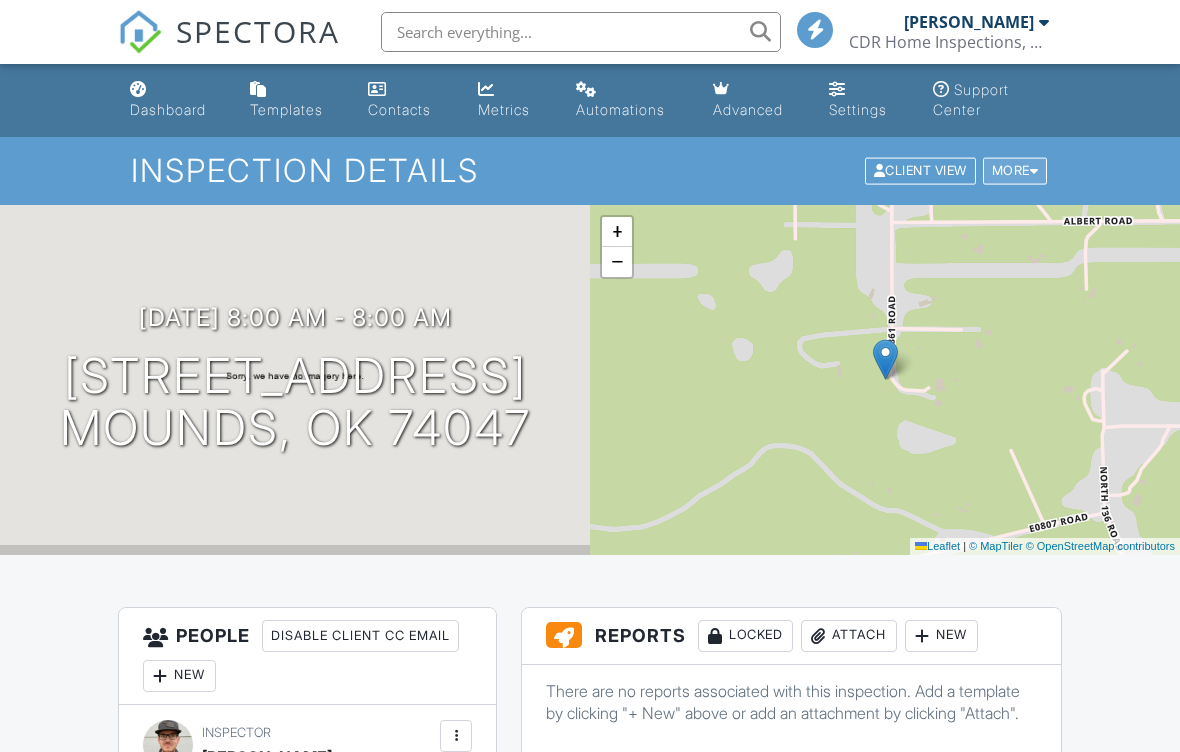 click on "More" at bounding box center (1015, 171) 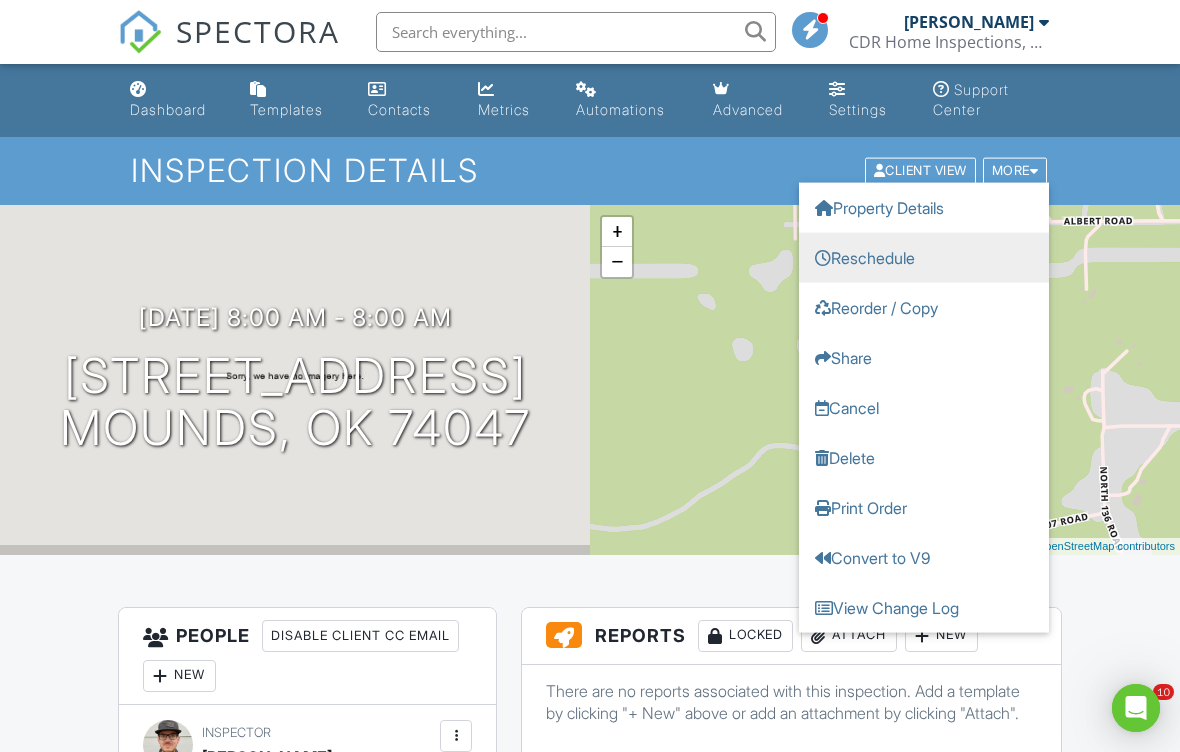 scroll, scrollTop: 0, scrollLeft: 0, axis: both 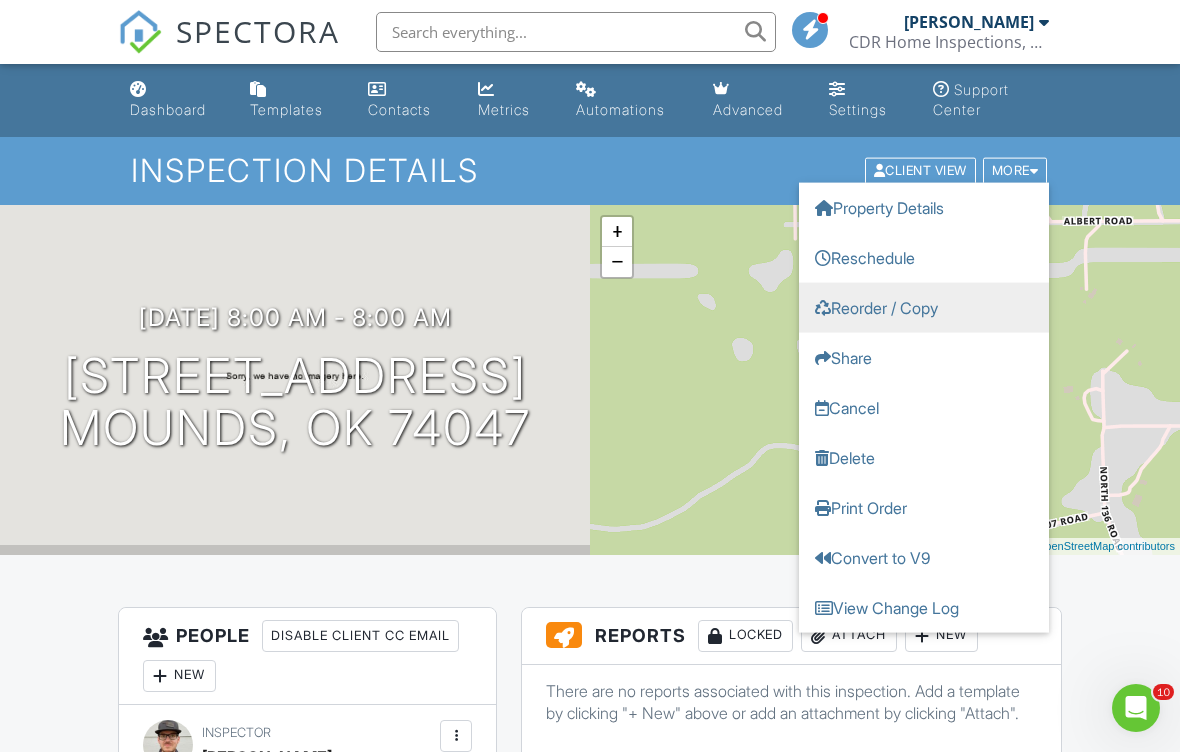 click on "Reorder / Copy" at bounding box center (924, 308) 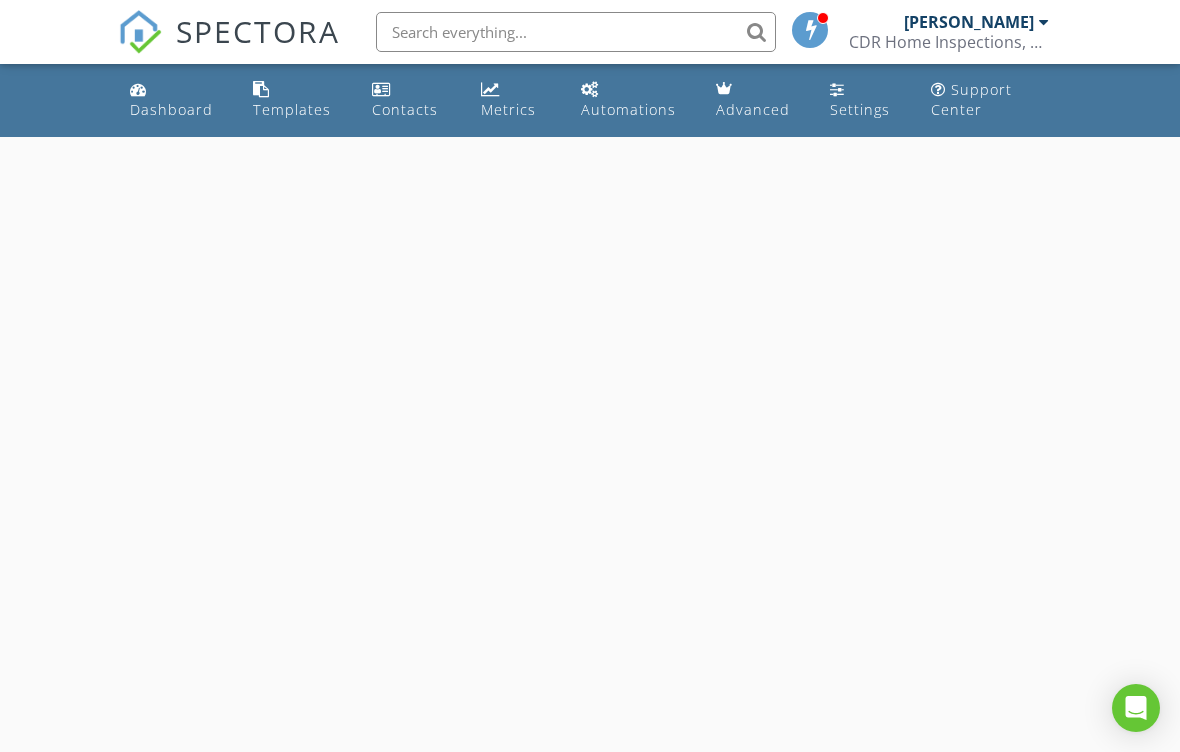 scroll, scrollTop: 0, scrollLeft: 0, axis: both 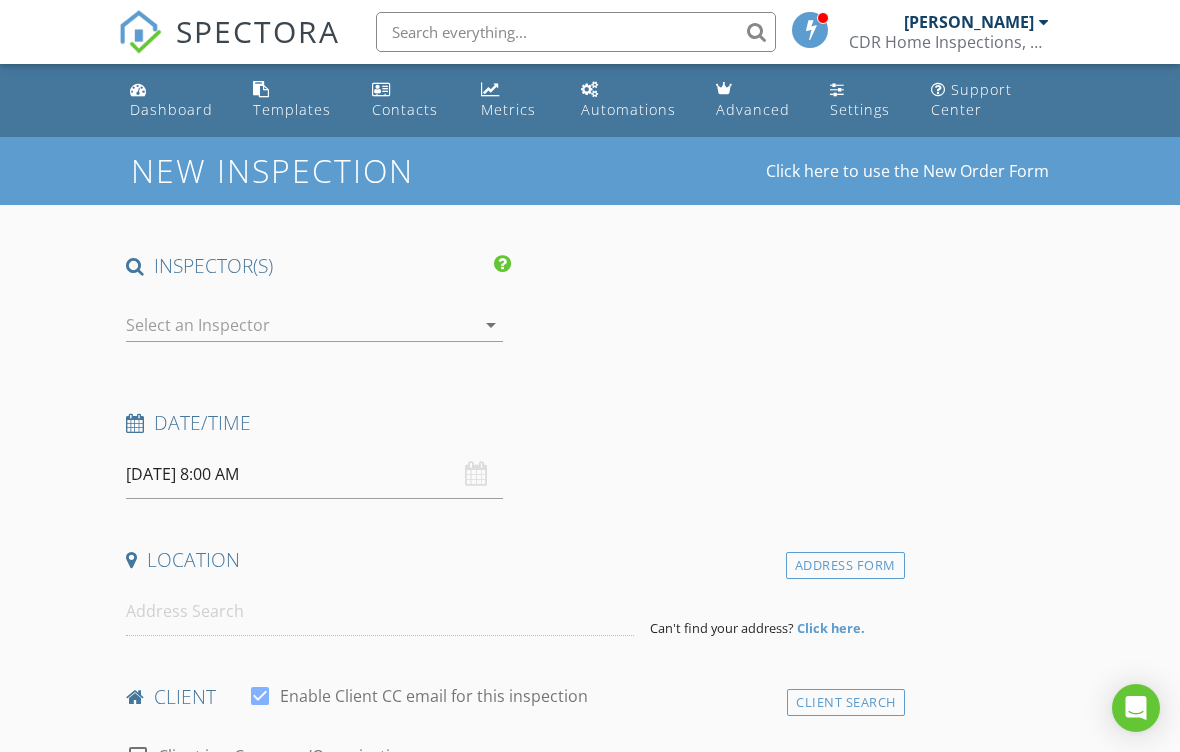 type on "All Pro Foundations" 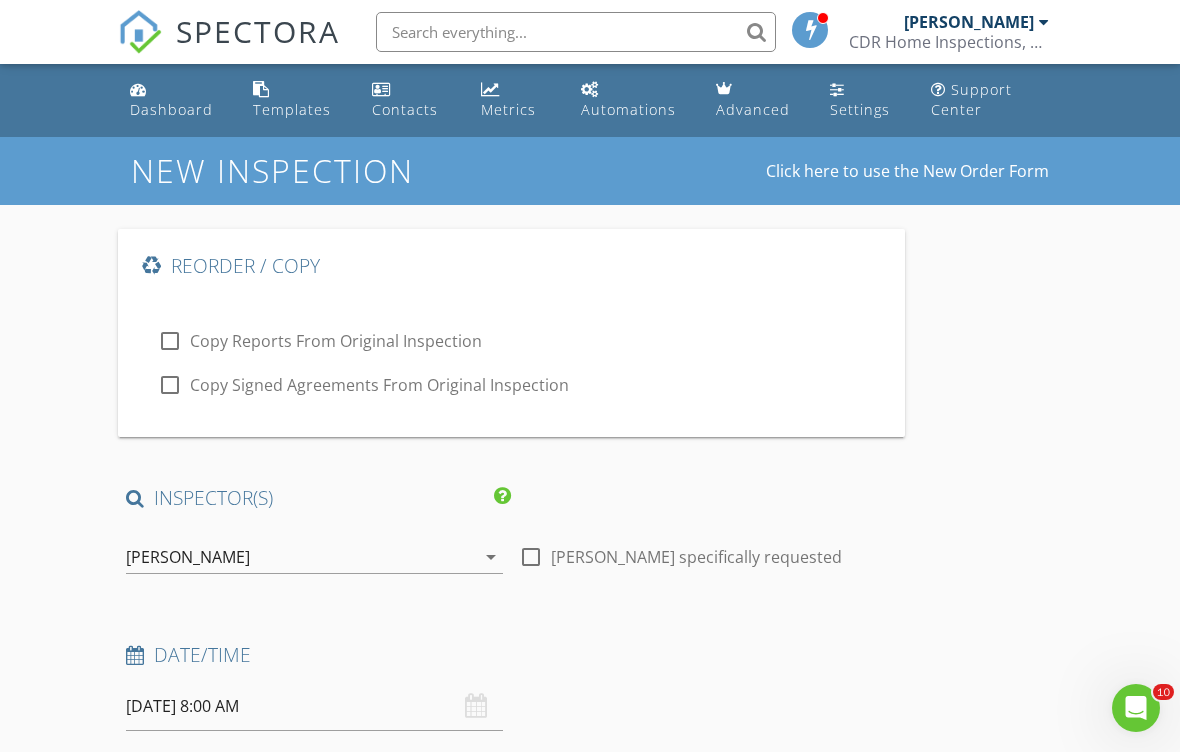 scroll, scrollTop: 0, scrollLeft: 0, axis: both 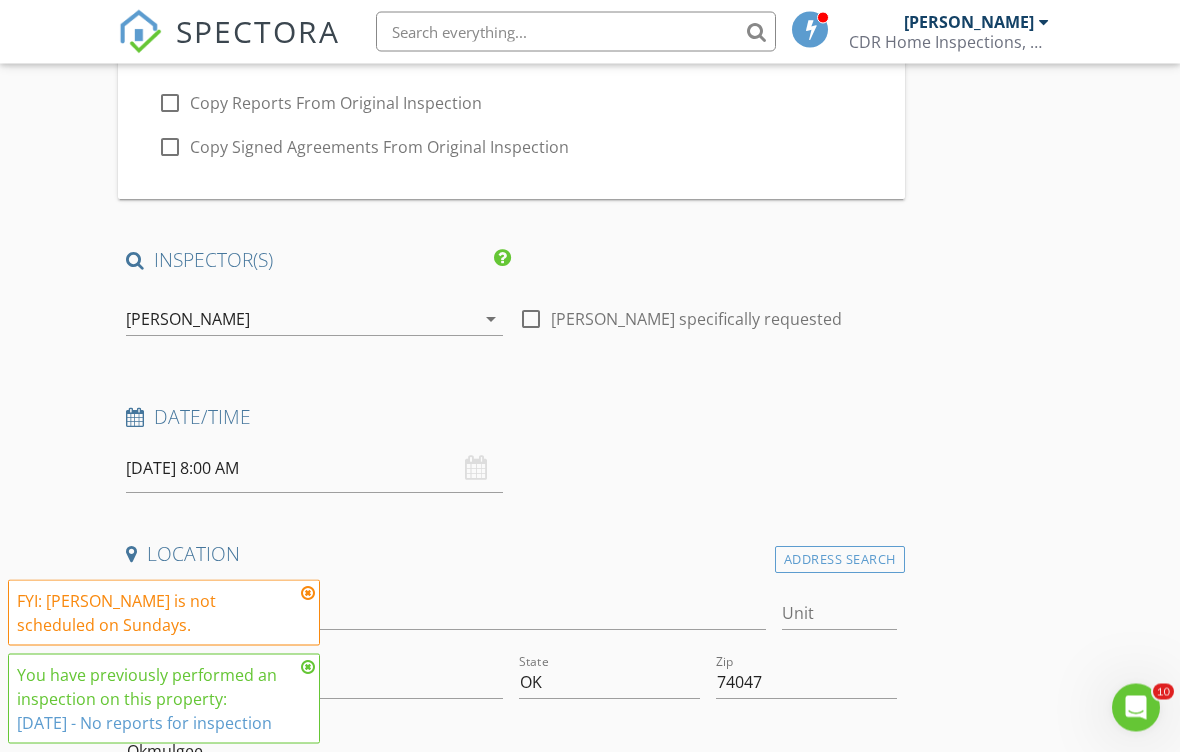 click on "[PERSON_NAME]" at bounding box center [300, 320] 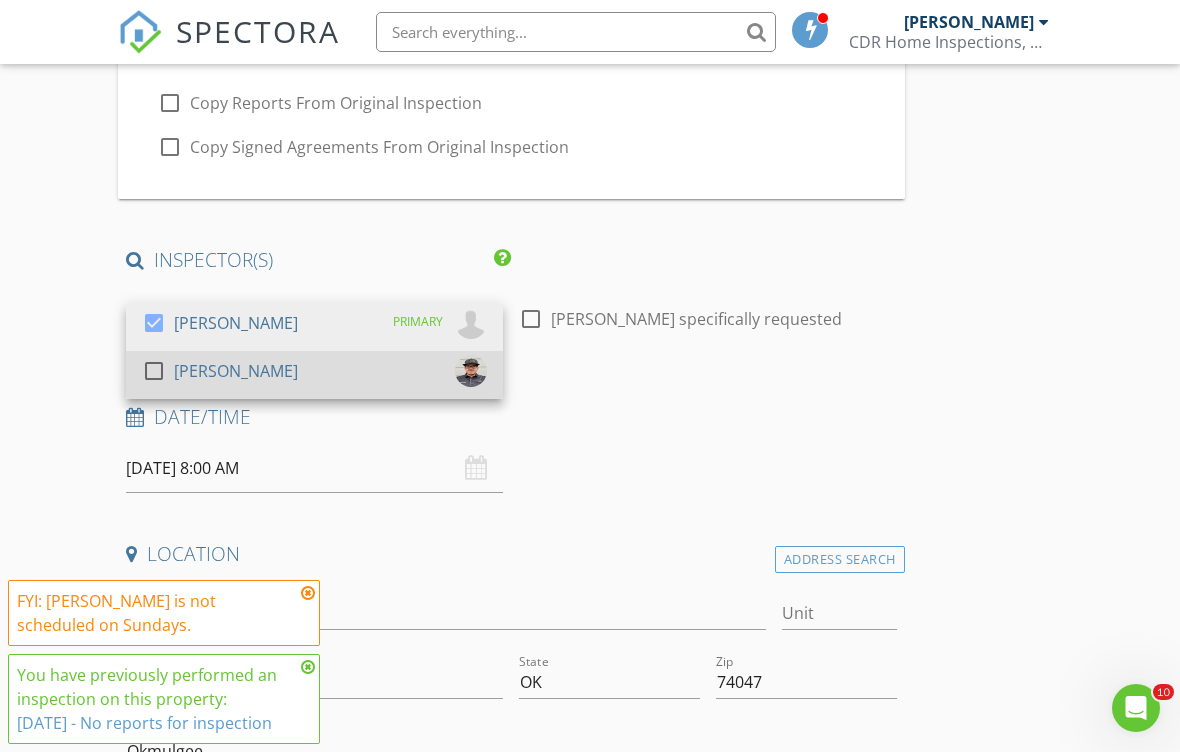 click on "[PERSON_NAME]" at bounding box center (236, 371) 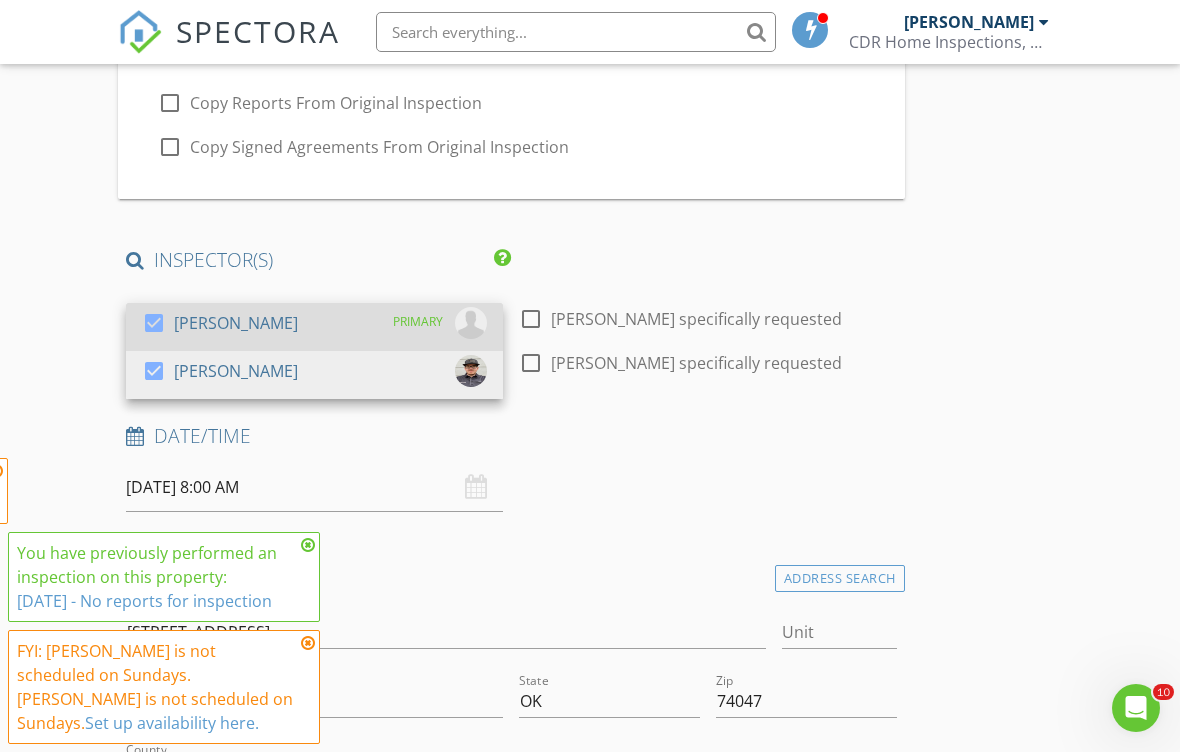 click on "check_box   Zach Smith   PRIMARY" at bounding box center (314, 327) 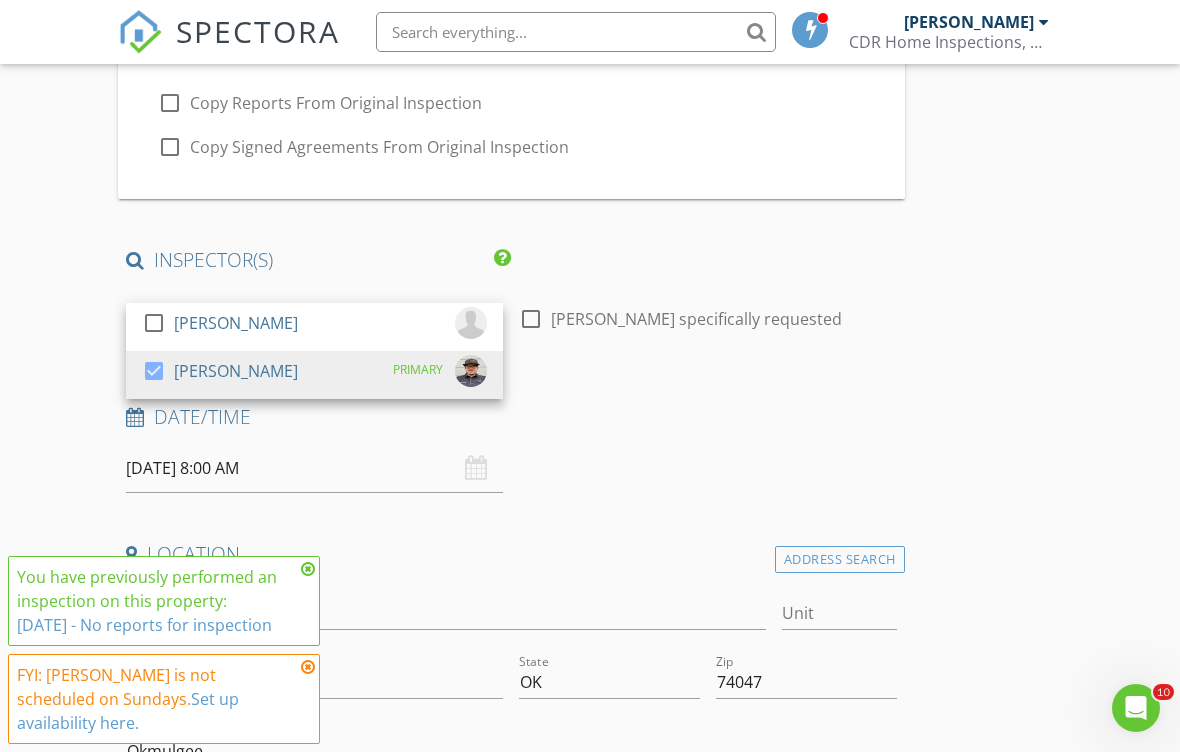 click on "New Inspection
Click here to use the New Order Form
Reorder / Copy
check_box_outline_blank Copy Reports From Original Inspection   check_box_outline_blank Copy Signed Agreements From Original Inspection
INSPECTOR(S)
check_box_outline_blank   Zach Smith     check_box   Rodney Palmer   PRIMARY   Rodney Palmer arrow_drop_down   check_box_outline_blank Rodney Palmer specifically requested
Date/Time
07/13/2025 8:00 AM
Location
Address Search       Address 551 N 129 Rd   Unit   City Mounds   State OK   Zip 74047   County Okmulgee     Square Feet   Year Built   Foundation arrow_drop_down     Rodney Palmer     42.1 miles     (an hour)
client
check_box Enable Client CC email for this inspection   Client Search     check_box_outline_blank Client is a Company/Organization     First Name All Pro Foundations   Last Name   Email" at bounding box center [590, 2028] 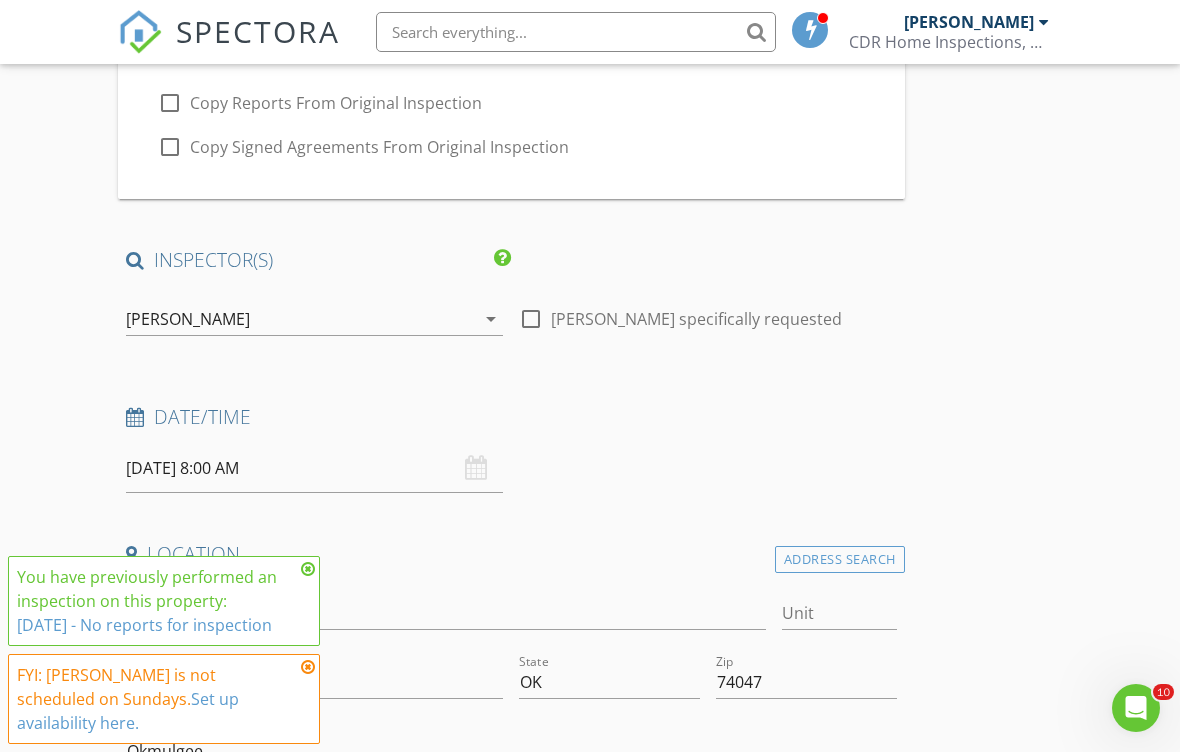 click on "07/13/2025 8:00 AM" at bounding box center (314, 468) 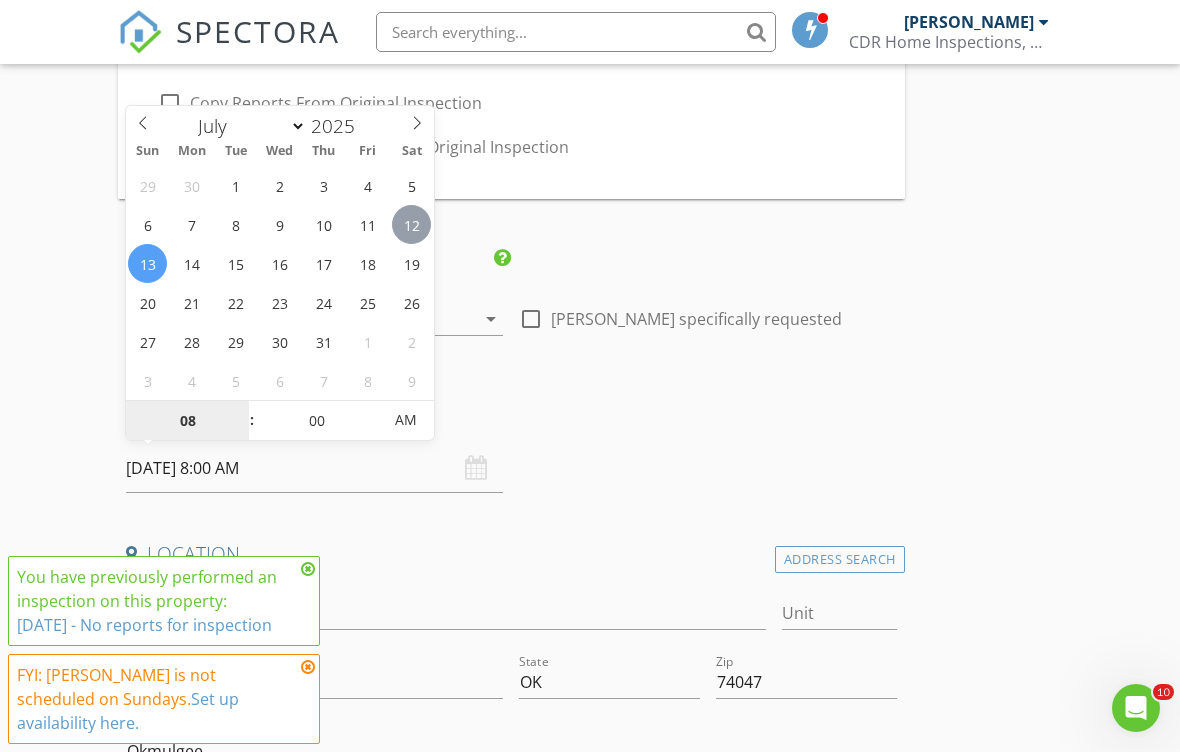 type on "[DATE] 8:00 AM" 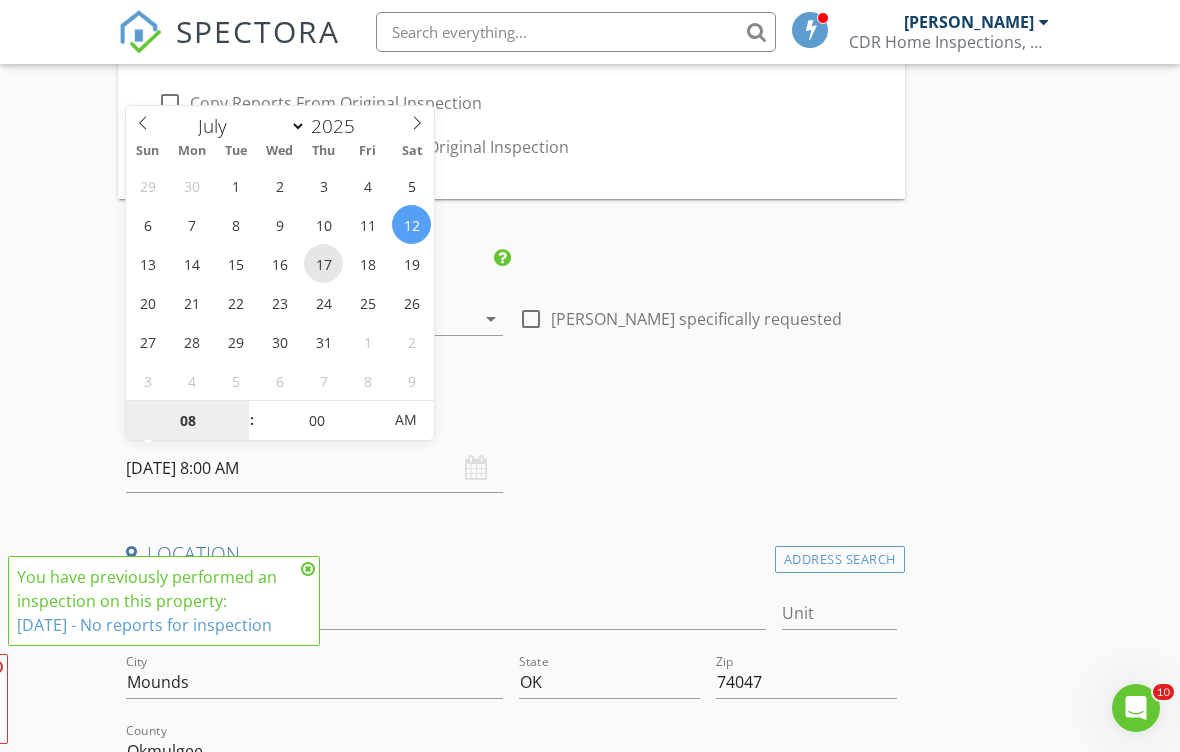 scroll, scrollTop: 237, scrollLeft: 0, axis: vertical 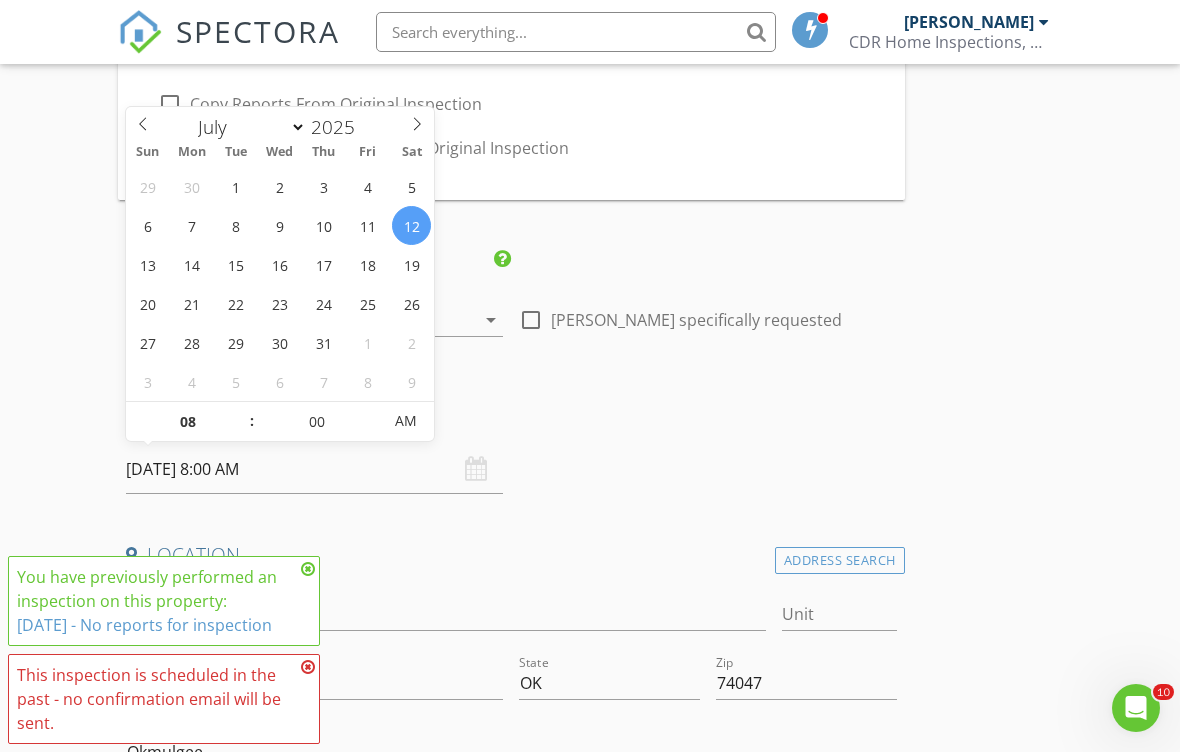 click on "New Inspection
Click here to use the New Order Form
Reorder / Copy
check_box_outline_blank Copy Reports From Original Inspection   check_box_outline_blank Copy Signed Agreements From Original Inspection
INSPECTOR(S)
check_box_outline_blank   Zach Smith     check_box   Rodney Palmer   PRIMARY   Rodney Palmer arrow_drop_down   check_box_outline_blank Rodney Palmer specifically requested
Date/Time
07/12/2025 8:00 AM
Location
Address Search       Address 551 N 129 Rd   Unit   City Mounds   State OK   Zip 74047   County Okmulgee     Square Feet   Year Built   Foundation arrow_drop_down     Rodney Palmer     42.1 miles     (an hour)
client
check_box Enable Client CC email for this inspection   Client Search     check_box_outline_blank Client is a Company/Organization     First Name All Pro Foundations   Last Name   Email" at bounding box center (590, 2029) 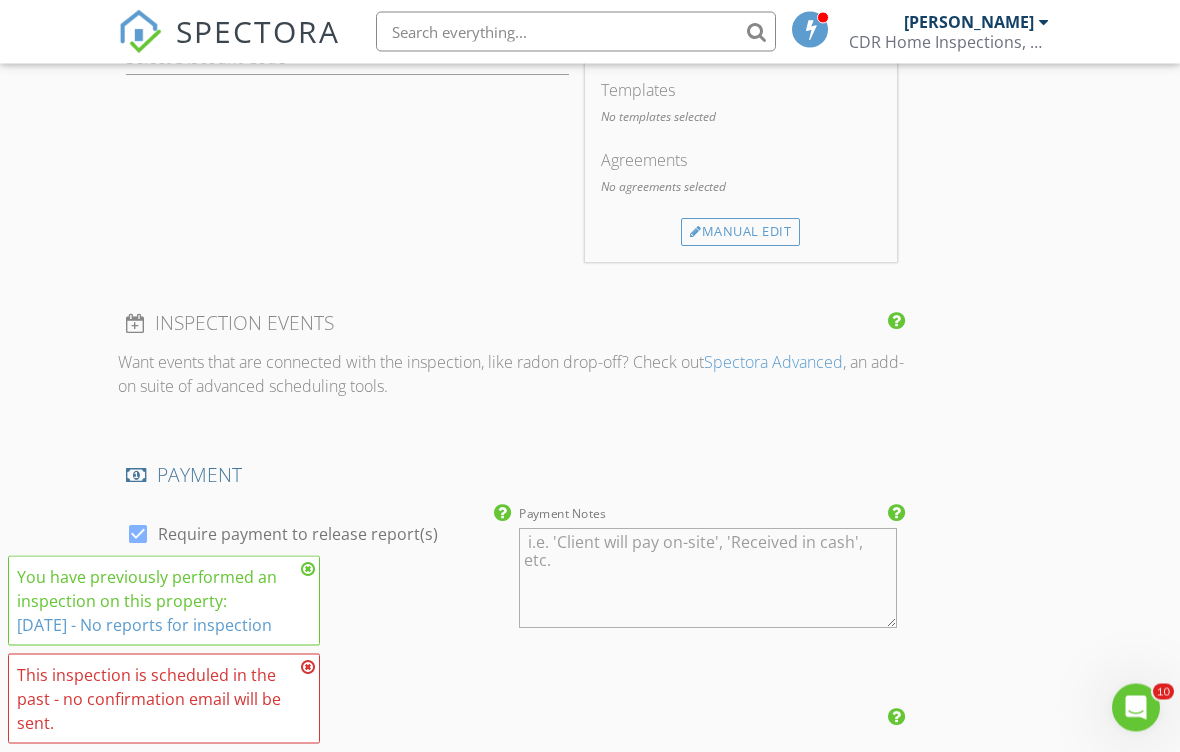 scroll, scrollTop: 2423, scrollLeft: 0, axis: vertical 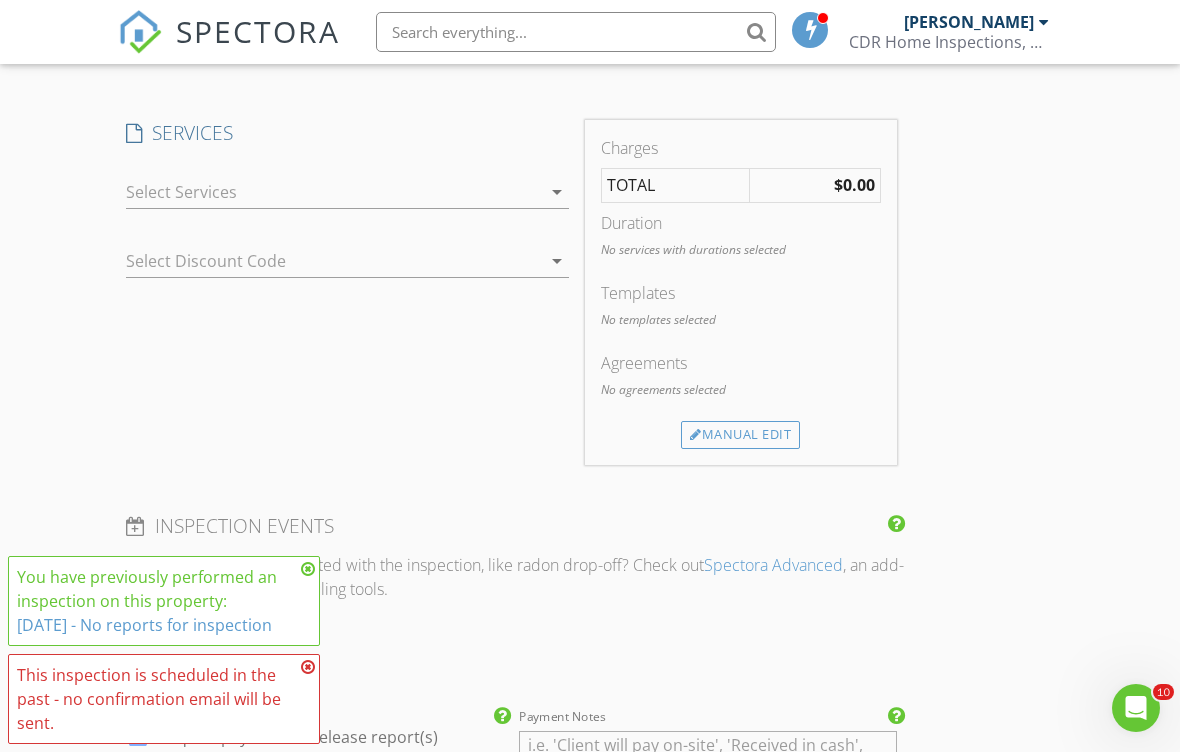 click at bounding box center [333, 192] 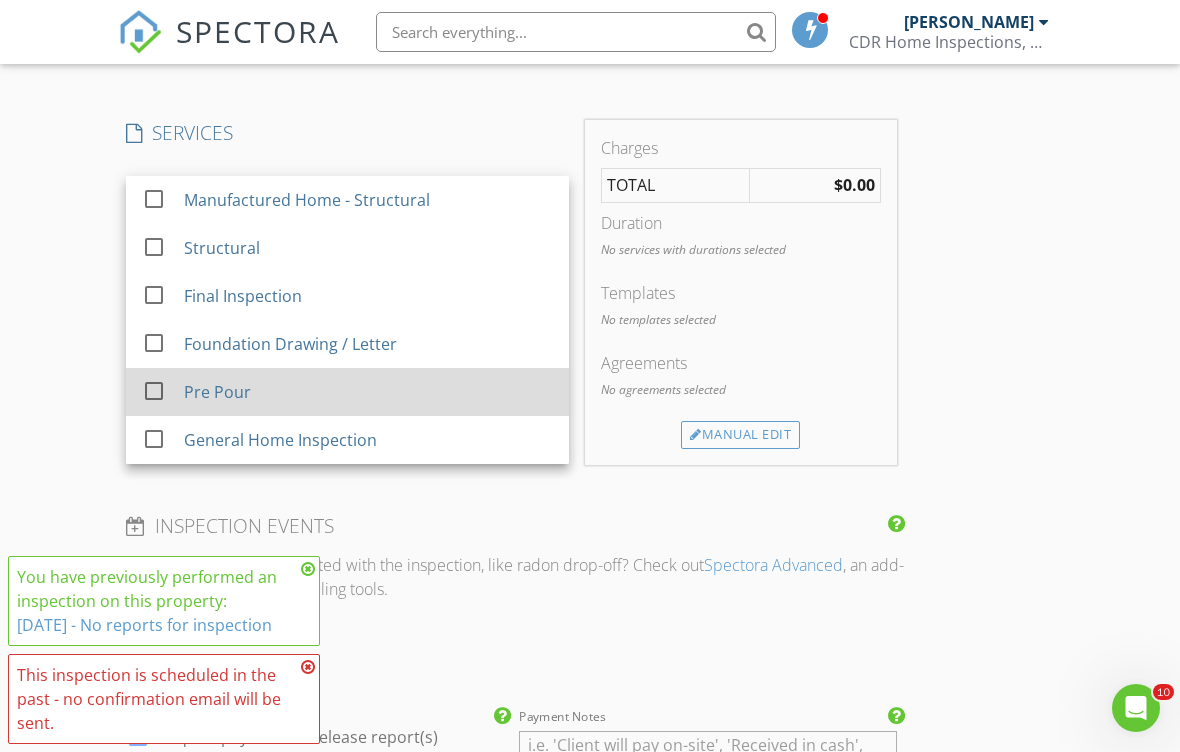 click at bounding box center (154, 390) 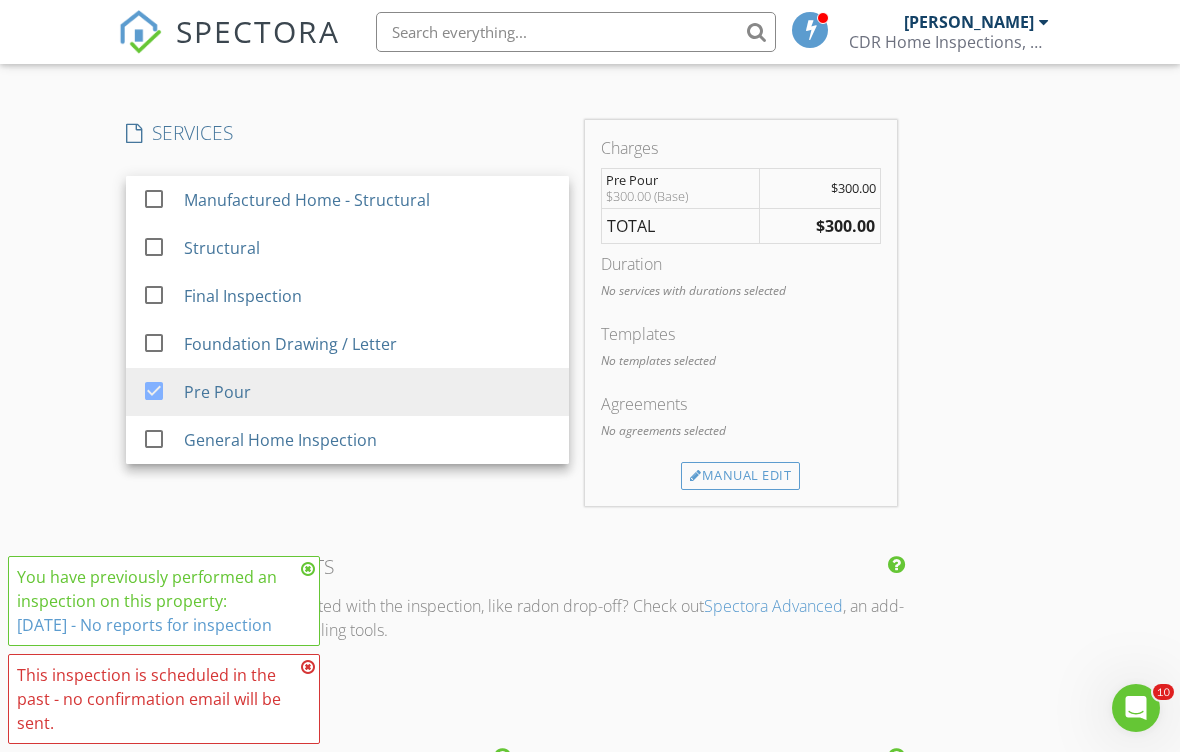 click on "New Inspection
Click here to use the New Order Form
Reorder / Copy
check_box_outline_blank Copy Reports From Original Inspection   check_box_outline_blank Copy Signed Agreements From Original Inspection
INSPECTOR(S)
check_box_outline_blank   Zach Smith     check_box   Rodney Palmer   PRIMARY   Rodney Palmer arrow_drop_down   check_box_outline_blank Rodney Palmer specifically requested
Date/Time
07/12/2025 8:00 AM
Location
Address Search       Address 551 N 129 Rd   Unit   City Mounds   State OK   Zip 74047   County Okmulgee     Square Feet   Year Built   Foundation arrow_drop_down     Rodney Palmer     42.1 miles     (an hour)
client
check_box Enable Client CC email for this inspection   Client Search     check_box_outline_blank Client is a Company/Organization     First Name All Pro Foundations   Last Name   Email" at bounding box center (590, -137) 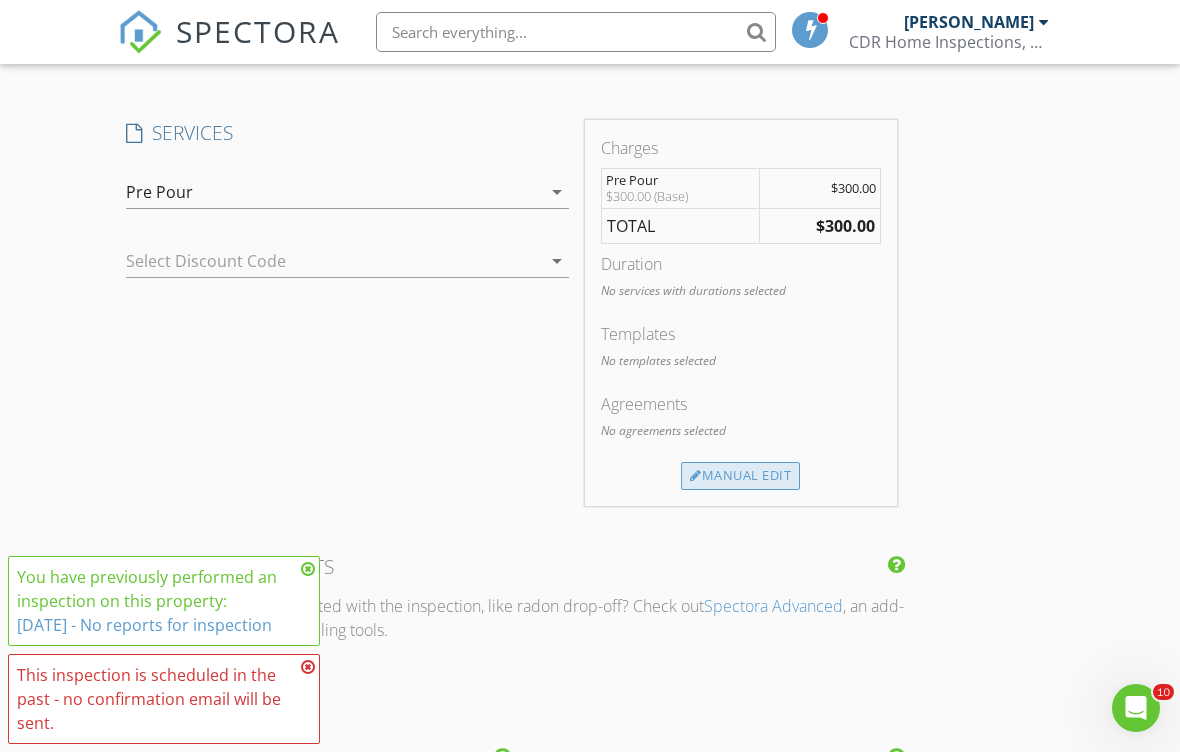 click on "Manual Edit" at bounding box center [740, 476] 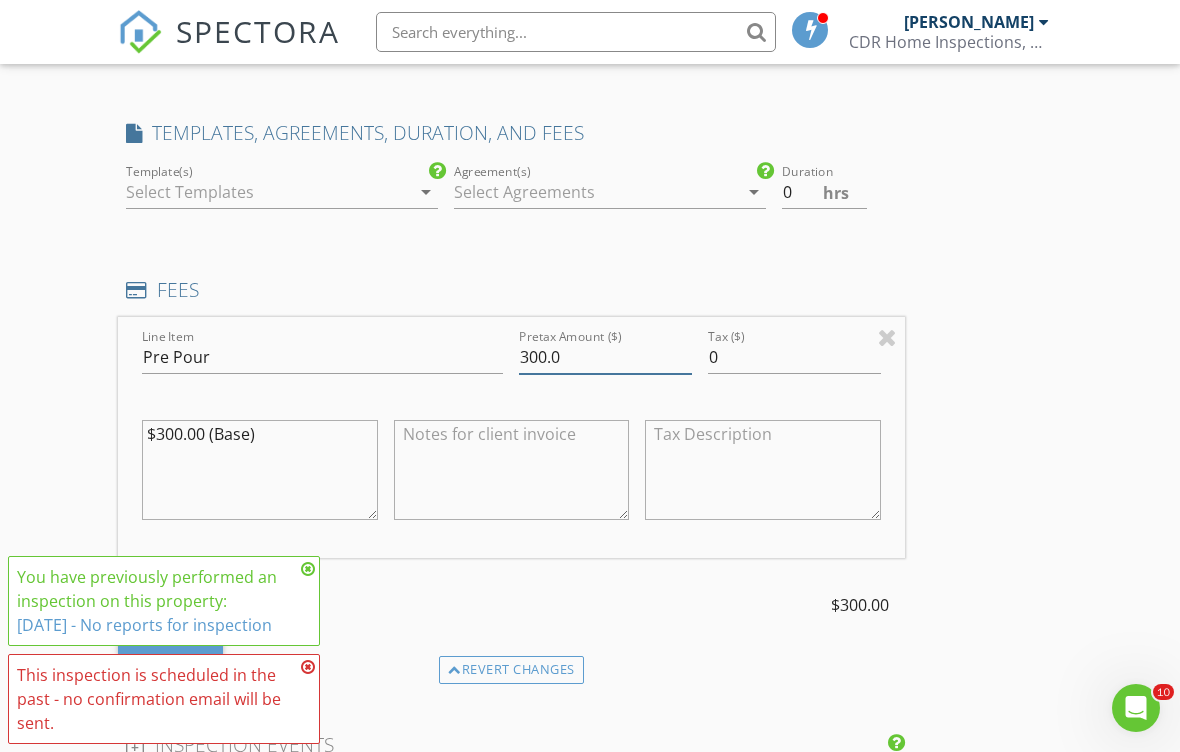 click on "300.0" at bounding box center (605, 357) 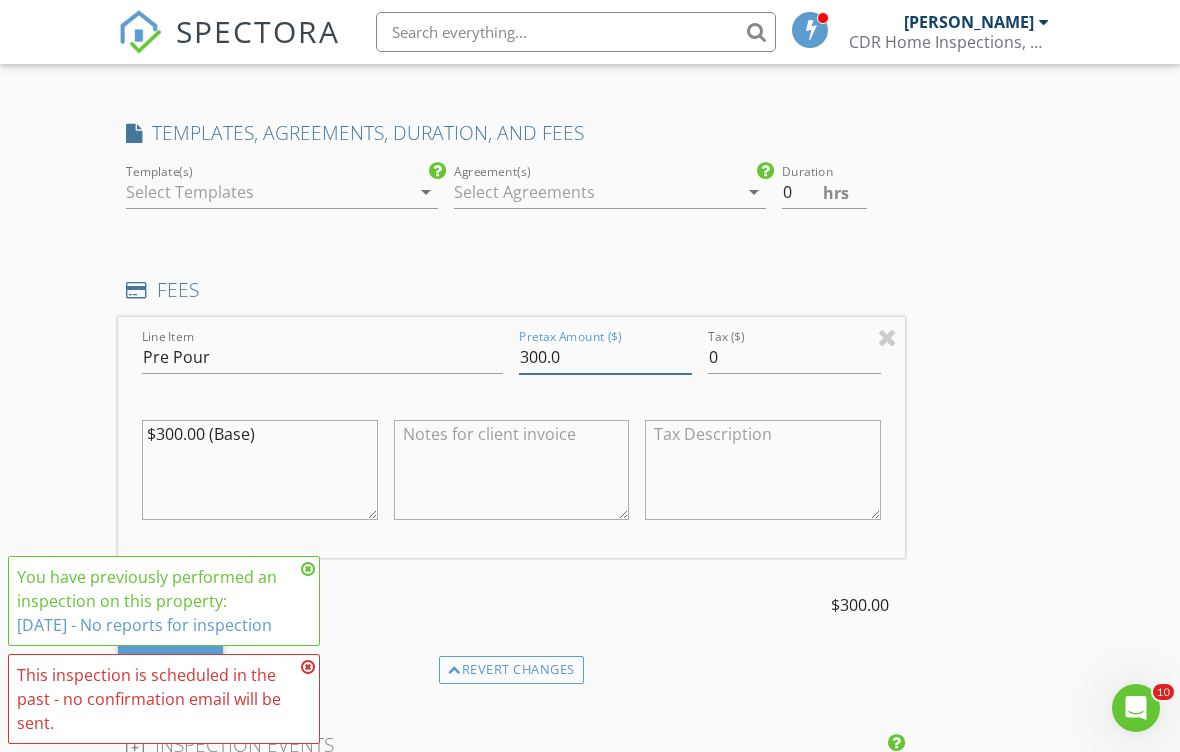 click on "300.0" at bounding box center [605, 357] 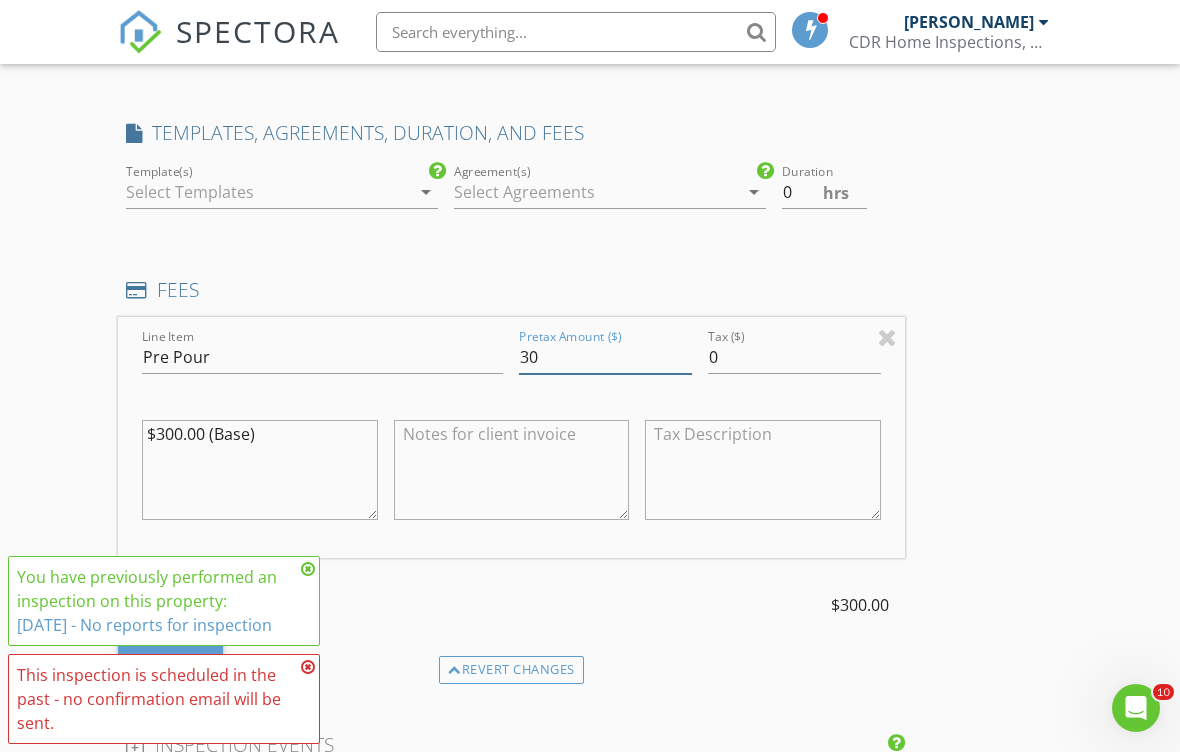 type on "3" 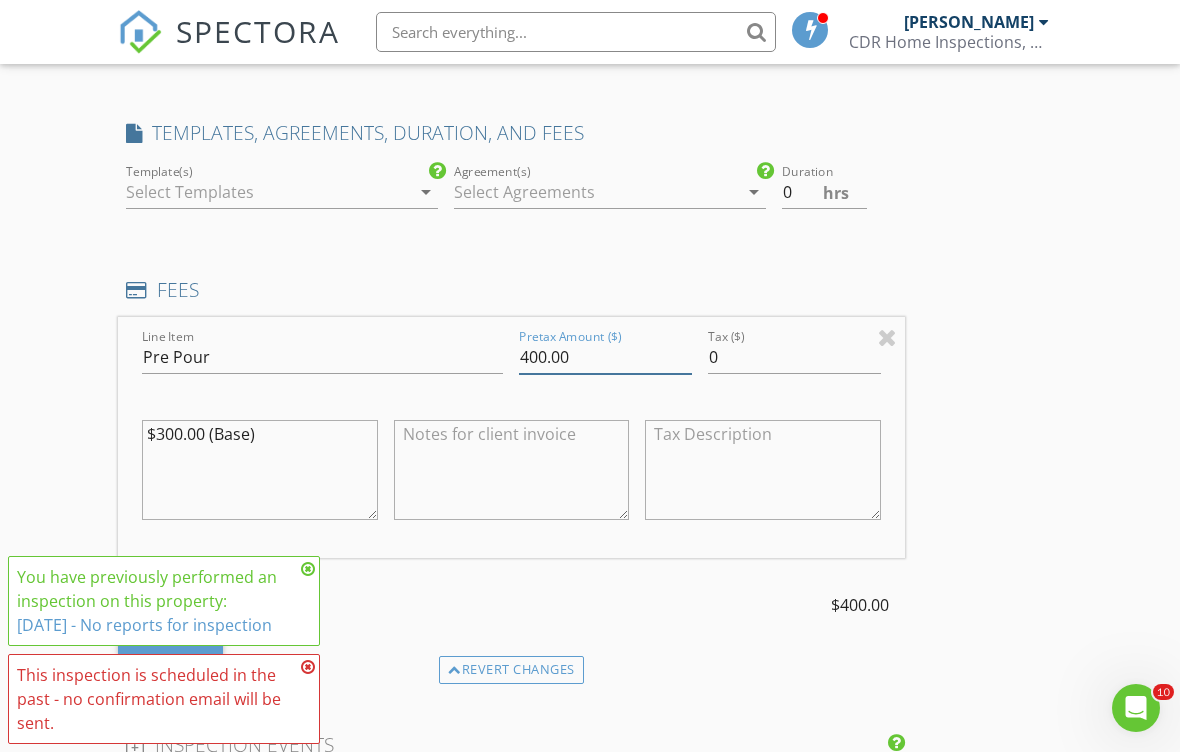 type on "400.00" 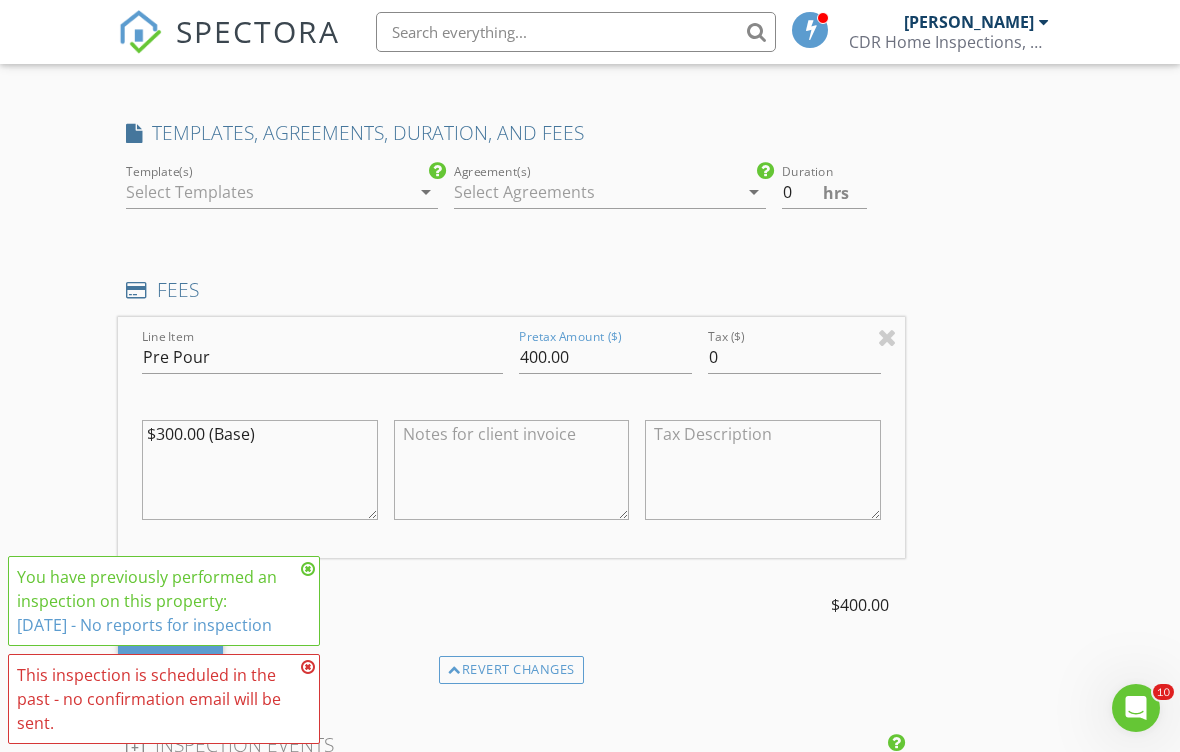 click on "Reorder / Copy
check_box_outline_blank Copy Reports From Original Inspection   check_box_outline_blank Copy Signed Agreements From Original Inspection
INSPECTOR(S)
check_box_outline_blank   Zach Smith     check_box   Rodney Palmer   PRIMARY   Rodney Palmer arrow_drop_down   check_box_outline_blank Rodney Palmer specifically requested
Date/Time
07/12/2025 8:00 AM
Location
Address Search       Address 551 N 129 Rd   Unit   City Mounds   State OK   Zip 74047   County Okmulgee     Square Feet   Year Built   Foundation arrow_drop_down     Rodney Palmer     42.1 miles     (an hour)
client
check_box Enable Client CC email for this inspection   Client Search     check_box_outline_blank Client is a Company/Organization     First Name All Pro Foundations   Last Name   Email This email is invalid   CC Email   Phone           Notes" at bounding box center (590, -26) 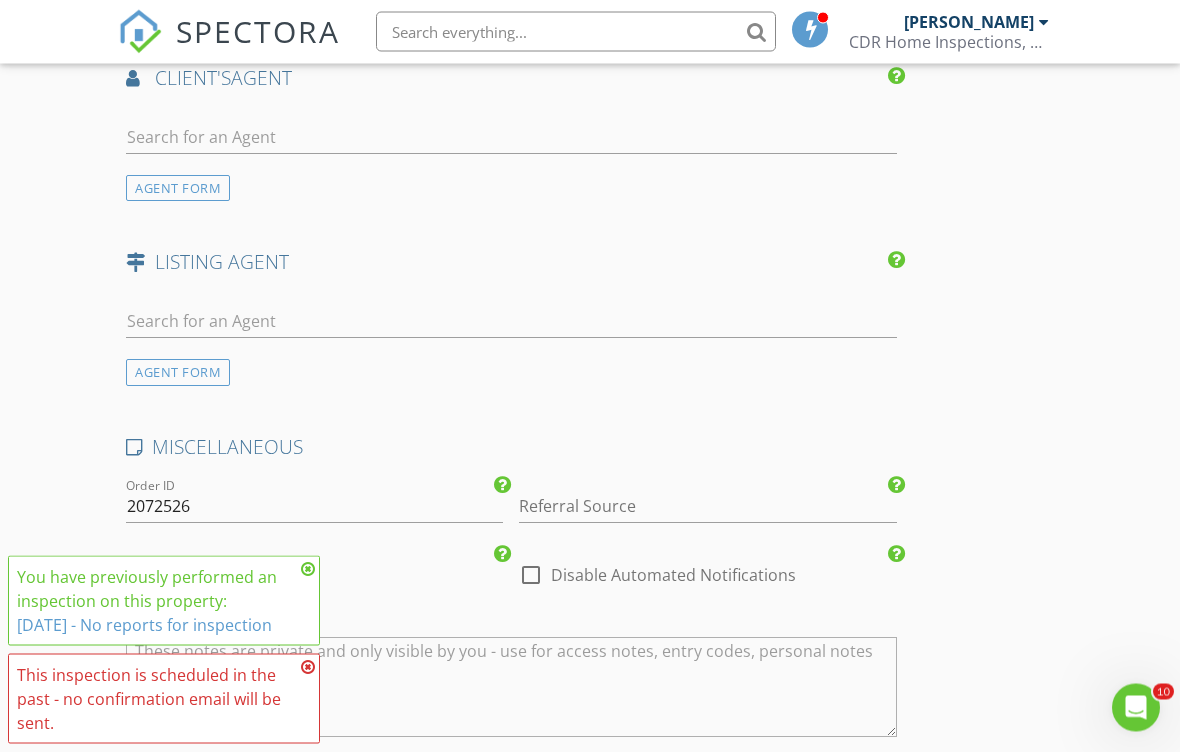 scroll, scrollTop: 3486, scrollLeft: 0, axis: vertical 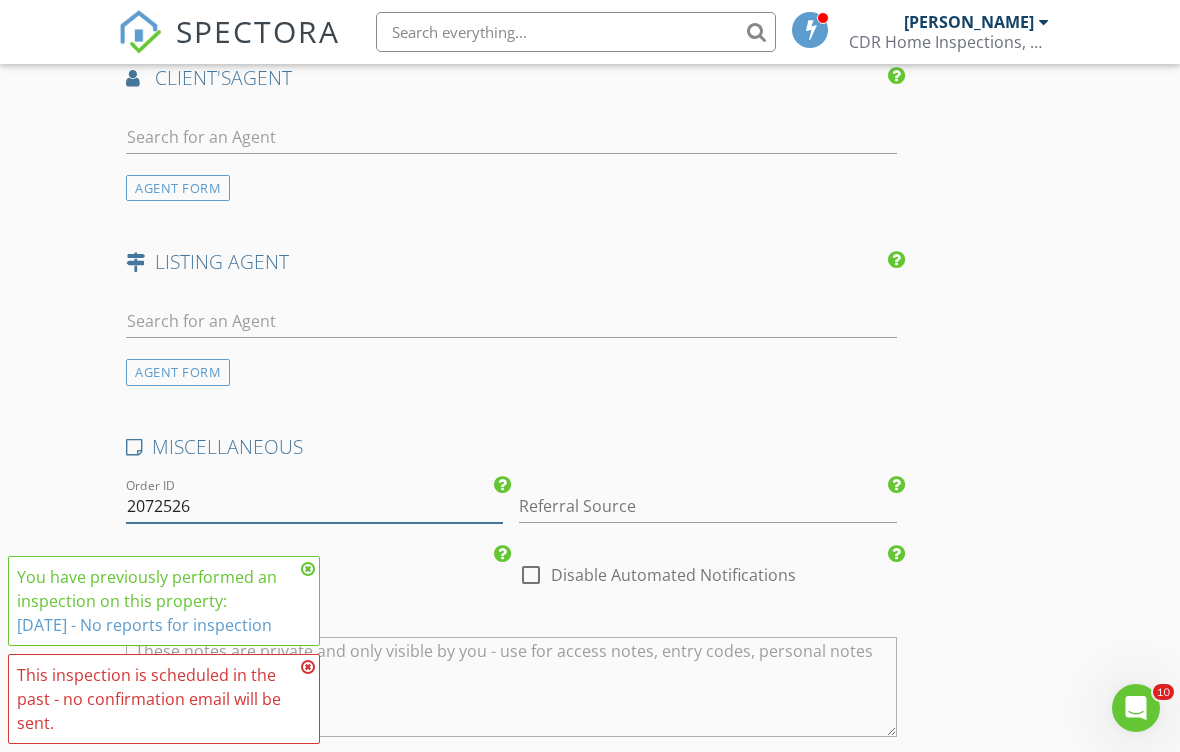 click on "2072526" at bounding box center [314, 506] 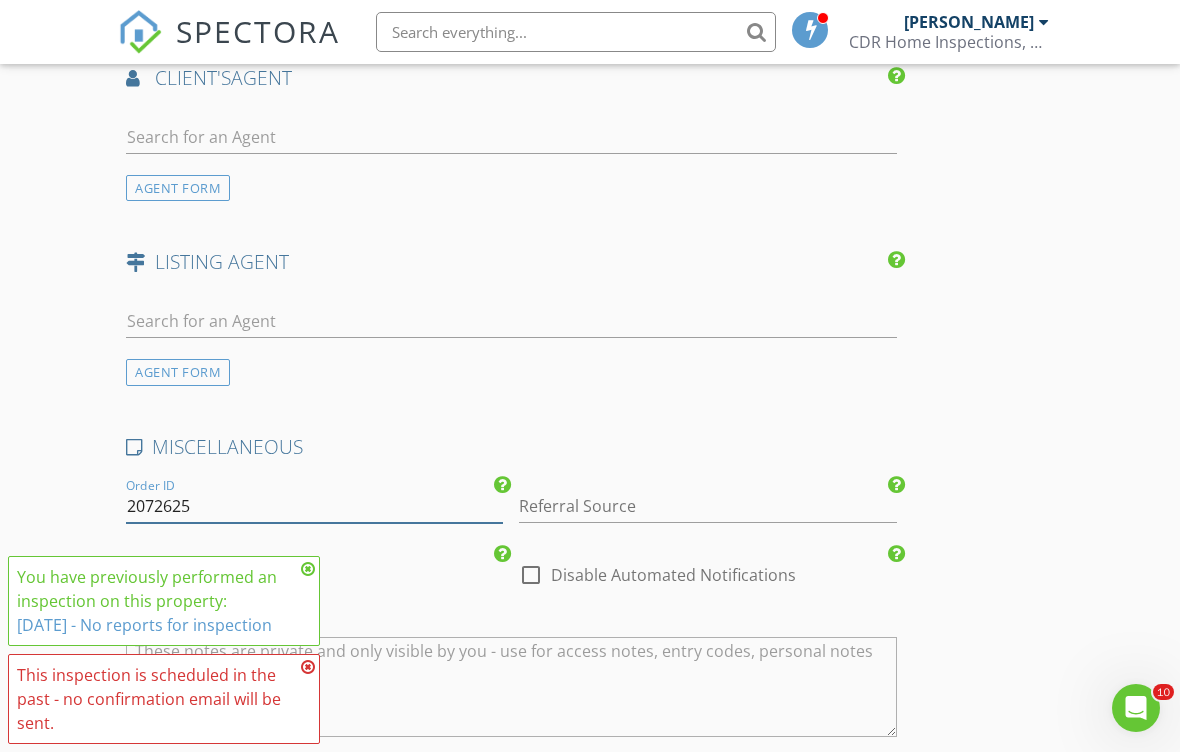 type on "2072625" 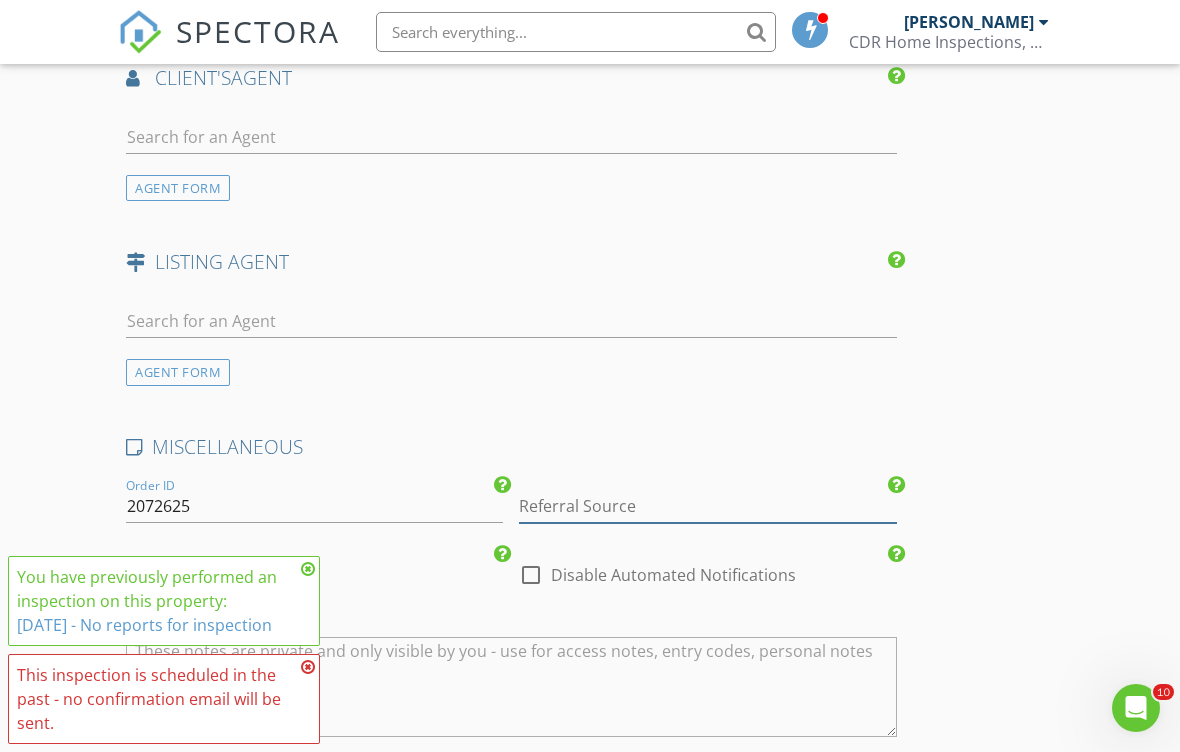 click at bounding box center [707, 506] 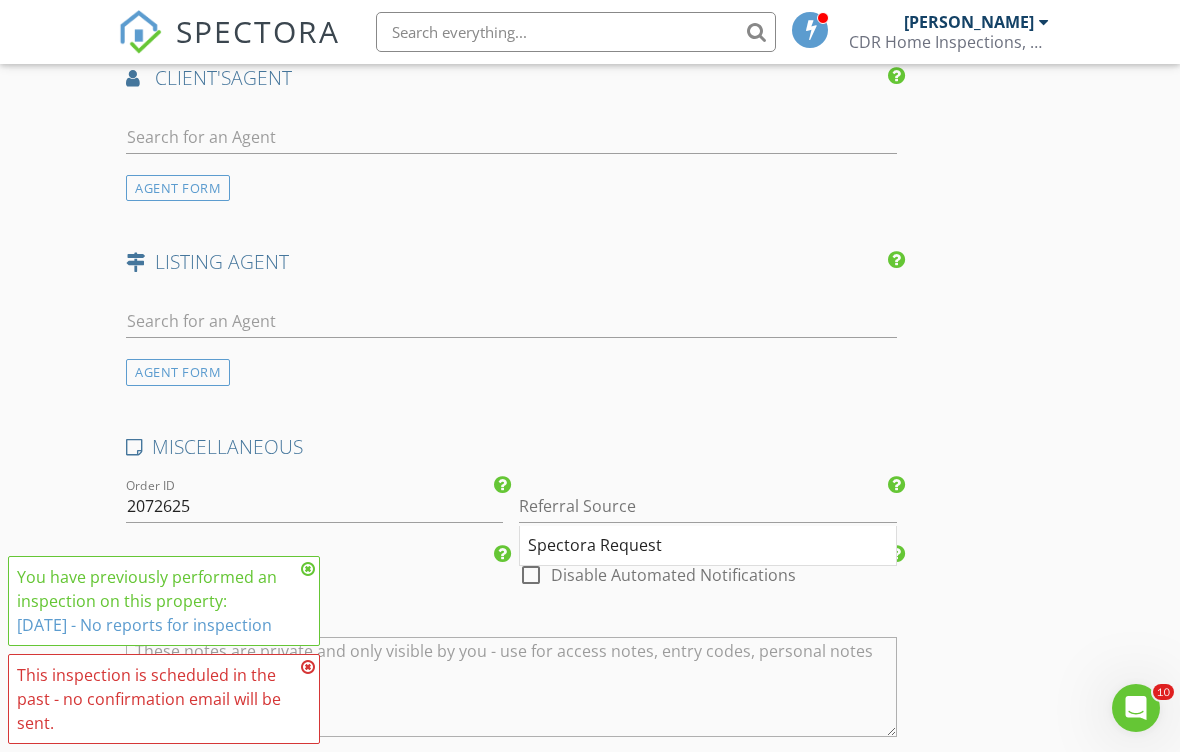 click at bounding box center [308, 569] 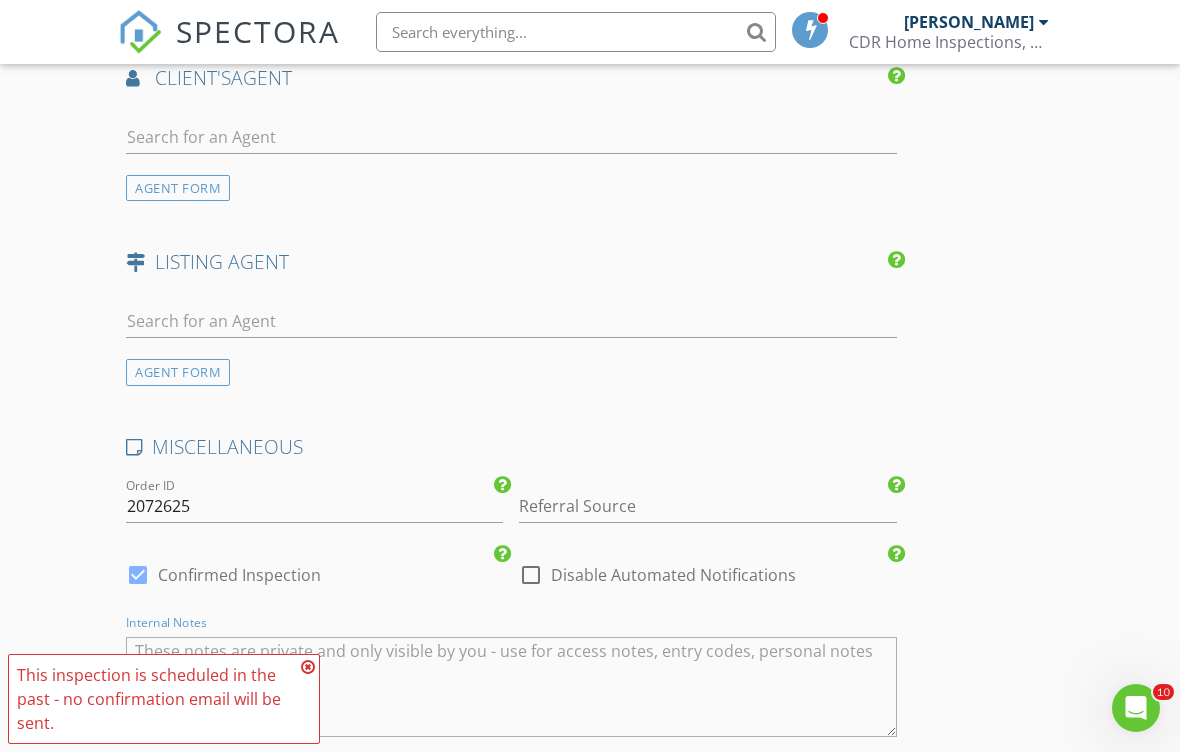 click at bounding box center [511, 687] 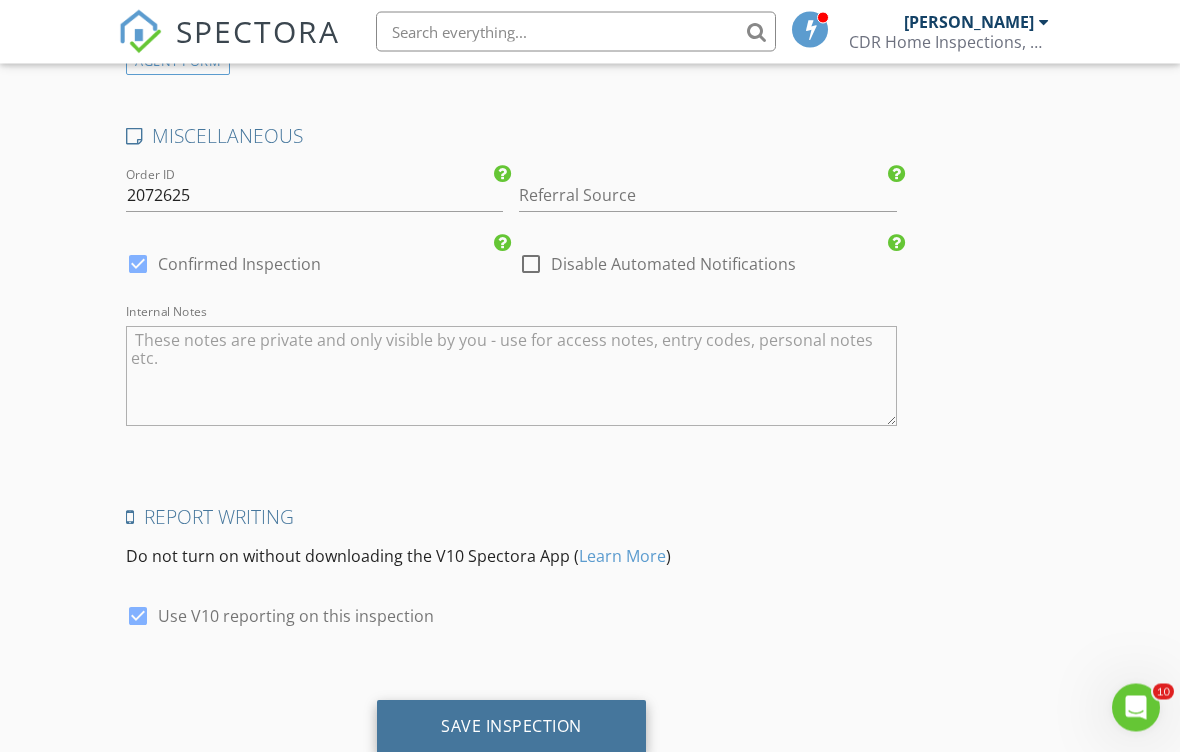 scroll, scrollTop: 3797, scrollLeft: 0, axis: vertical 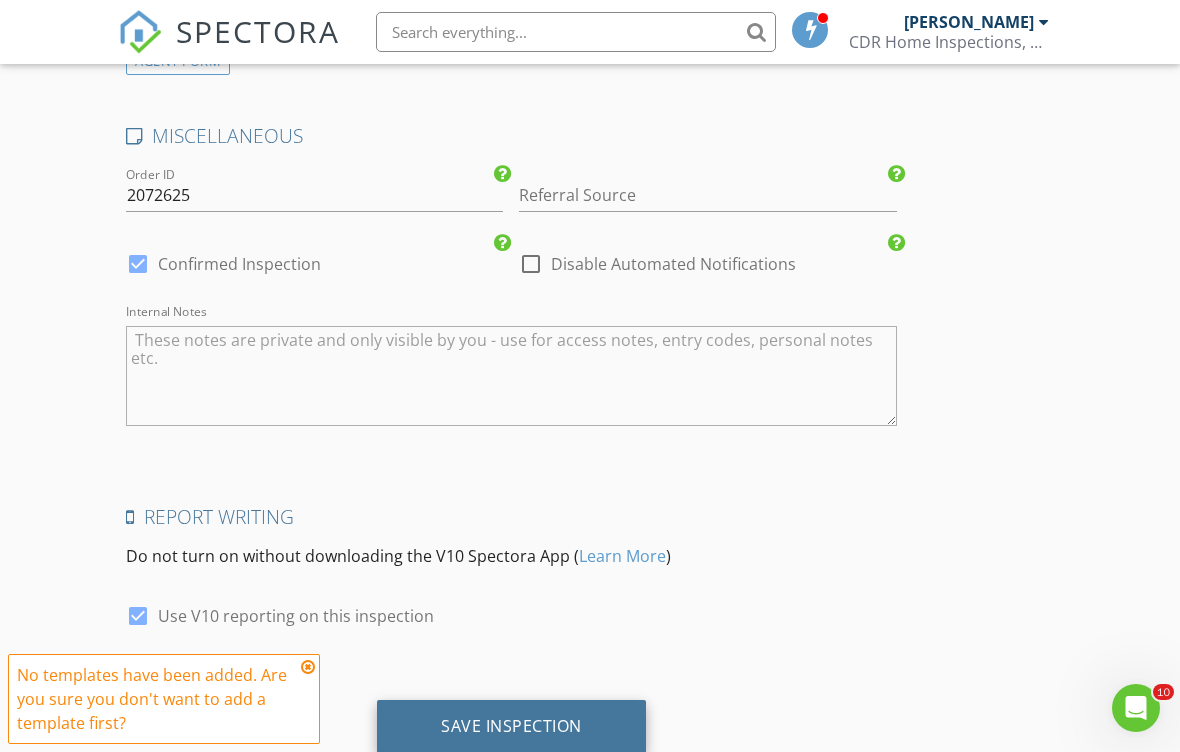 click on "Save Inspection" at bounding box center [511, 727] 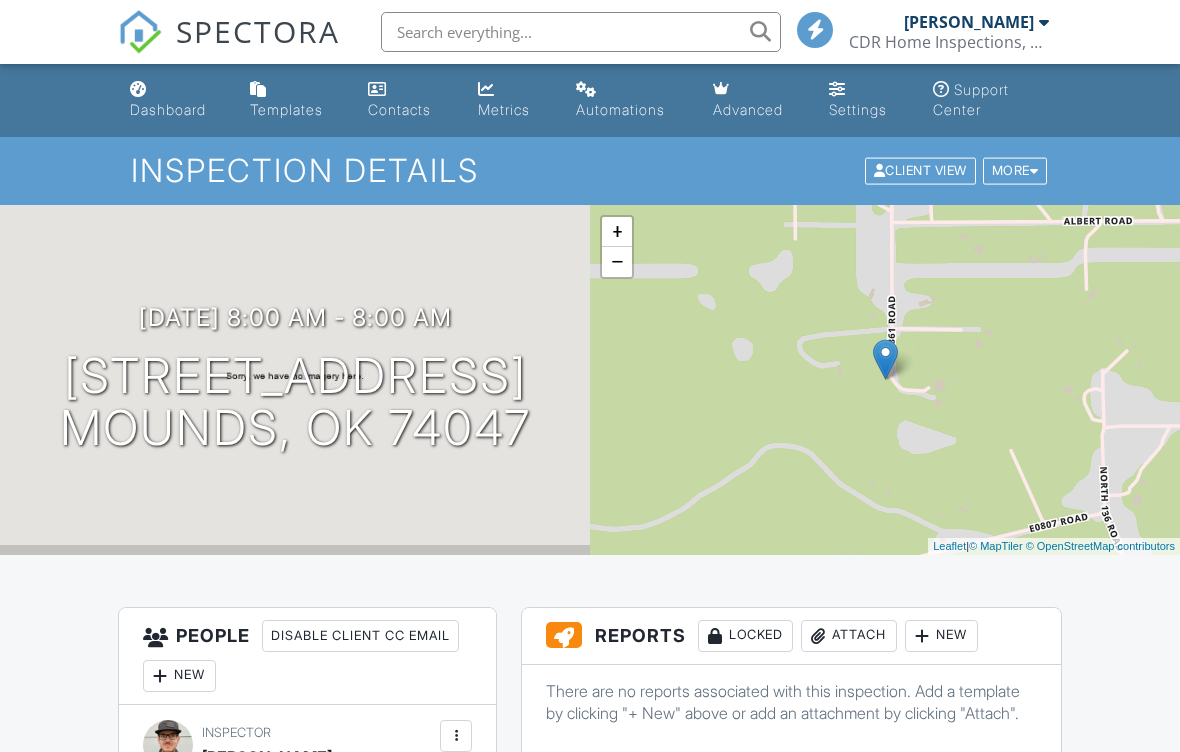 scroll, scrollTop: 0, scrollLeft: 0, axis: both 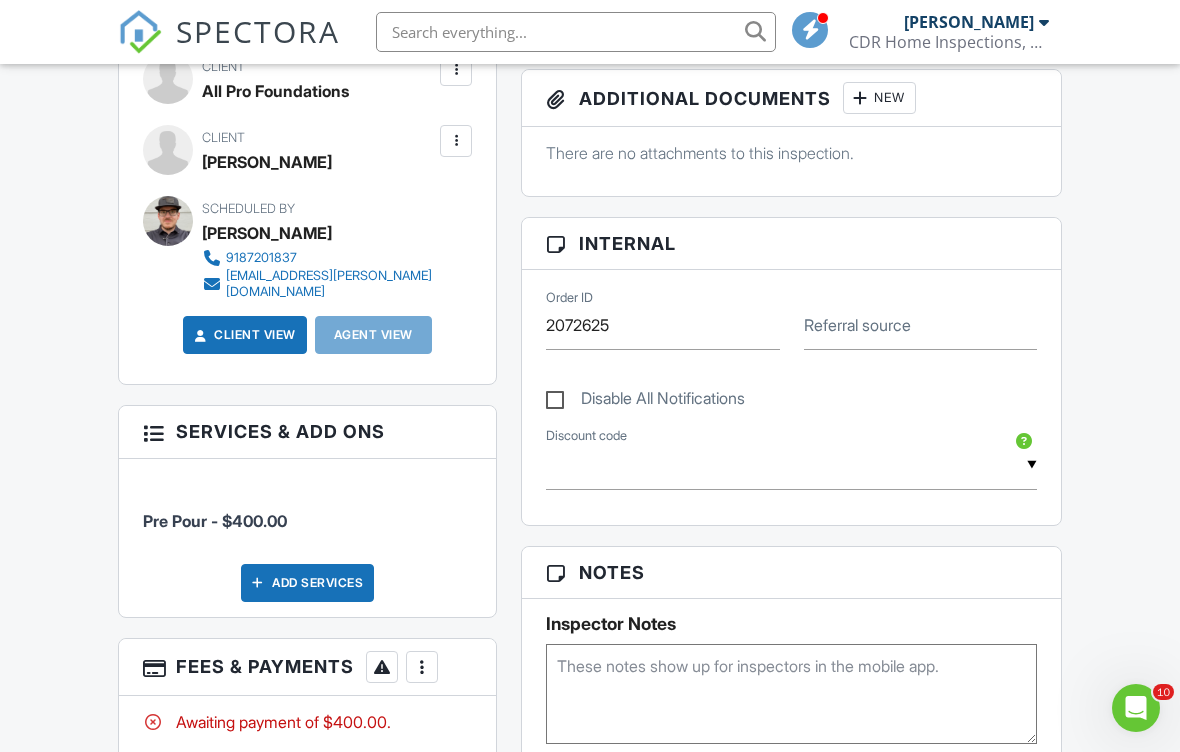 click at bounding box center (422, 667) 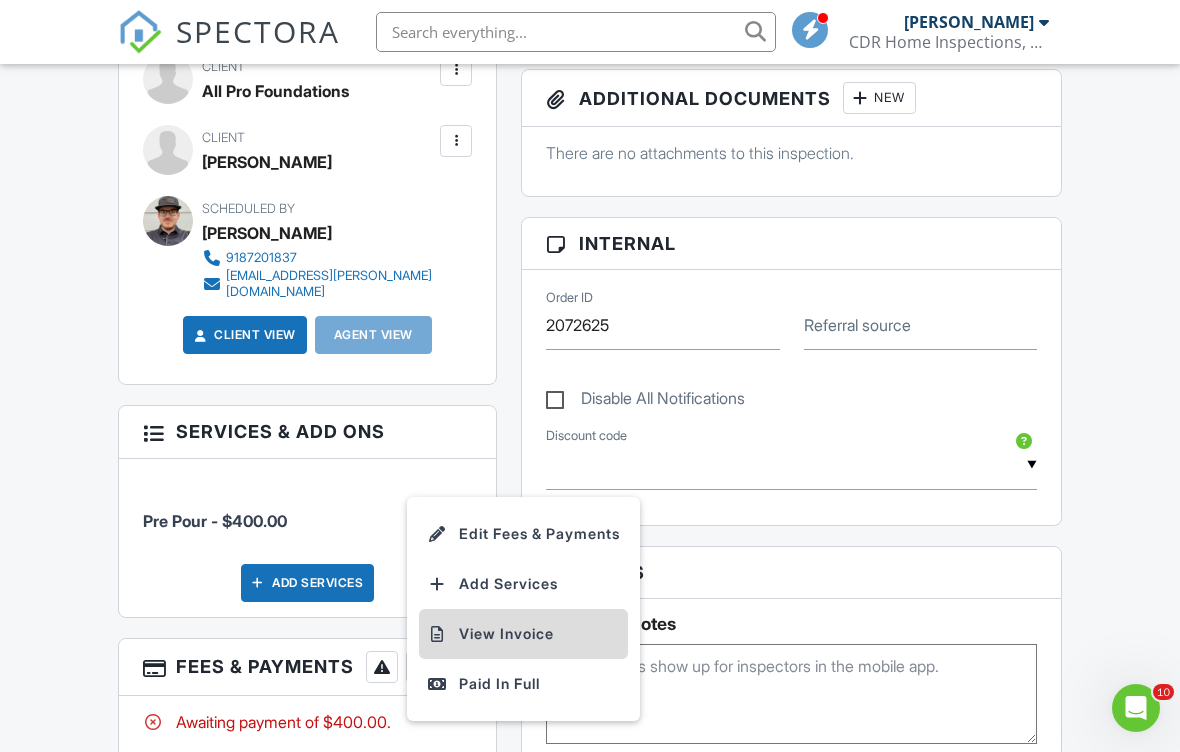 click on "View Invoice" at bounding box center (523, 634) 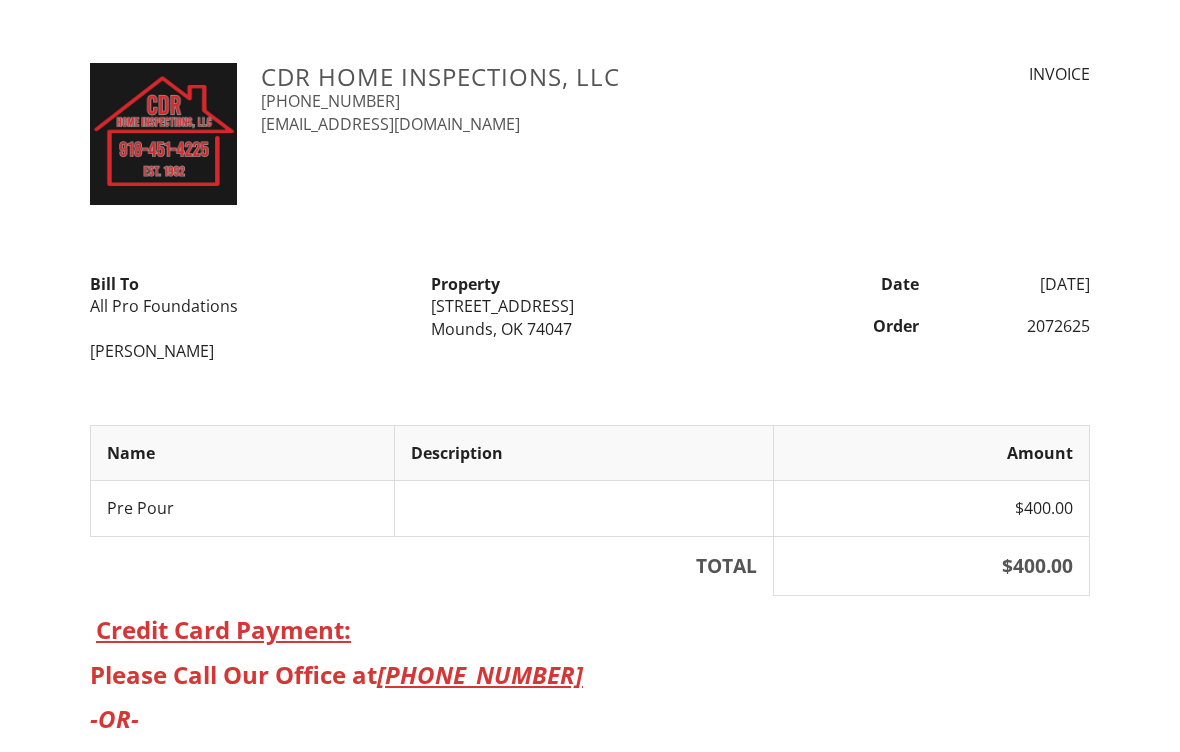 scroll, scrollTop: 0, scrollLeft: 0, axis: both 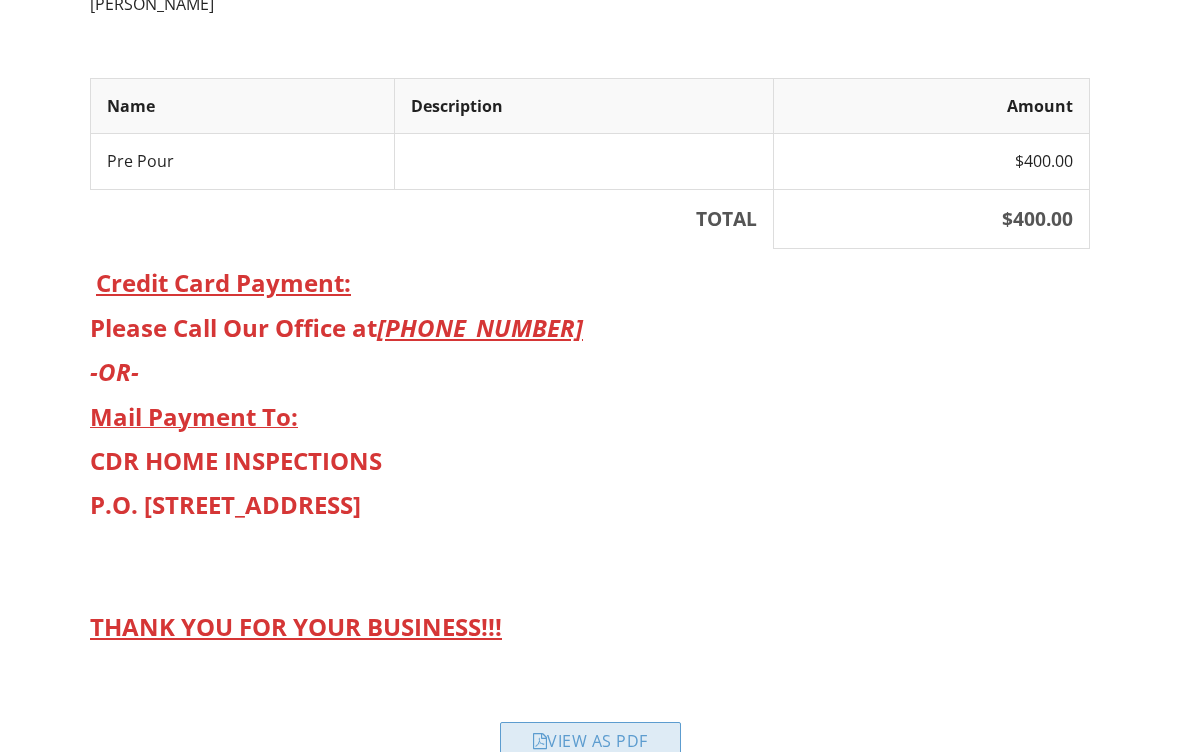 click on "View as PDF" at bounding box center [590, 740] 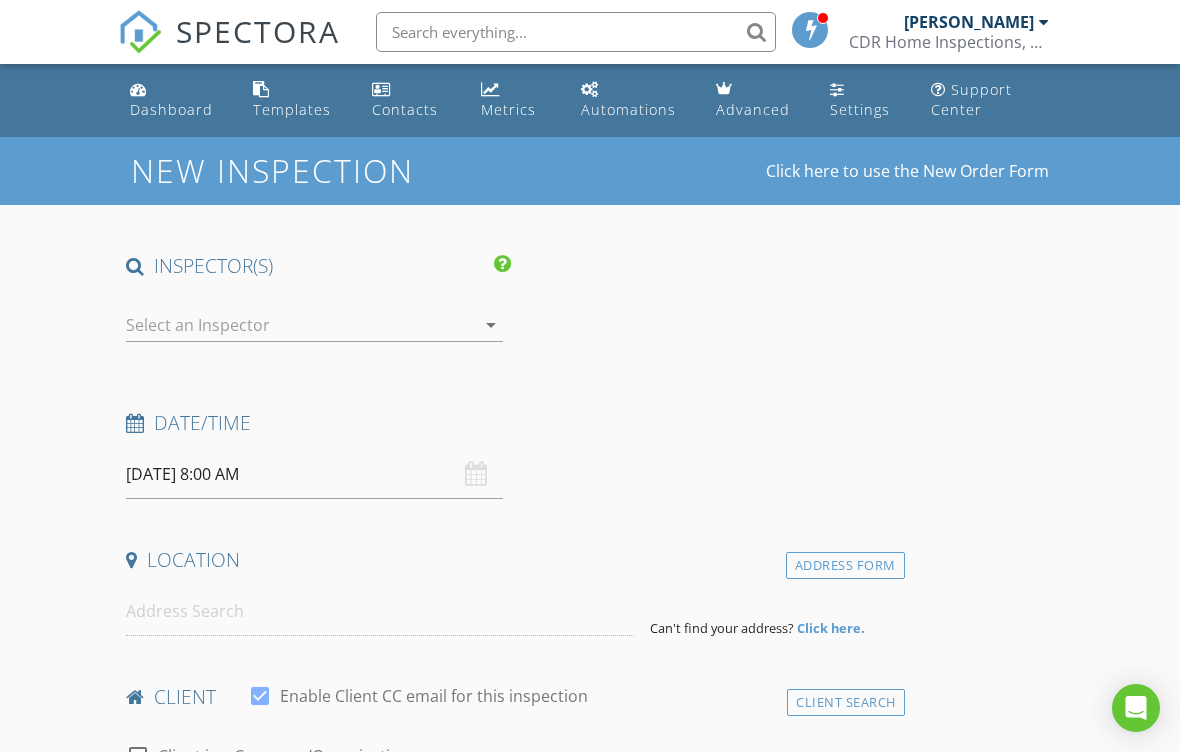 scroll, scrollTop: 0, scrollLeft: 0, axis: both 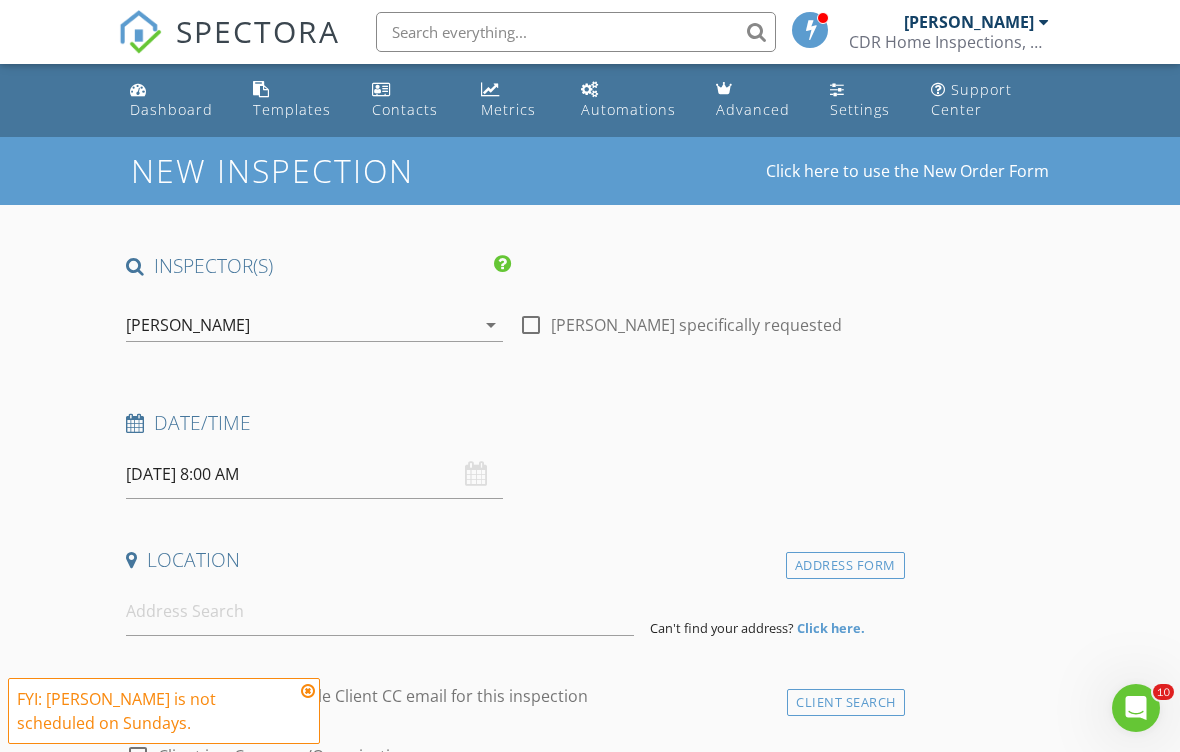 click at bounding box center [576, 32] 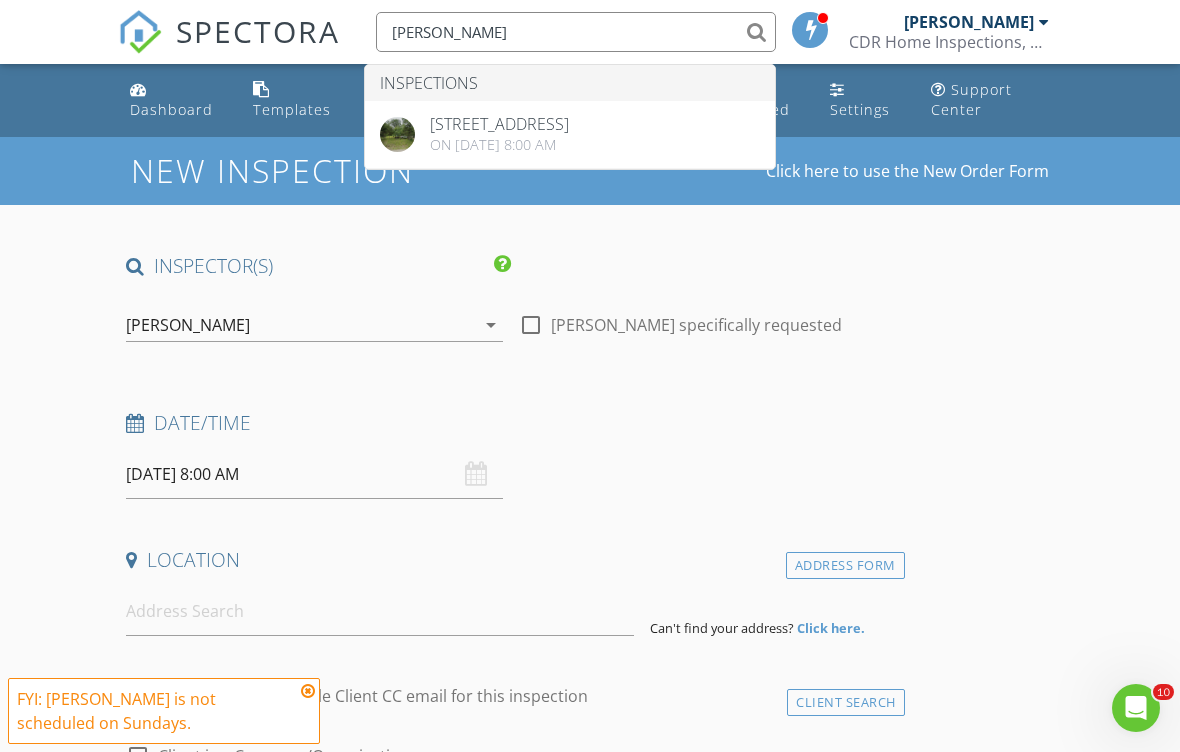 type on "[PERSON_NAME]" 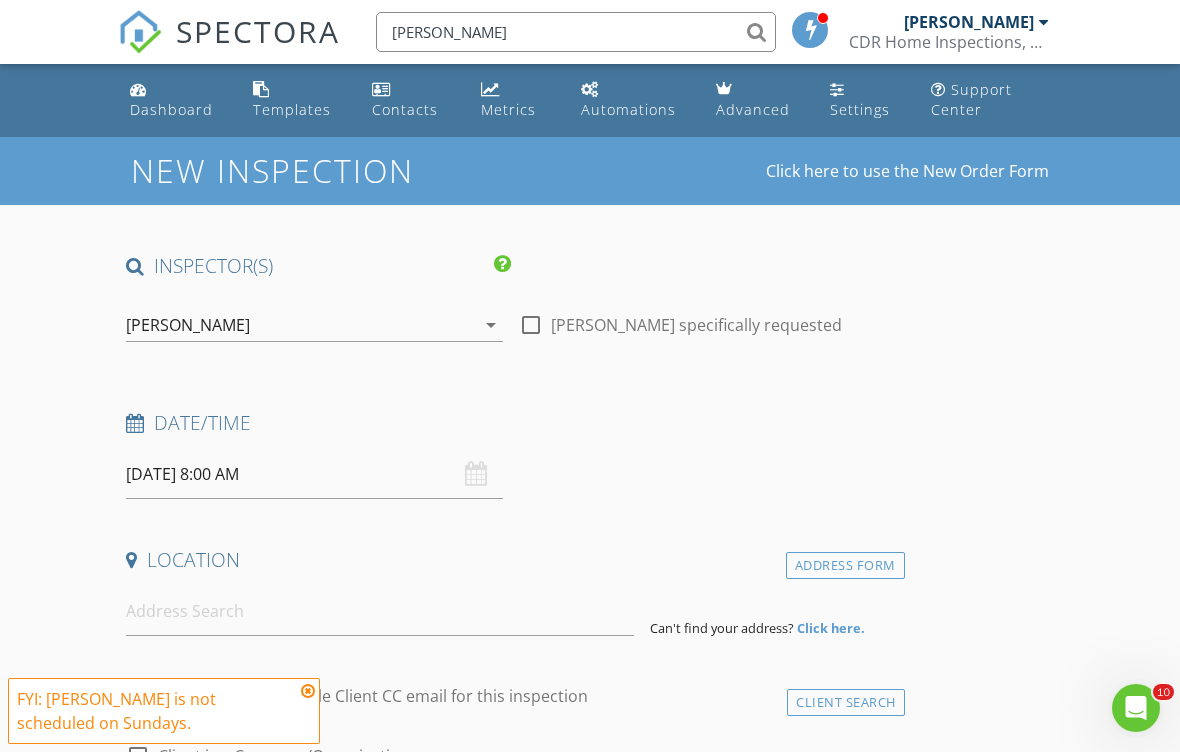 click on "[PERSON_NAME]" at bounding box center (300, 325) 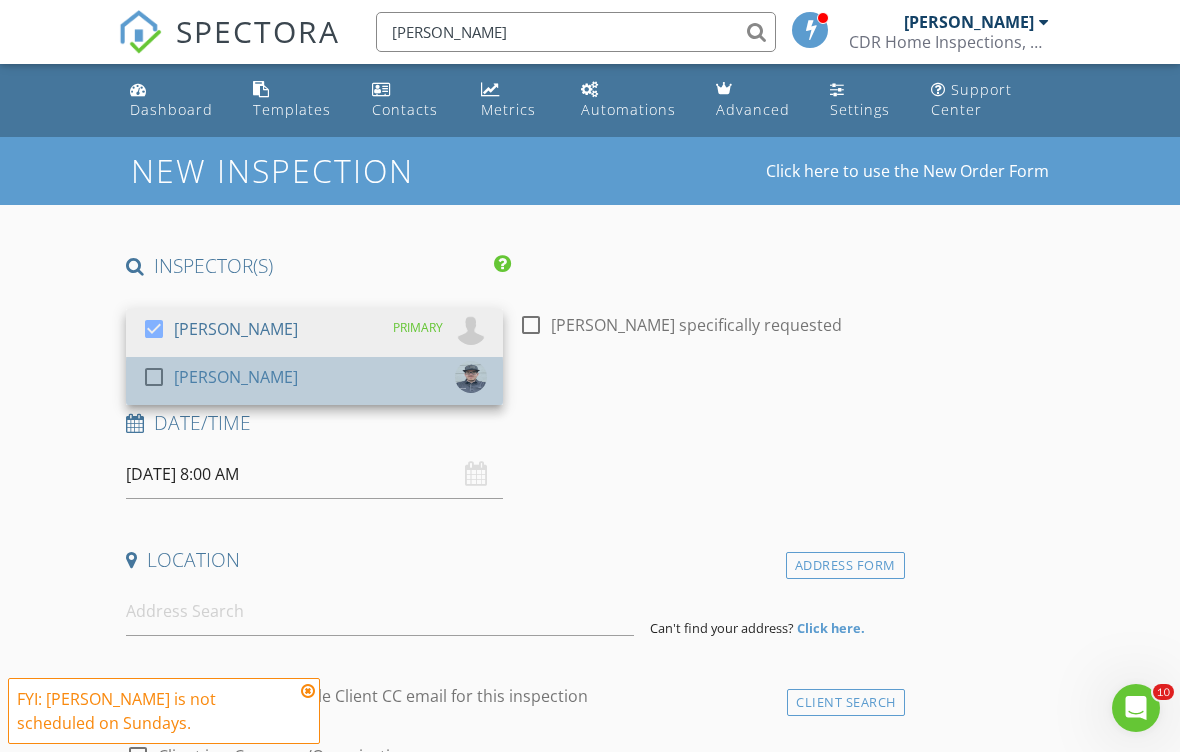 click on "check_box_outline_blank   Rodney Palmer" at bounding box center (314, 381) 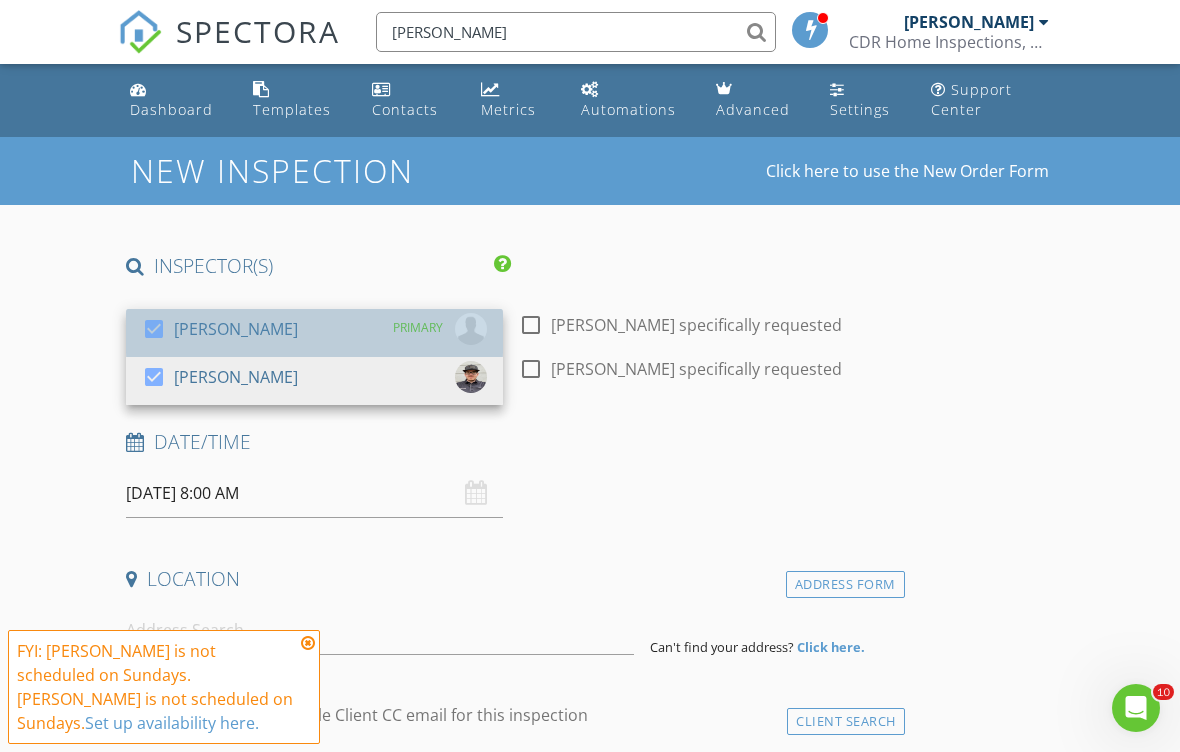 click on "check_box   Zach Smith   PRIMARY" at bounding box center (314, 333) 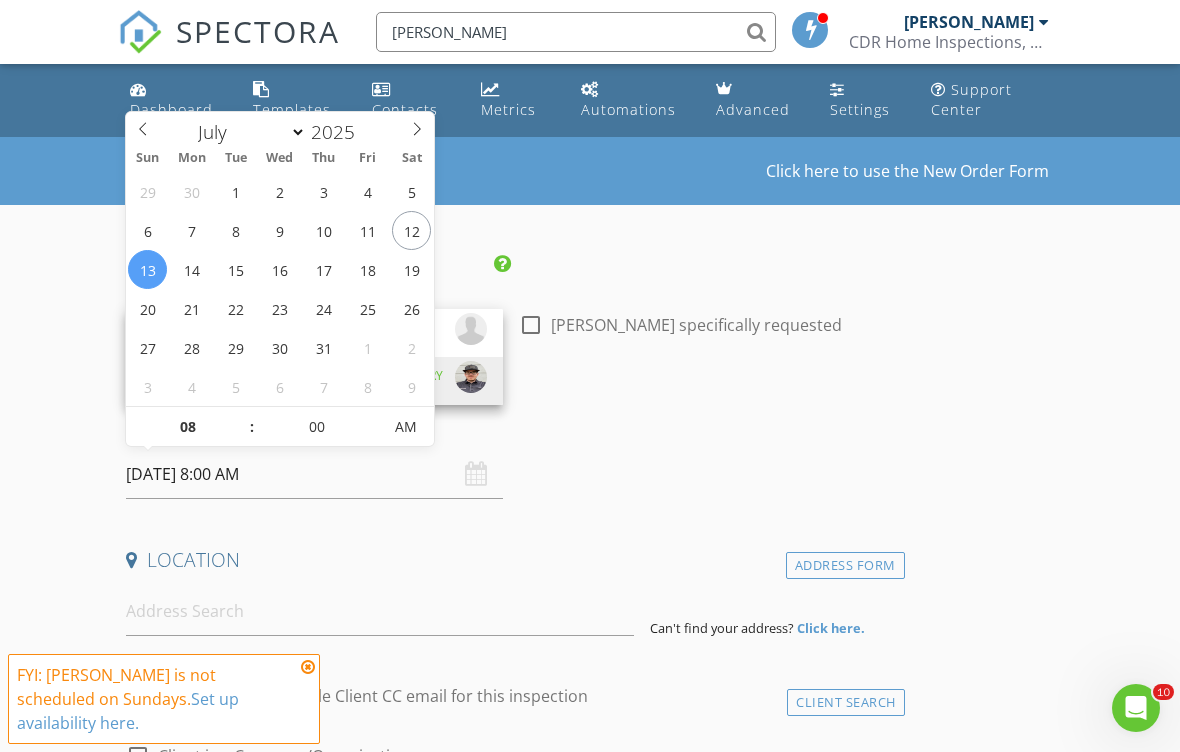 click on "[DATE] 8:00 AM" at bounding box center [314, 474] 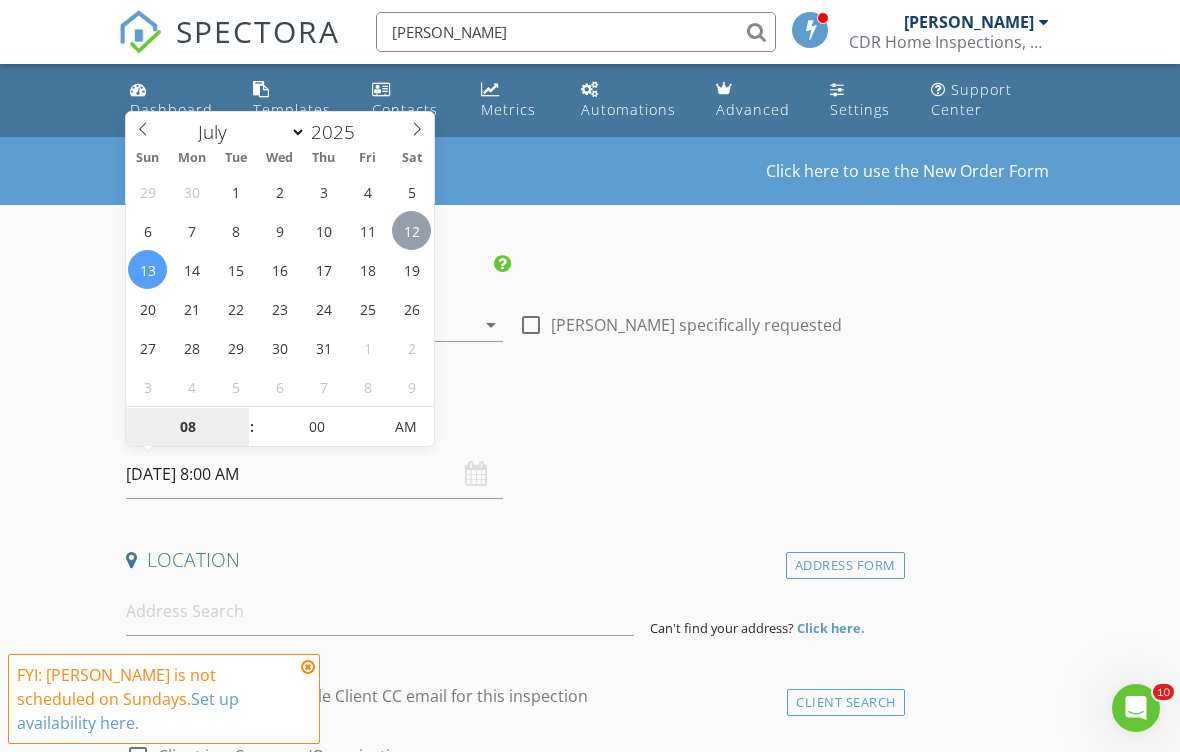 type on "[DATE] 8:00 AM" 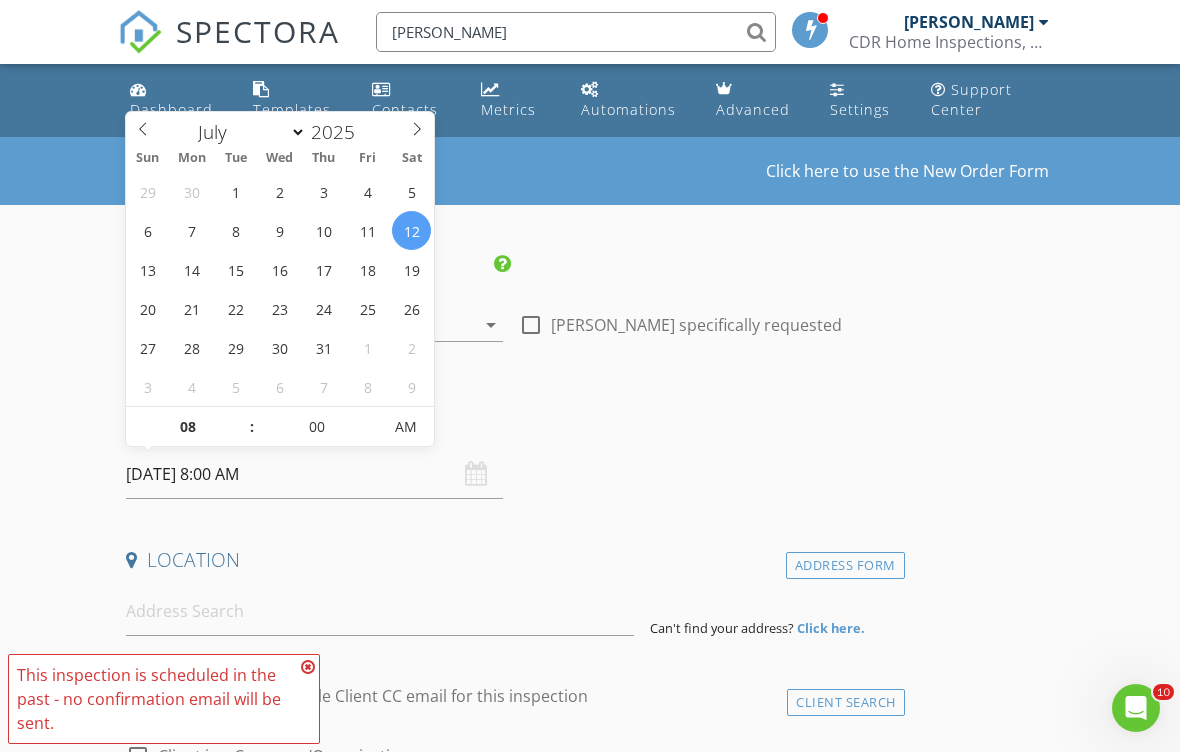 click on "INSPECTOR(S)
check_box_outline_blank   Zach Smith     check_box   Rodney Palmer   PRIMARY   Rodney Palmer arrow_drop_down   check_box_outline_blank Rodney Palmer specifically requested
Date/Time
07/12/2025 8:00 AM
Location
Address Form       Can't find your address?   Click here.
client
check_box Enable Client CC email for this inspection   Client Search     check_box_outline_blank Client is a Company/Organization     First Name   Last Name   Email   CC Email   Phone           Notes   Private Notes
ADD ADDITIONAL client
SERVICES
check_box_outline_blank   Manufactured Home - Structural   check_box_outline_blank   Structural   check_box_outline_blank   Final Inspection   check_box_outline_blank   Foundation Drawing / Letter   check_box_outline_blank   Pre Pour       arrow_drop_down" at bounding box center (511, 1629) 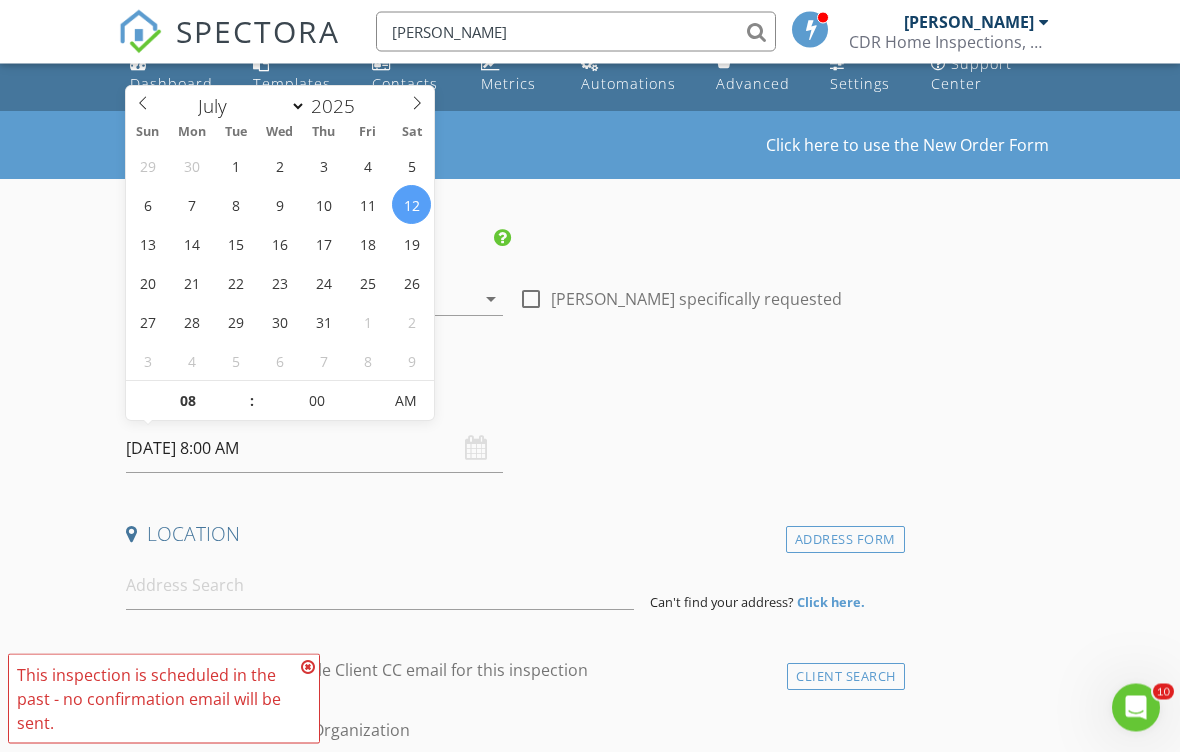 scroll, scrollTop: 0, scrollLeft: 0, axis: both 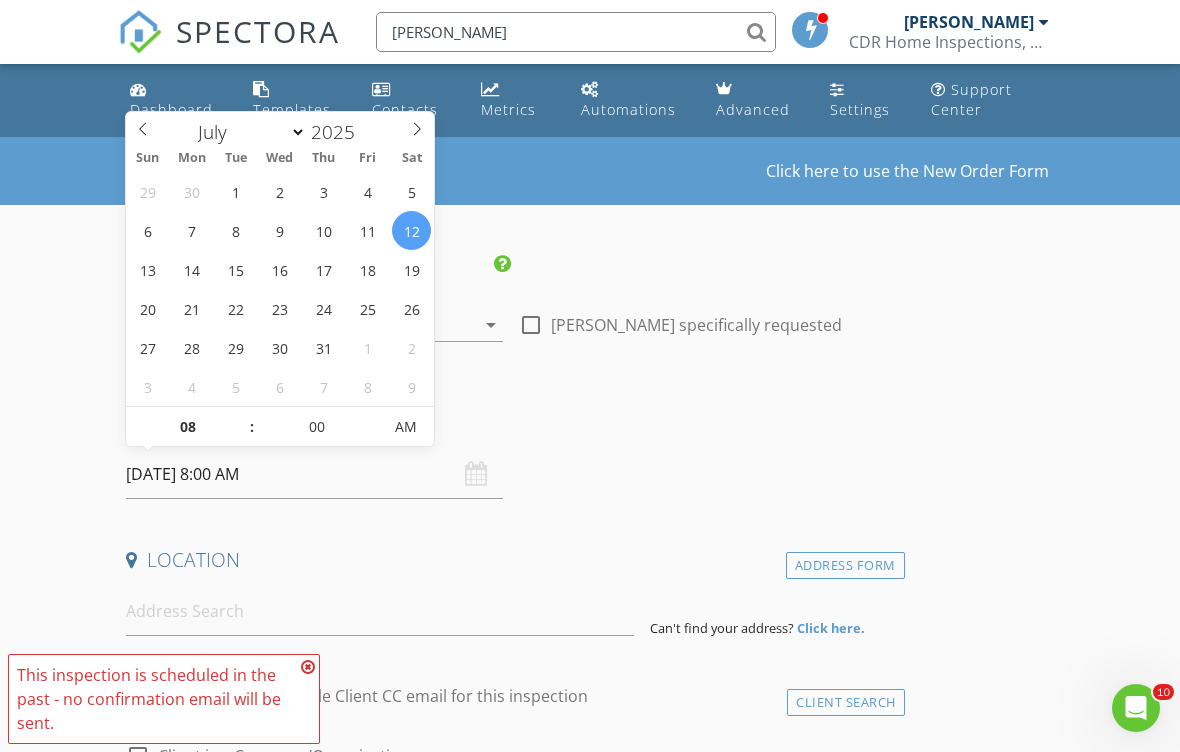 click on "[PERSON_NAME]" at bounding box center (576, 32) 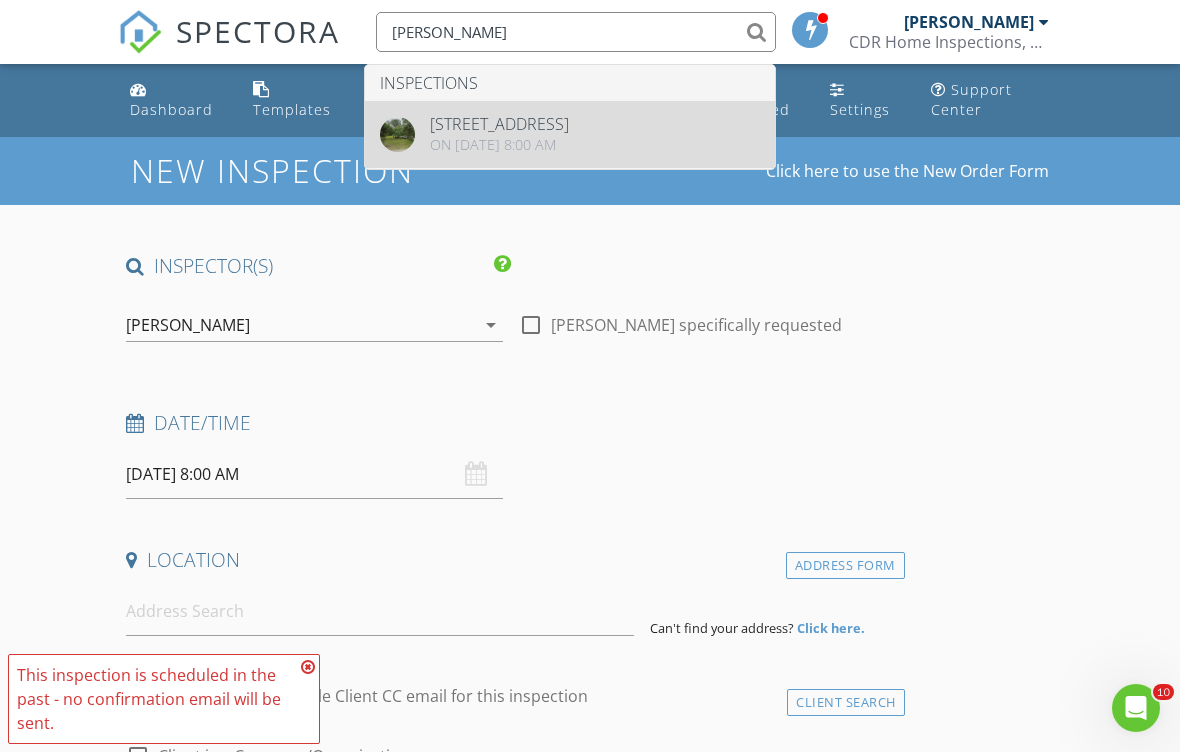 type 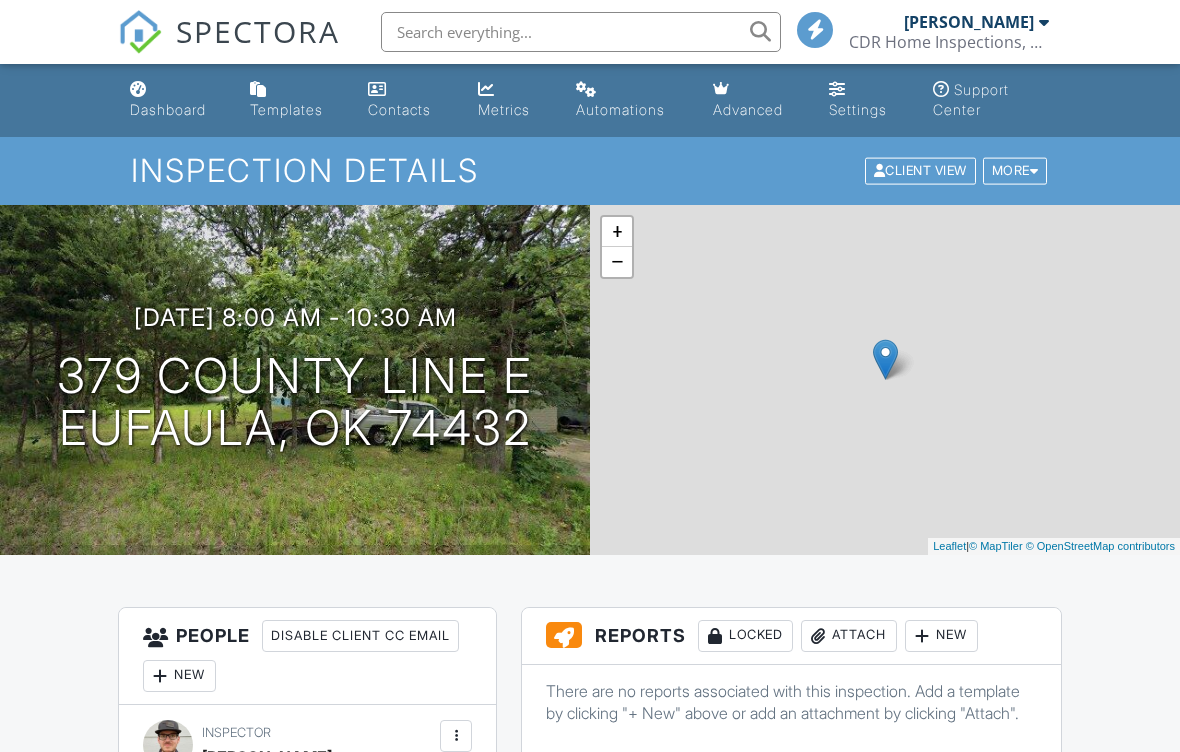 scroll, scrollTop: 0, scrollLeft: 0, axis: both 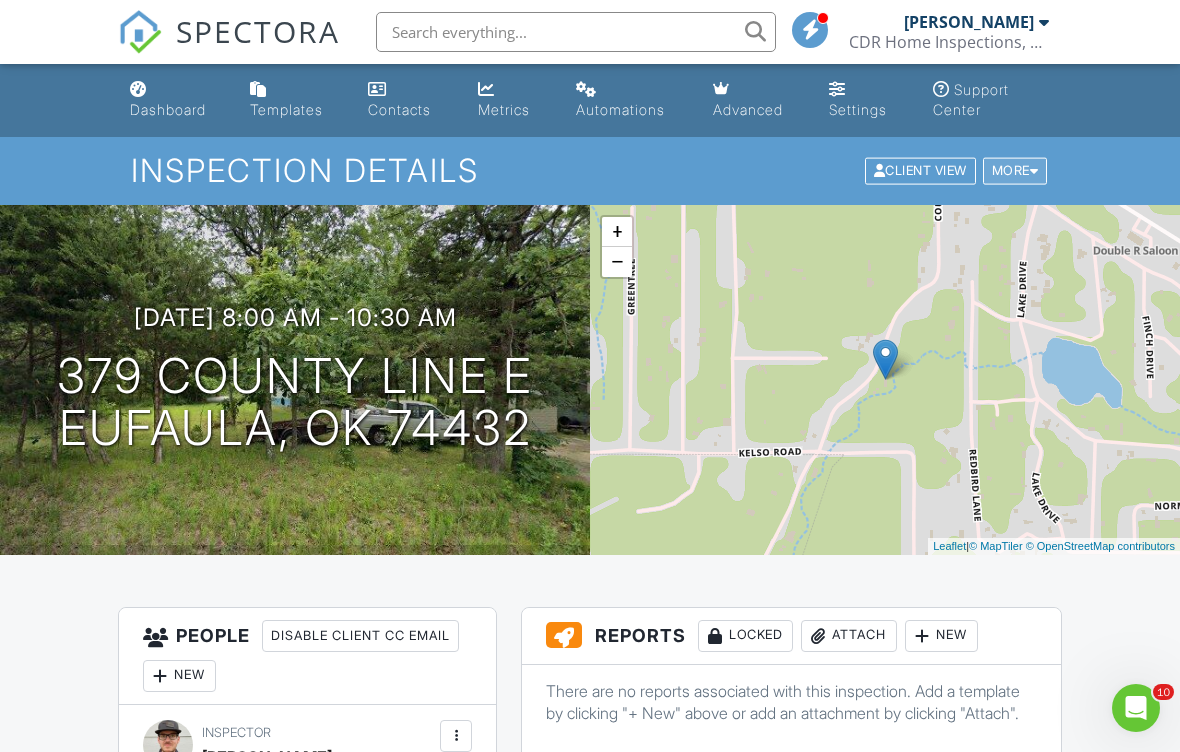 click on "More" at bounding box center (1015, 171) 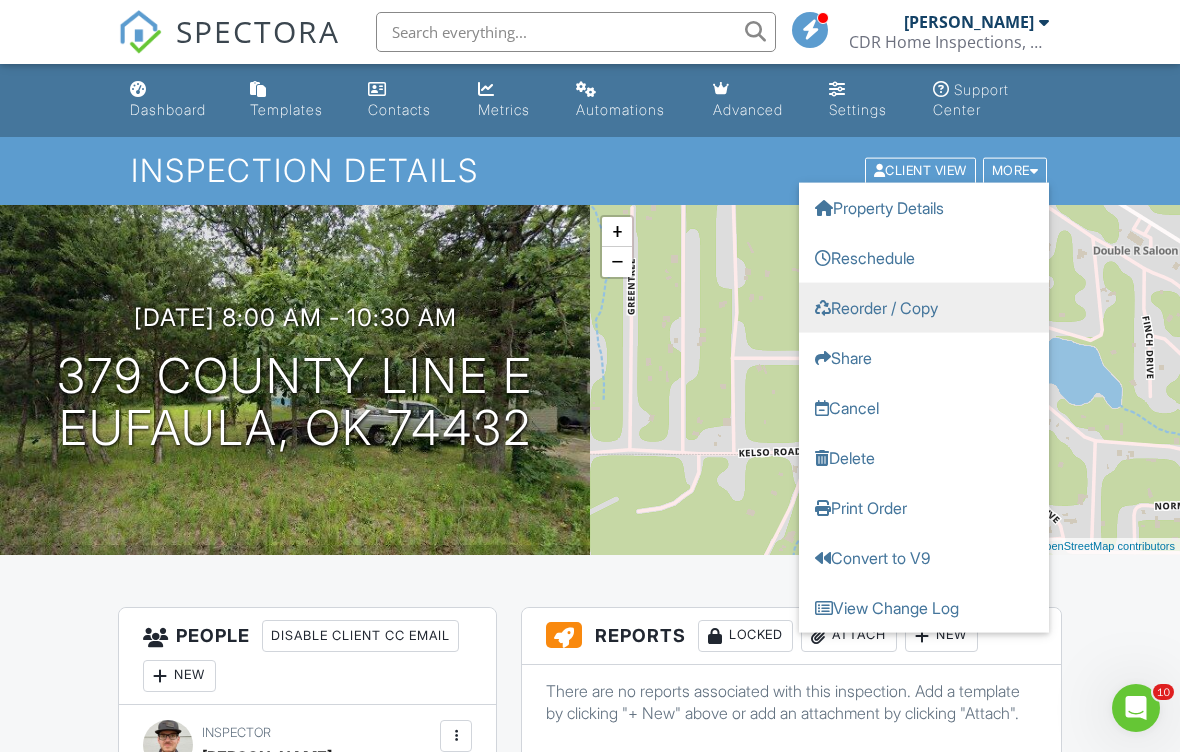 click on "Reorder / Copy" at bounding box center [924, 308] 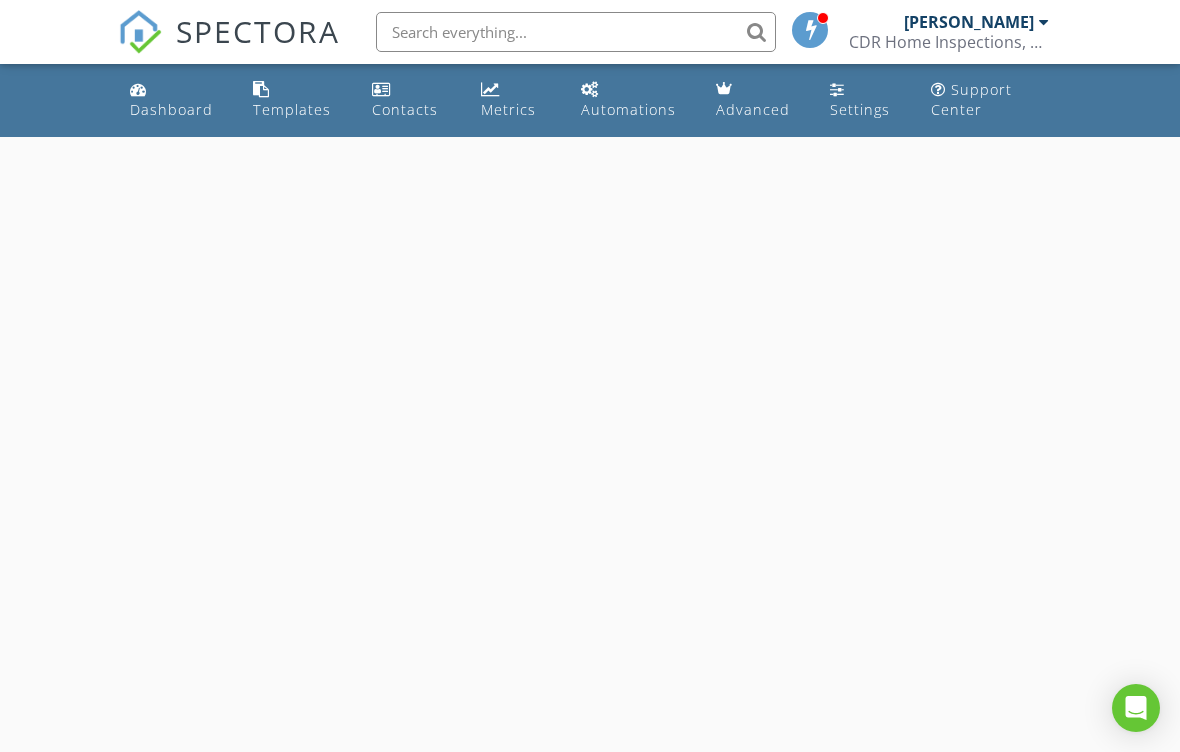 scroll, scrollTop: 0, scrollLeft: 0, axis: both 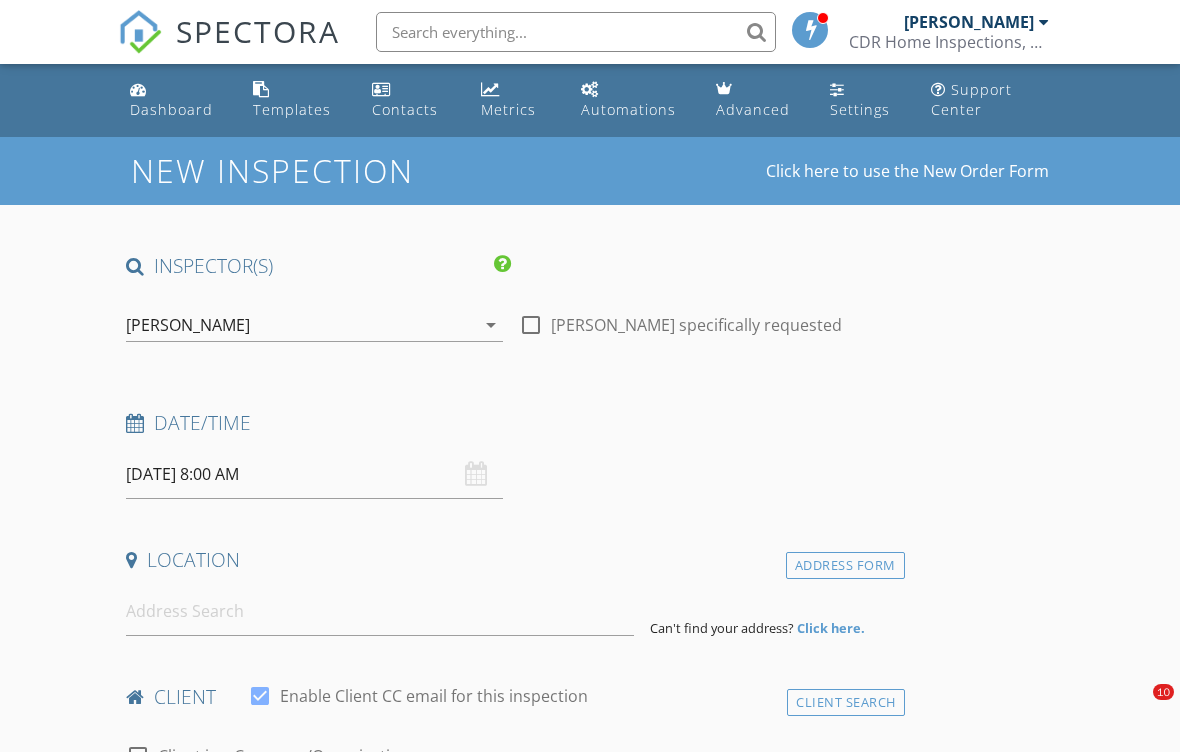 type on "[PERSON_NAME] Homes" 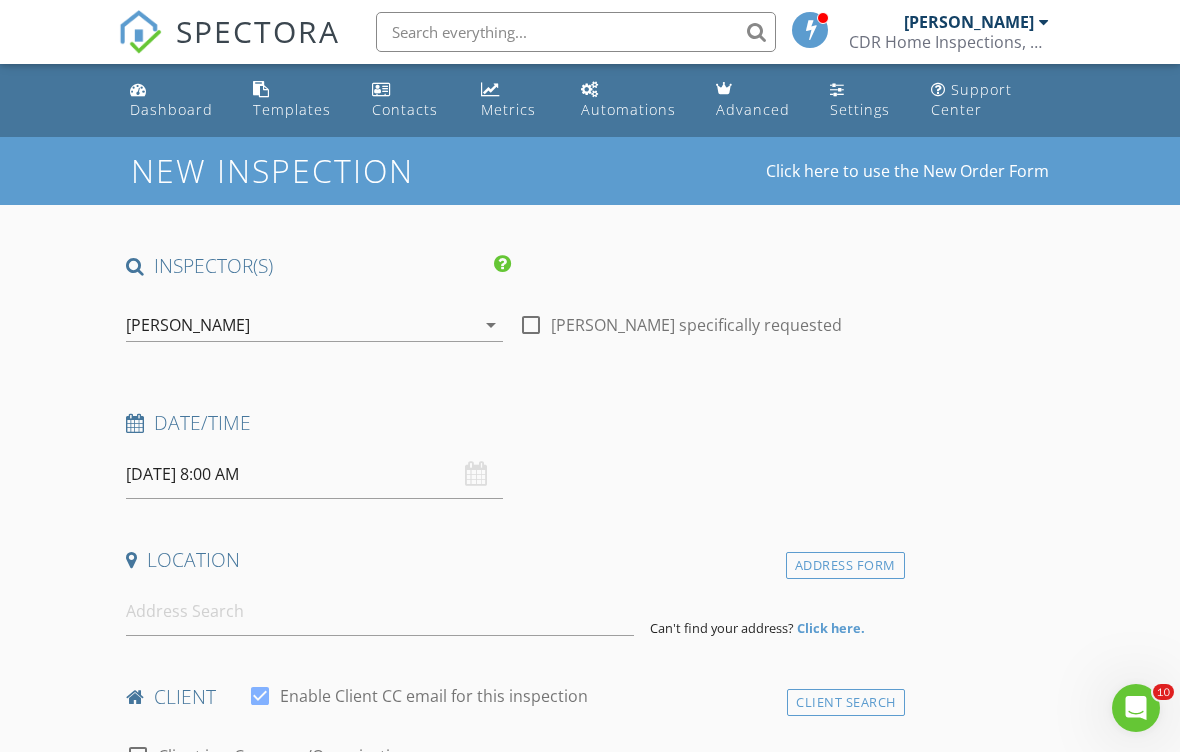 scroll, scrollTop: 0, scrollLeft: 0, axis: both 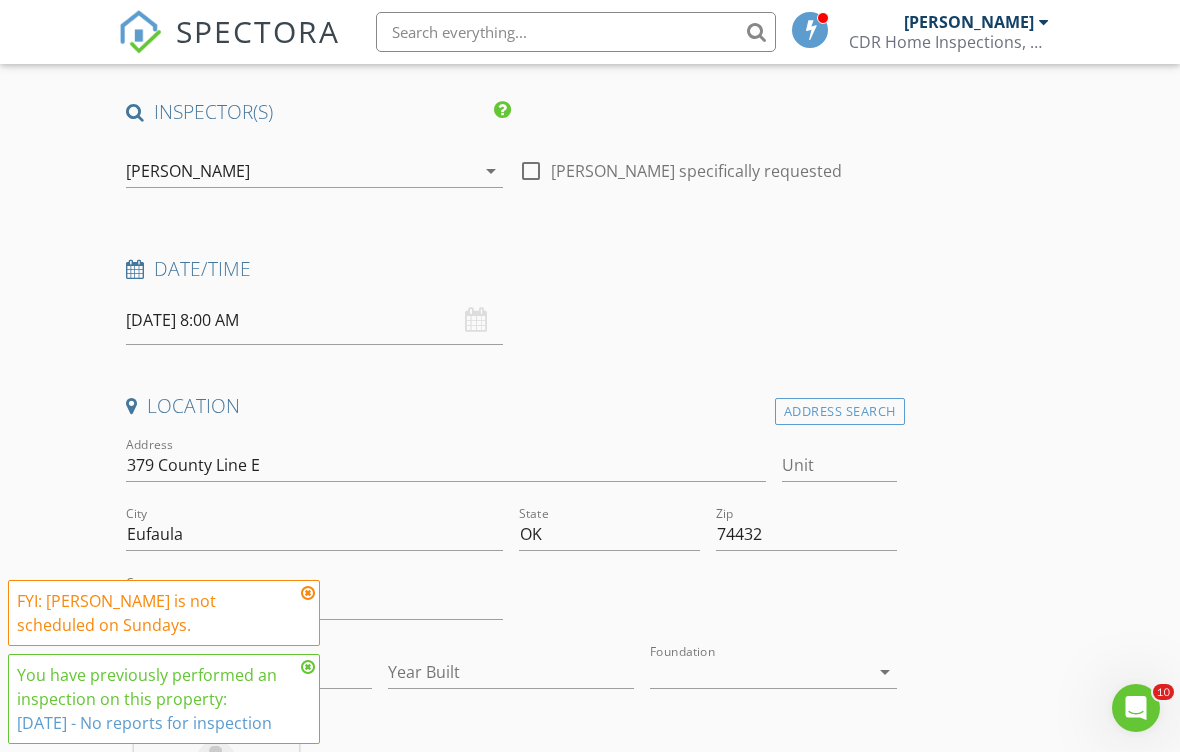 click at bounding box center (308, 593) 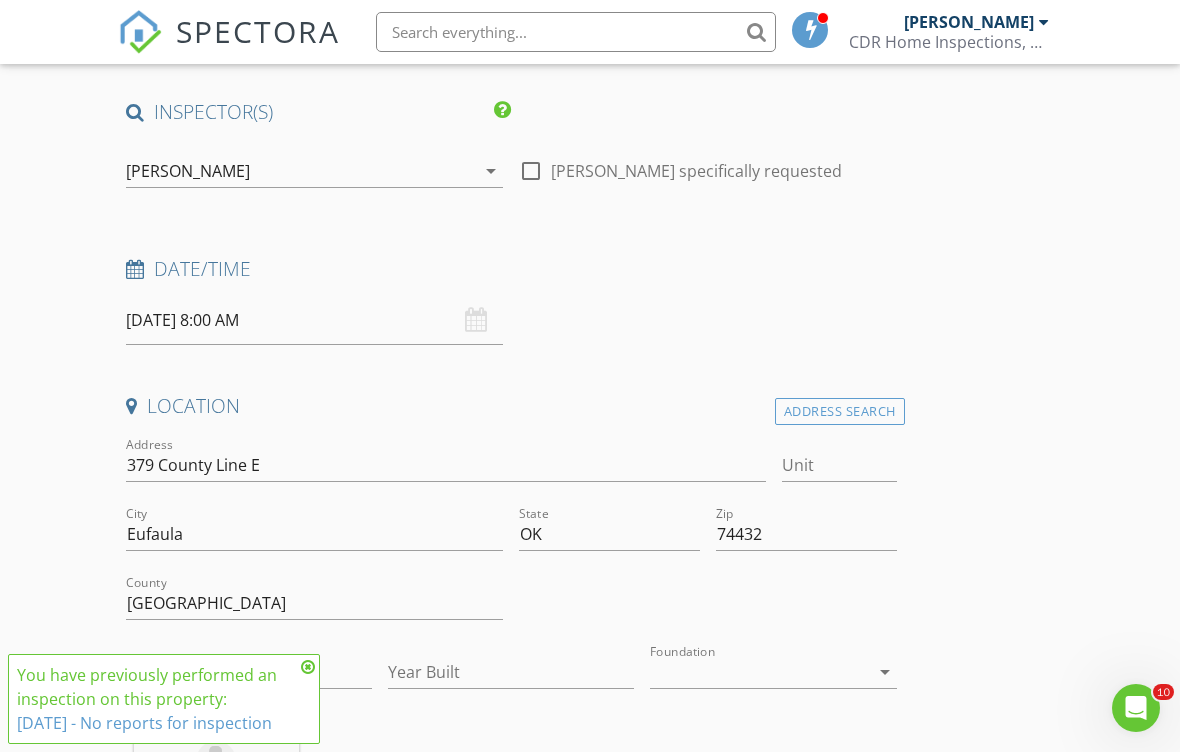 click on "You have previously performed an inspection on this property: [DATE] - No reports for inspection" at bounding box center [164, 699] 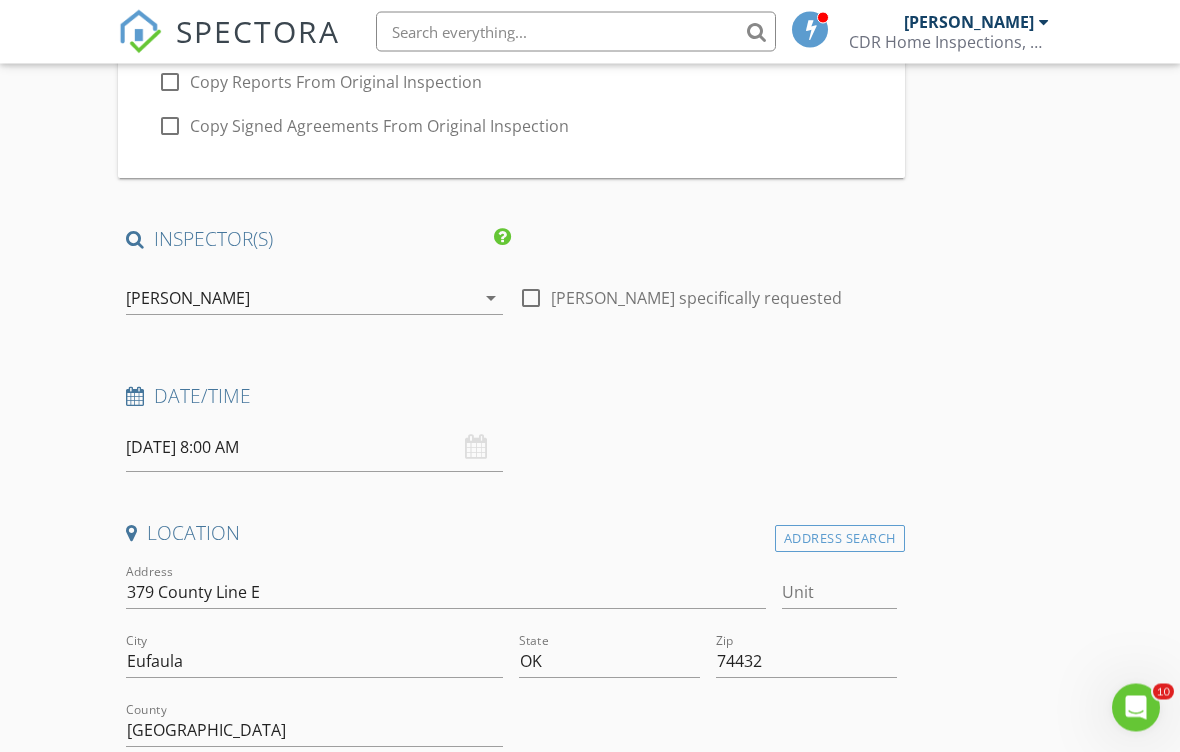 scroll, scrollTop: 89, scrollLeft: 0, axis: vertical 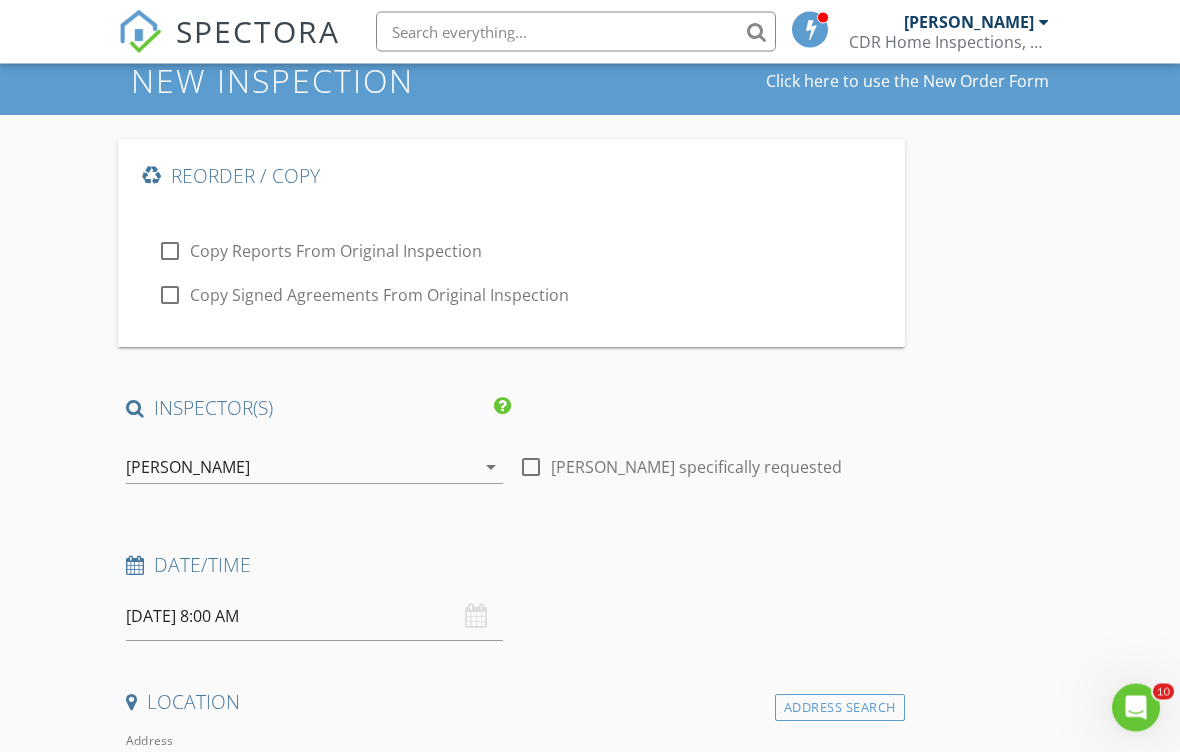 click on "Zach Smith arrow_drop_down" at bounding box center [314, 478] 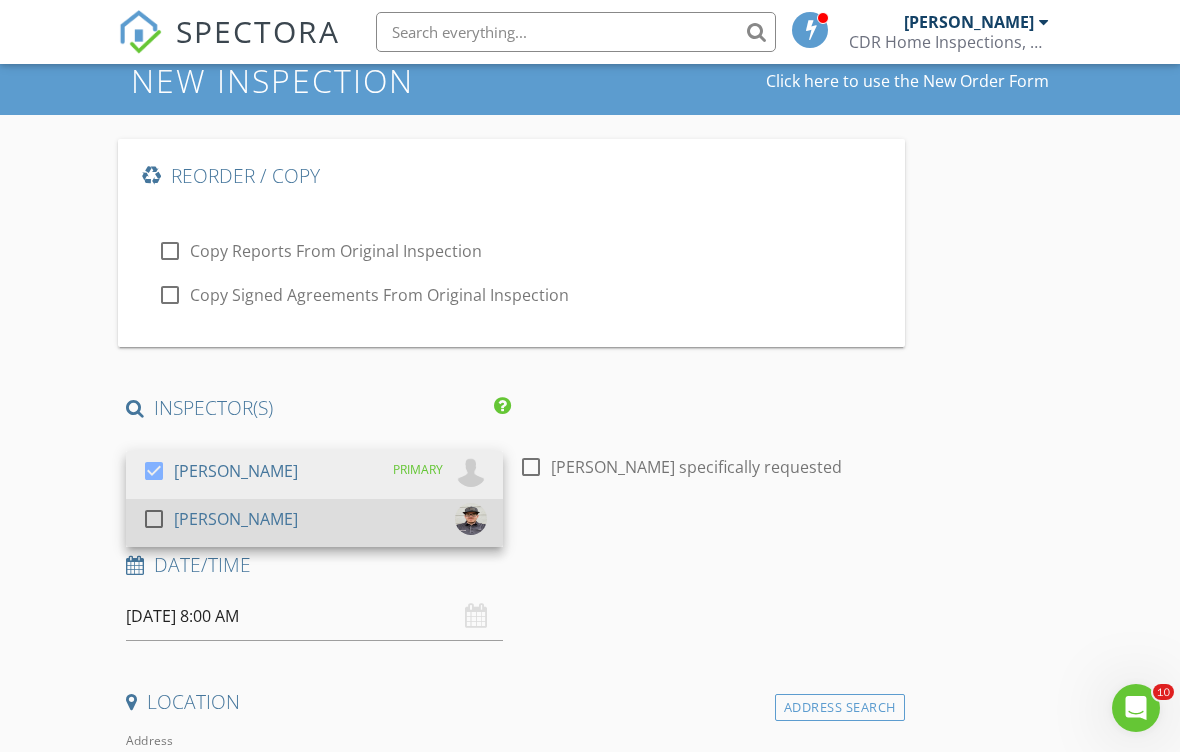 click on "[PERSON_NAME]" at bounding box center [236, 519] 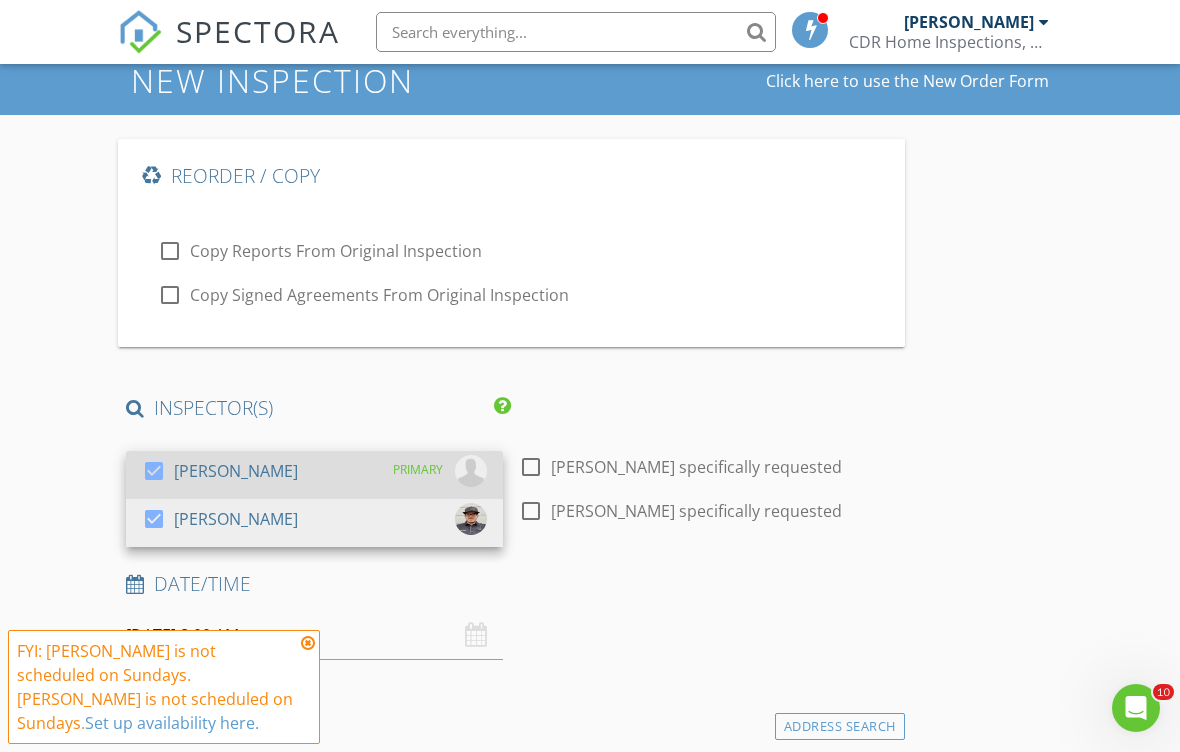 click on "check_box   Zach Smith   PRIMARY" at bounding box center (314, 475) 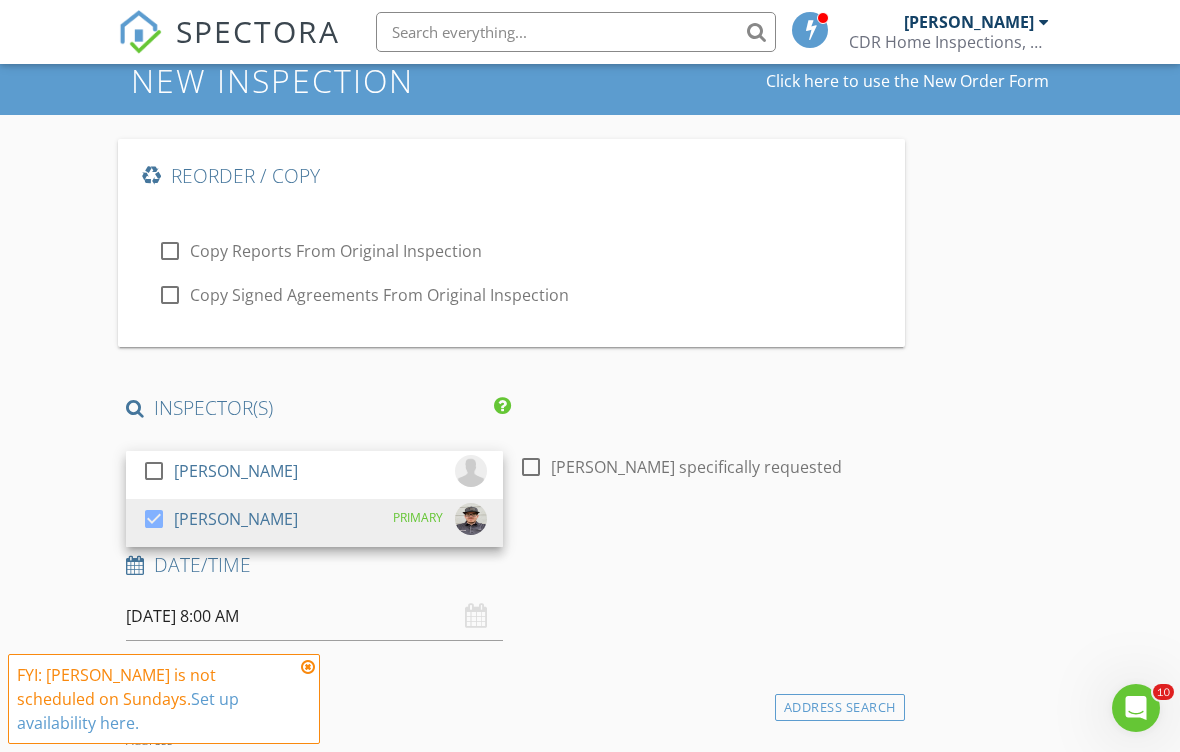 click on "New Inspection
Click here to use the New Order Form
Reorder / Copy
check_box_outline_blank Copy Reports From Original Inspection   check_box_outline_blank Copy Signed Agreements From Original Inspection
INSPECTOR(S)
check_box_outline_blank   Zach Smith     check_box   Rodney Palmer   PRIMARY   Rodney Palmer arrow_drop_down   check_box_outline_blank Rodney Palmer specifically requested
Date/Time
07/13/2025 8:00 AM
Location
Address Search       Address 379 County Line E   Unit   City Eufaula   State OK   Zip 74432   County Pittsburg     Square Feet   Year Built   Foundation arrow_drop_down     Rodney Palmer     69.1 miles     (2 hours)
client
check_box Enable Client CC email for this inspection   Client Search     check_box_outline_blank Client is a Company/Organization     First Name Clayton Homes   Last Name   Email" at bounding box center [590, 2176] 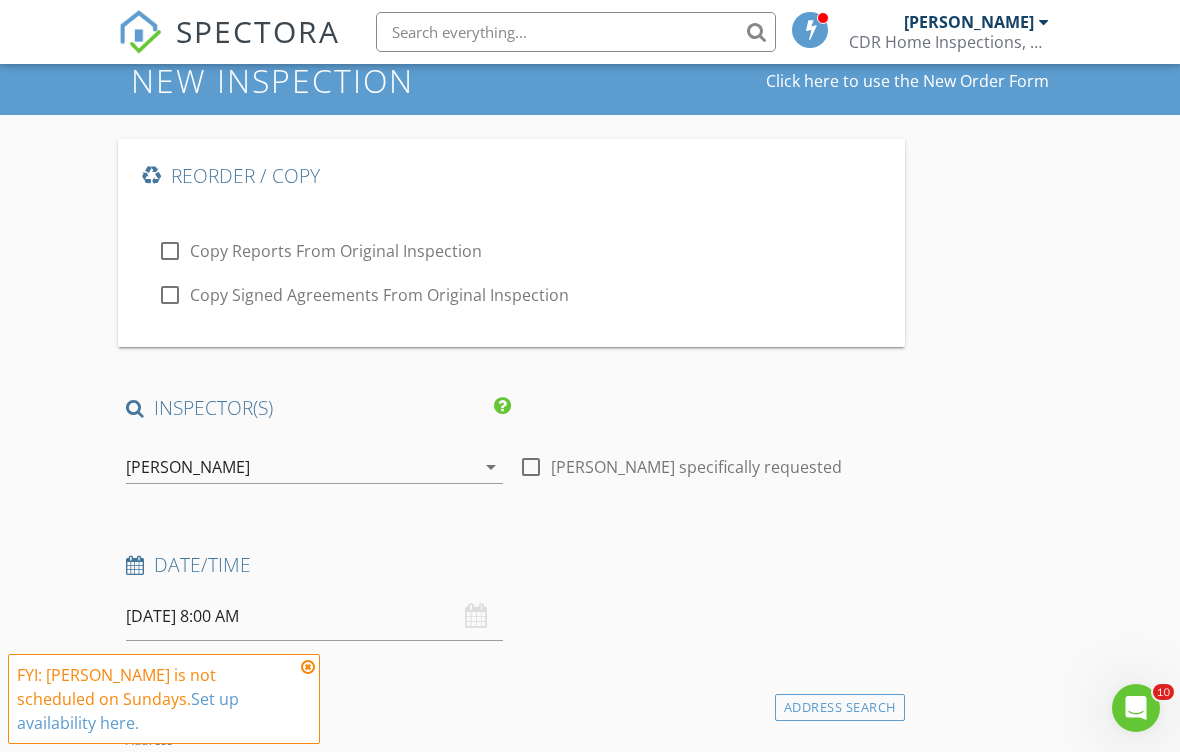 click on "07/13/2025 8:00 AM" at bounding box center [314, 616] 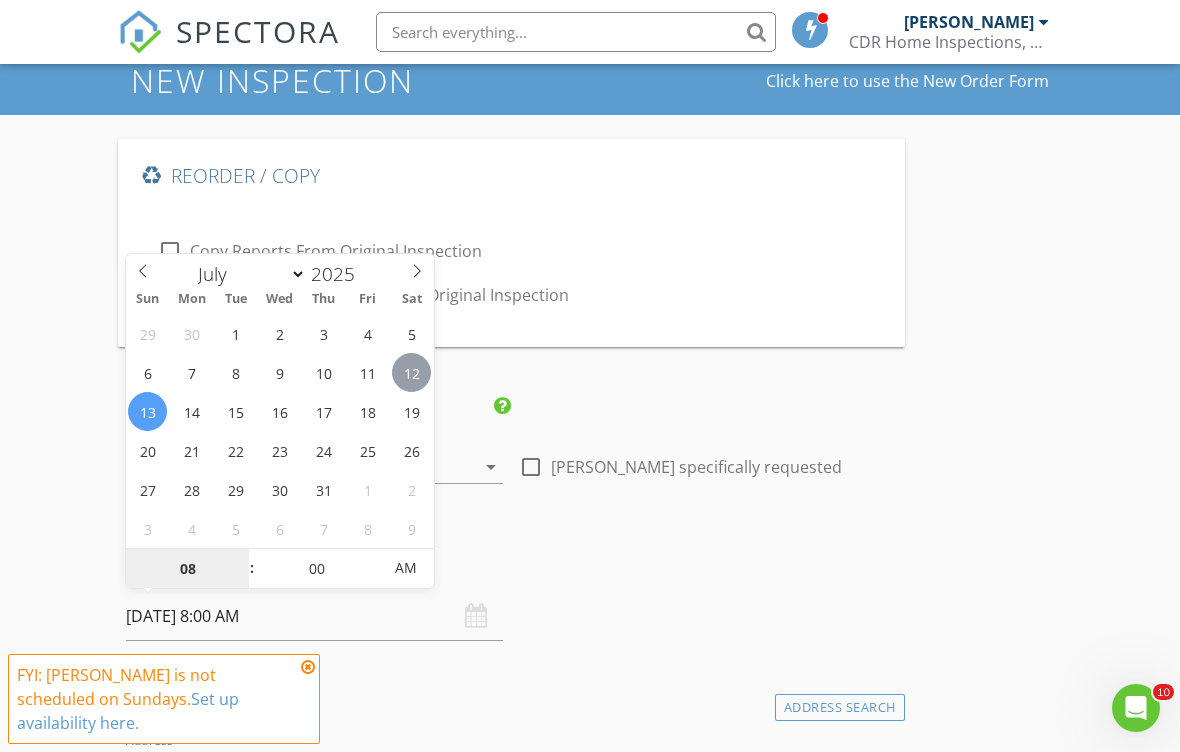 type on "[DATE] 8:00 AM" 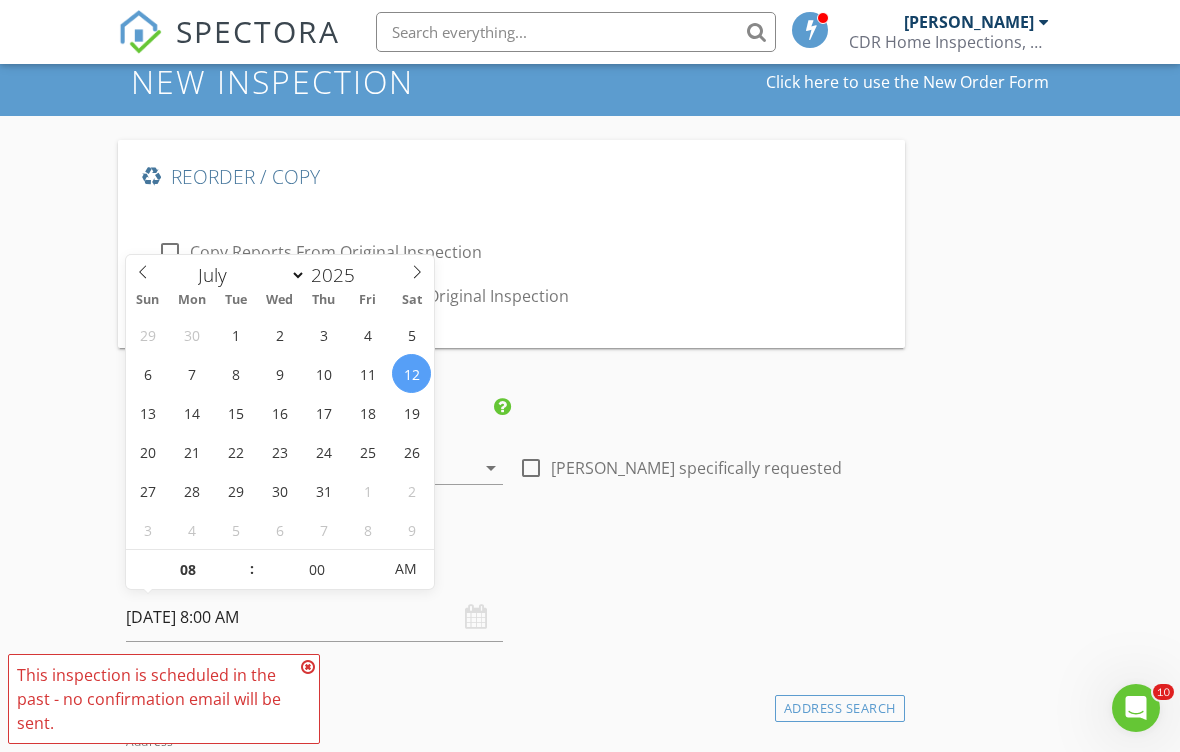 click on "New Inspection
Click here to use the New Order Form
Reorder / Copy
check_box_outline_blank Copy Reports From Original Inspection   check_box_outline_blank Copy Signed Agreements From Original Inspection
INSPECTOR(S)
check_box_outline_blank   Zach Smith     check_box   Rodney Palmer   PRIMARY   Rodney Palmer arrow_drop_down   check_box_outline_blank Rodney Palmer specifically requested
Date/Time
07/12/2025 8:00 AM
Location
Address Search       Address 379 County Line E   Unit   City Eufaula   State OK   Zip 74432   County Pittsburg     Square Feet   Year Built   Foundation arrow_drop_down     Rodney Palmer     69.1 miles     (2 hours)
client
check_box Enable Client CC email for this inspection   Client Search     check_box_outline_blank Client is a Company/Organization     First Name Clayton Homes   Last Name   Email" at bounding box center [590, 2177] 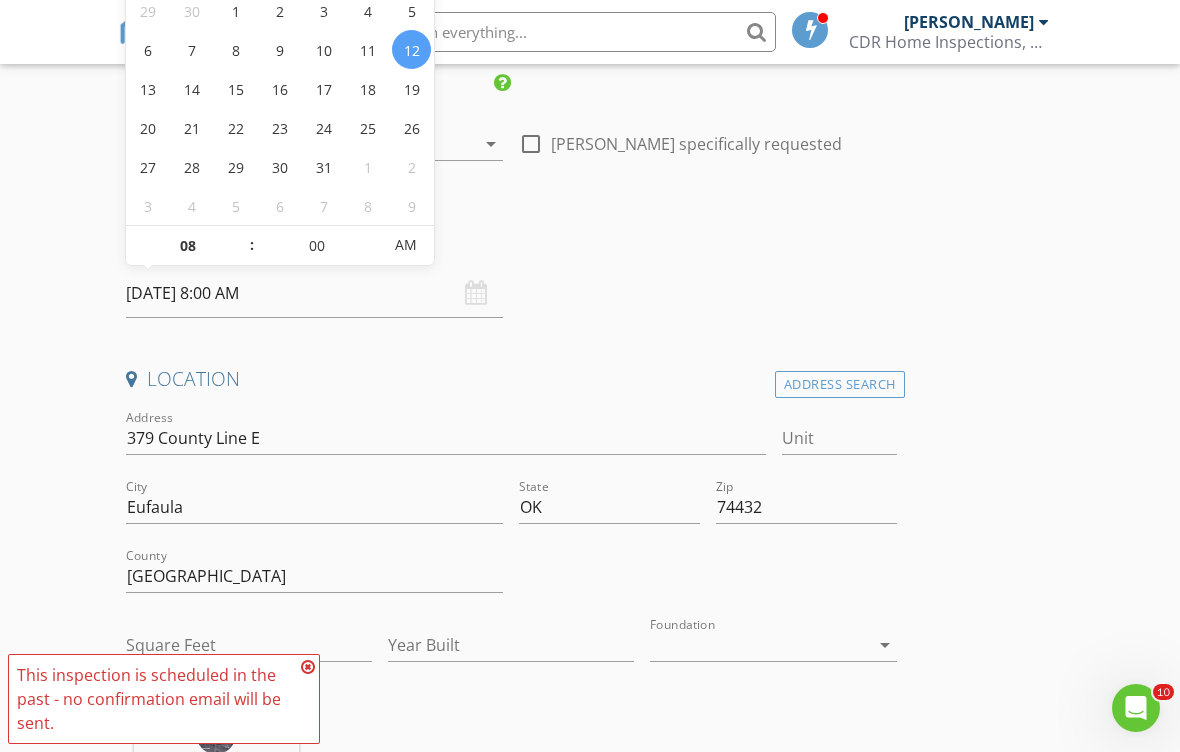 scroll, scrollTop: 449, scrollLeft: 0, axis: vertical 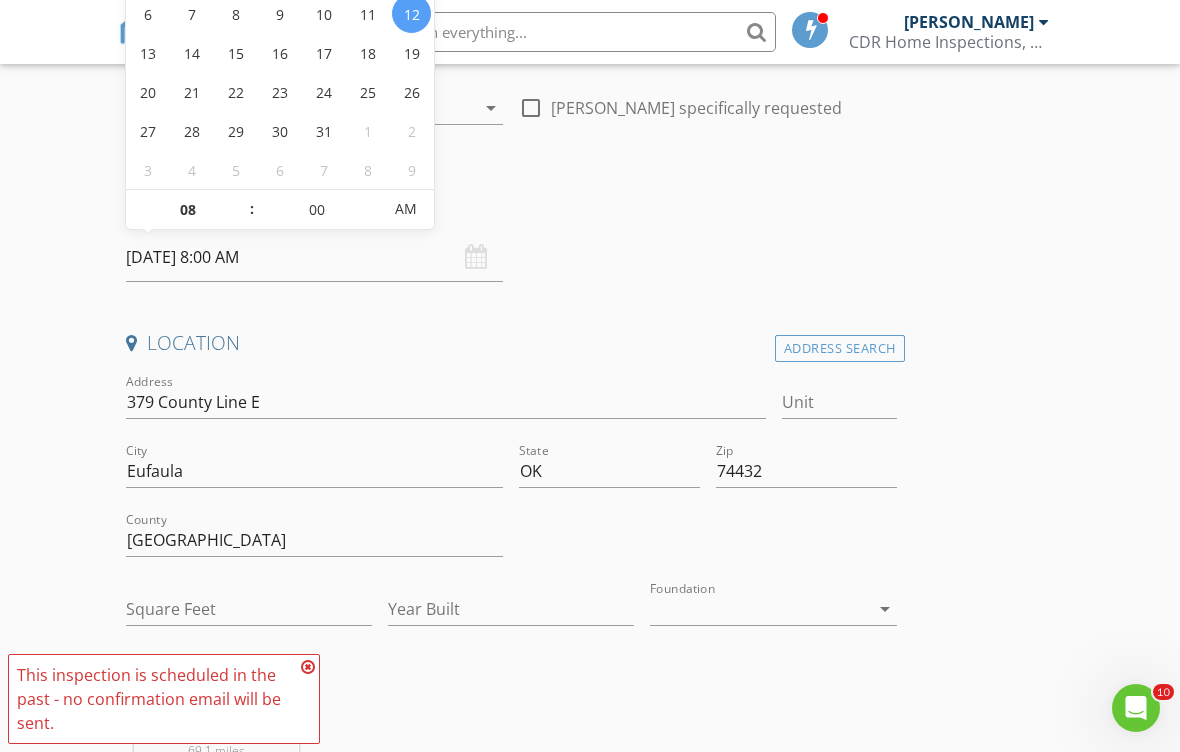 click at bounding box center [308, 667] 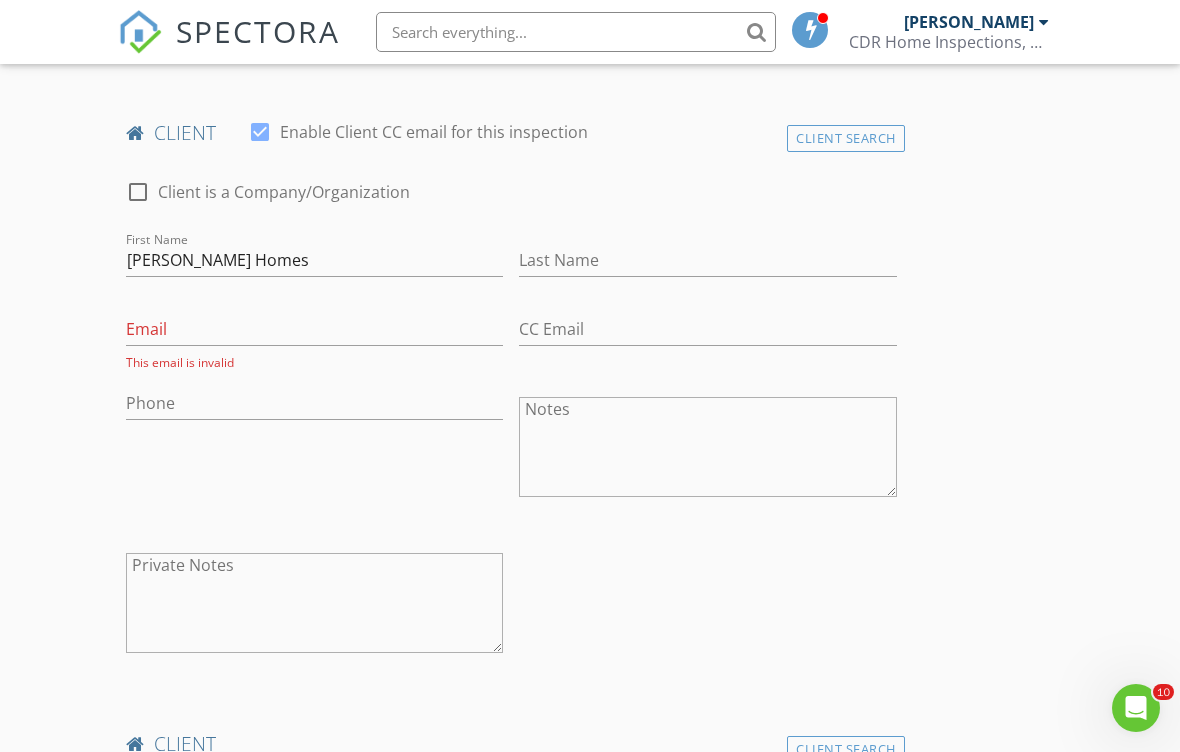 scroll, scrollTop: 1760, scrollLeft: 0, axis: vertical 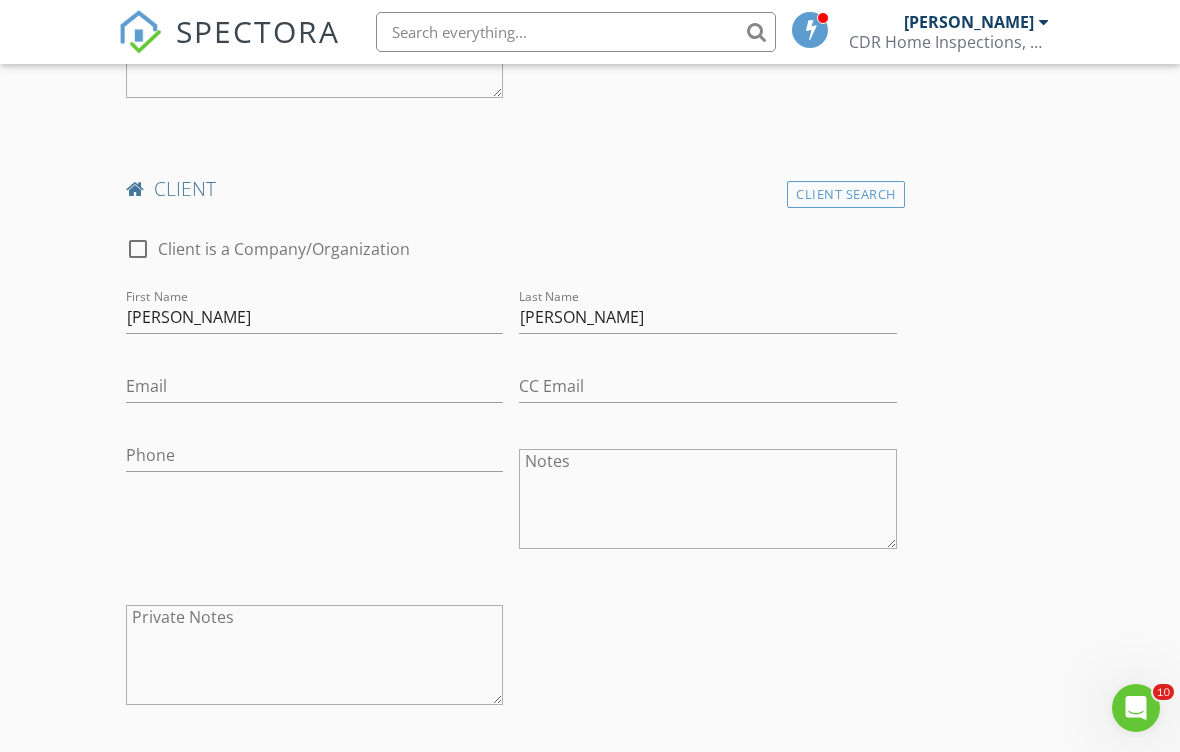 click on "INSPECTOR(S)
check_box_outline_blank   Zach Smith     check_box   Rodney Palmer   PRIMARY   Rodney Palmer arrow_drop_down   check_box_outline_blank Rodney Palmer specifically requested
Date/Time
07/12/2025 8:00 AM
Location
Address Search       Address 379 County Line E   Unit   City Eufaula   State OK   Zip 74432   County Pittsburg     Square Feet   Year Built   Foundation arrow_drop_down     Rodney Palmer     69.1 miles     (2 hours)
client
check_box Enable Client CC email for this inspection   Client Search     check_box_outline_blank Client is a Company/Organization     First Name Clayton Homes   Last Name   Email This email is invalid   CC Email   Phone           Notes   Private Notes
client
Client Search     check_box_outline_blank Client is a Company/Organization     First Name Audrey   Last Name Foshee   Email" at bounding box center [511, 598] 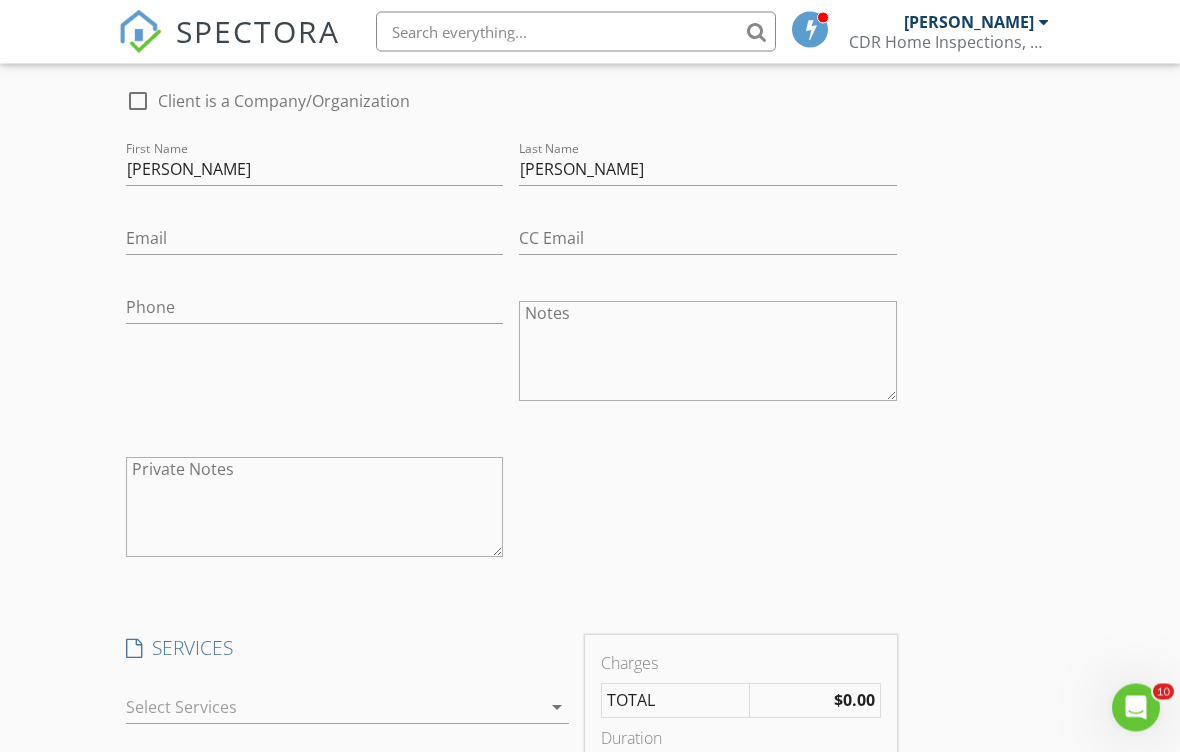 scroll, scrollTop: 2040, scrollLeft: 0, axis: vertical 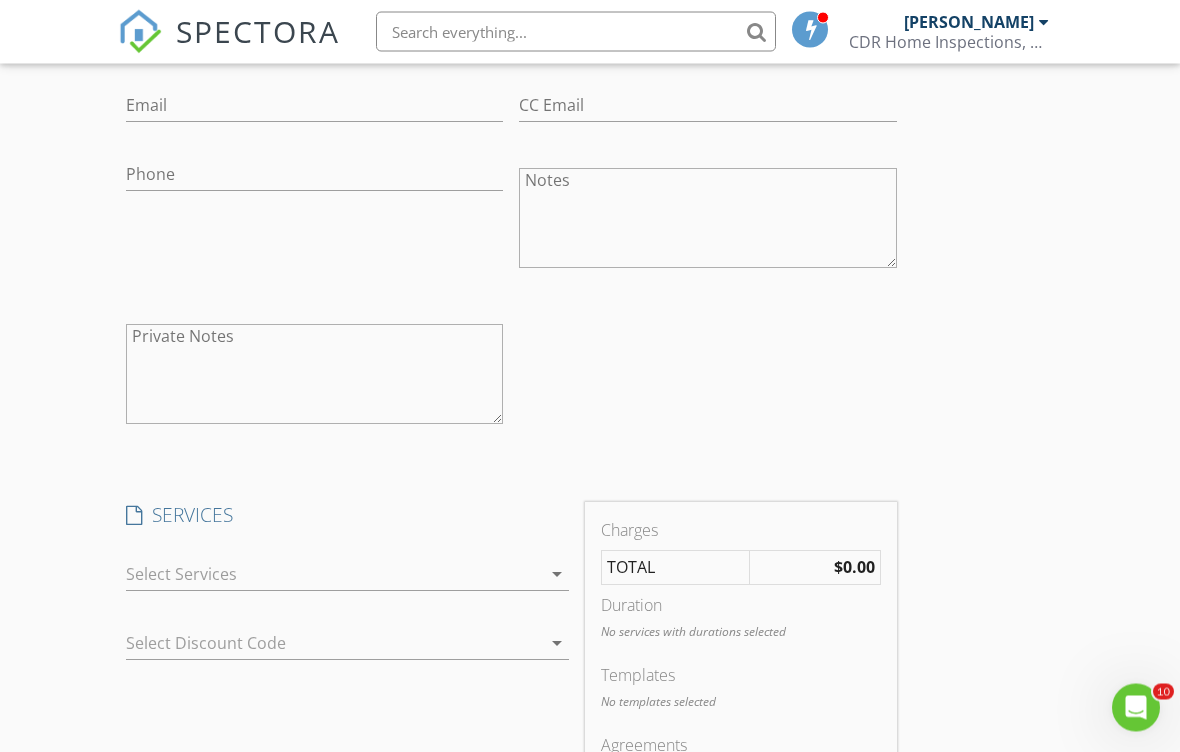 click at bounding box center [333, 575] 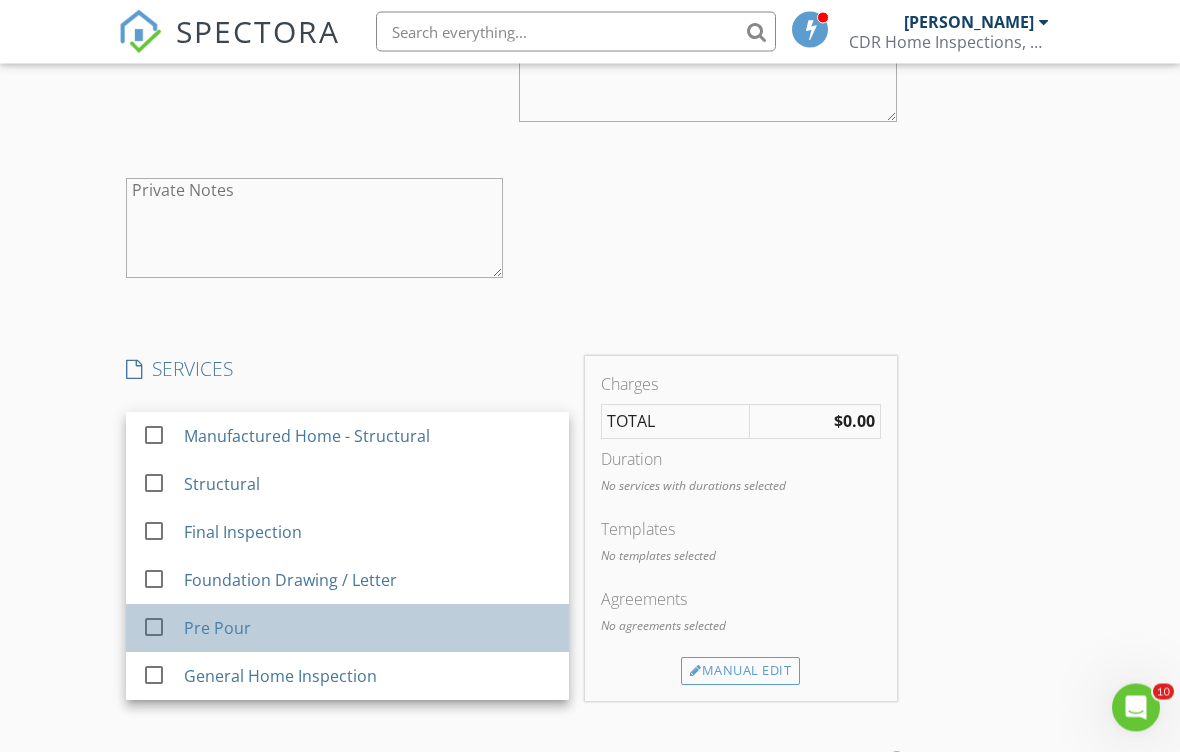 scroll, scrollTop: 2187, scrollLeft: 0, axis: vertical 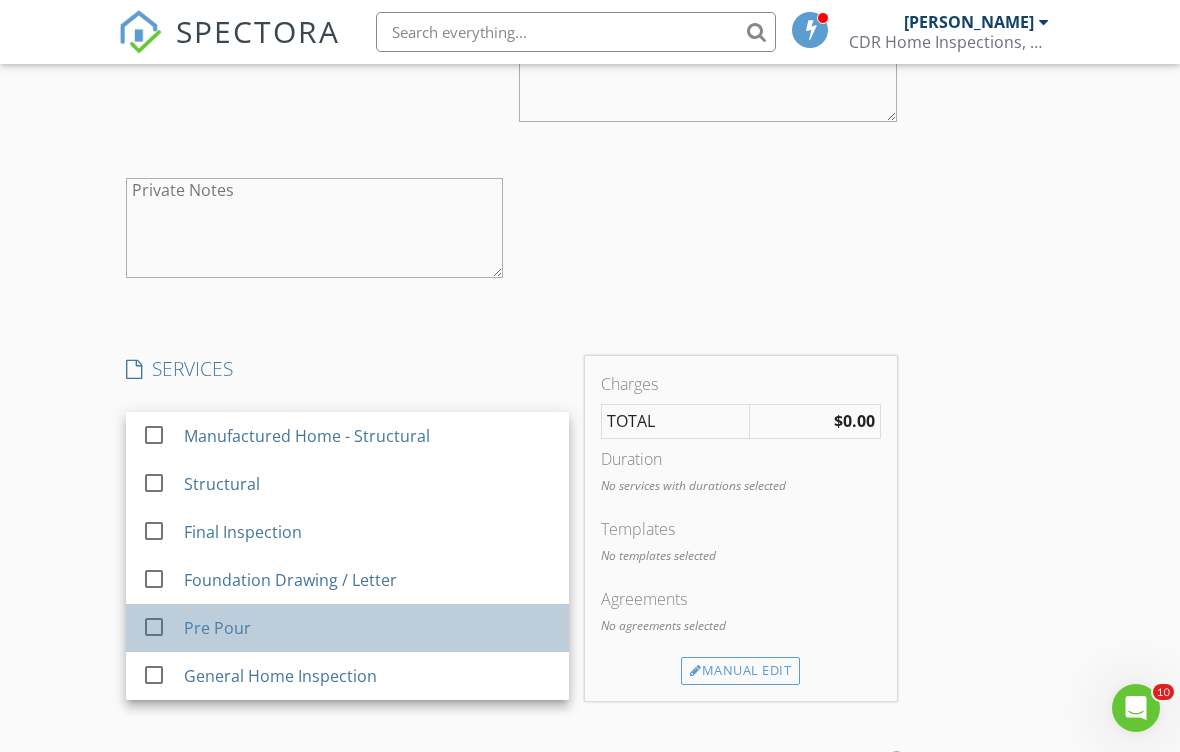 click on "Pre Pour" at bounding box center [368, 628] 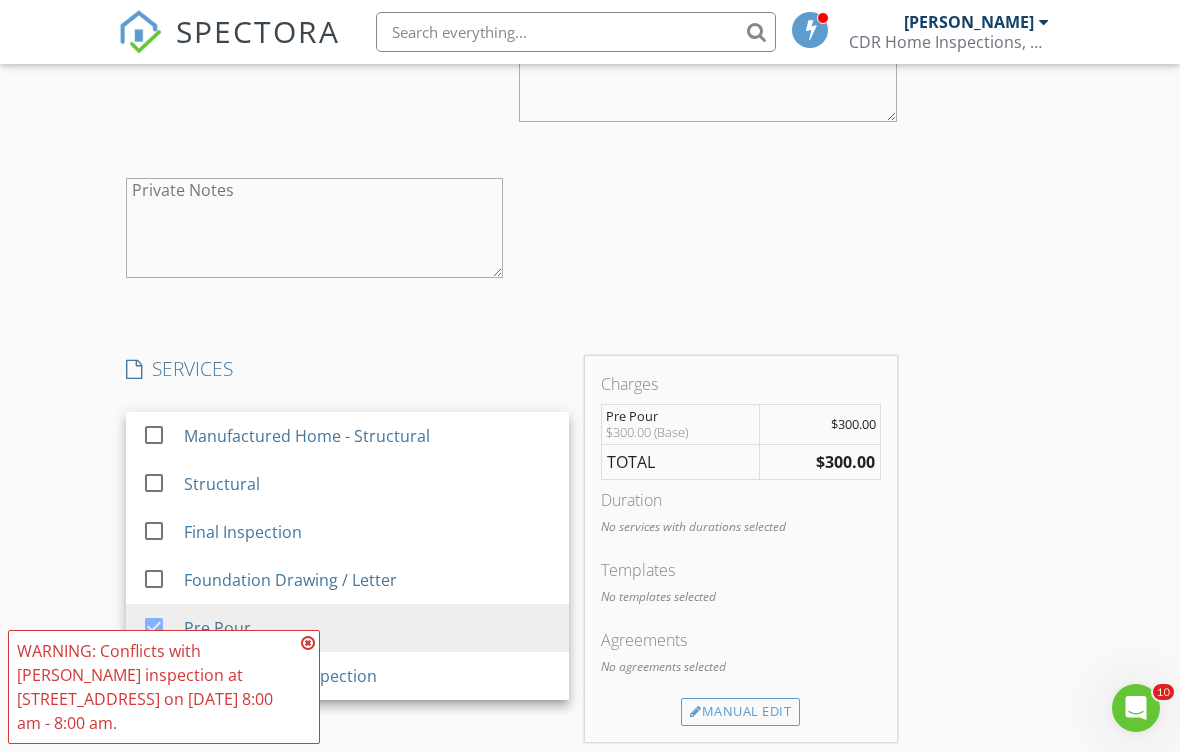 click on "New Inspection
Click here to use the New Order Form
Reorder / Copy
check_box_outline_blank Copy Reports From Original Inspection   check_box_outline_blank Copy Signed Agreements From Original Inspection
INSPECTOR(S)
check_box_outline_blank   Zach Smith     check_box   Rodney Palmer   PRIMARY   Rodney Palmer arrow_drop_down   check_box_outline_blank Rodney Palmer specifically requested
Date/Time
07/12/2025 8:00 AM
Location
Address Search       Address 379 County Line E   Unit   City Eufaula   State OK   Zip 74432   County Pittsburg     Square Feet   Year Built   Foundation arrow_drop_down     Rodney Palmer     69.1 miles     (2 hours)
client
check_box Enable Client CC email for this inspection   Client Search     check_box_outline_blank Client is a Company/Organization     First Name Clayton Homes   Last Name   Email" at bounding box center [590, 99] 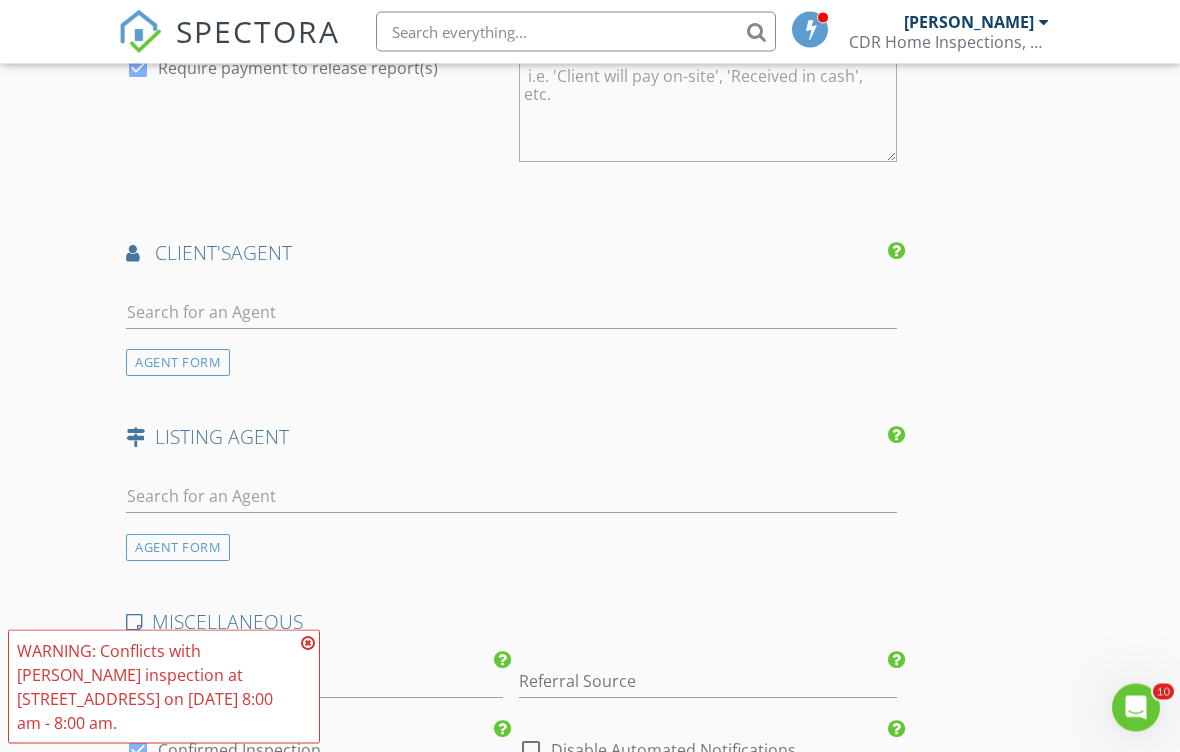 scroll, scrollTop: 3174, scrollLeft: 0, axis: vertical 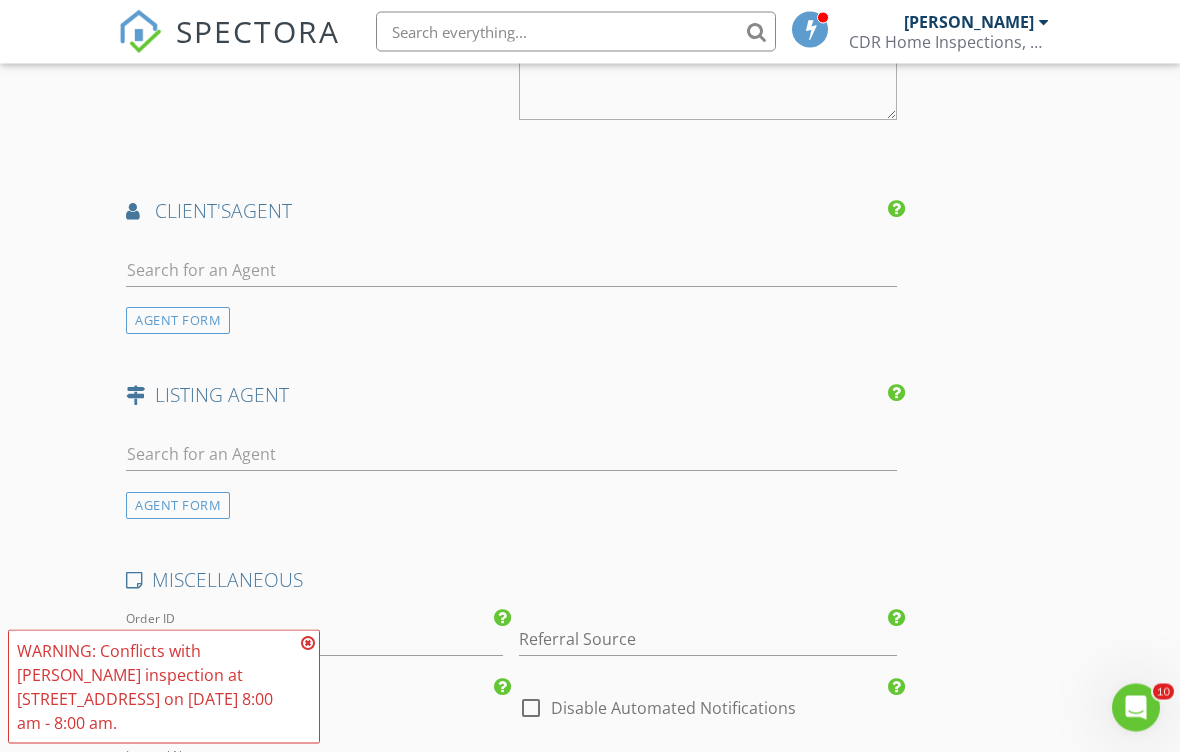 click at bounding box center [308, 643] 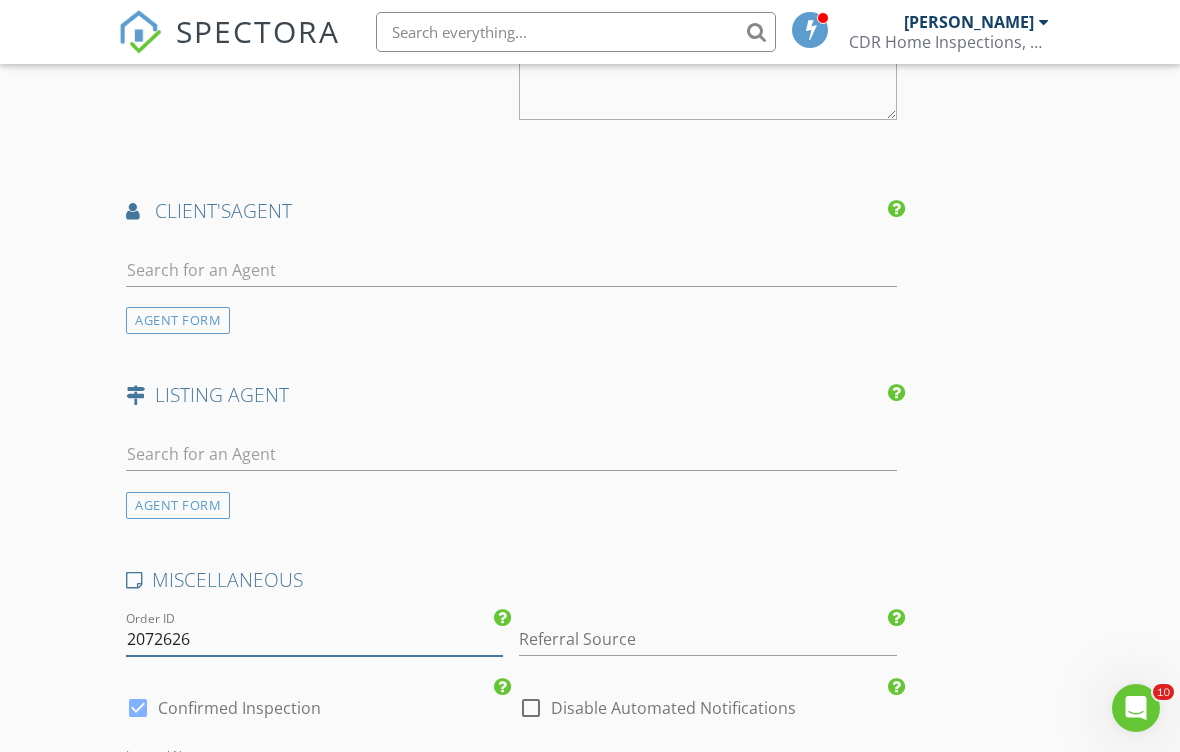 click on "2072626" at bounding box center (314, 639) 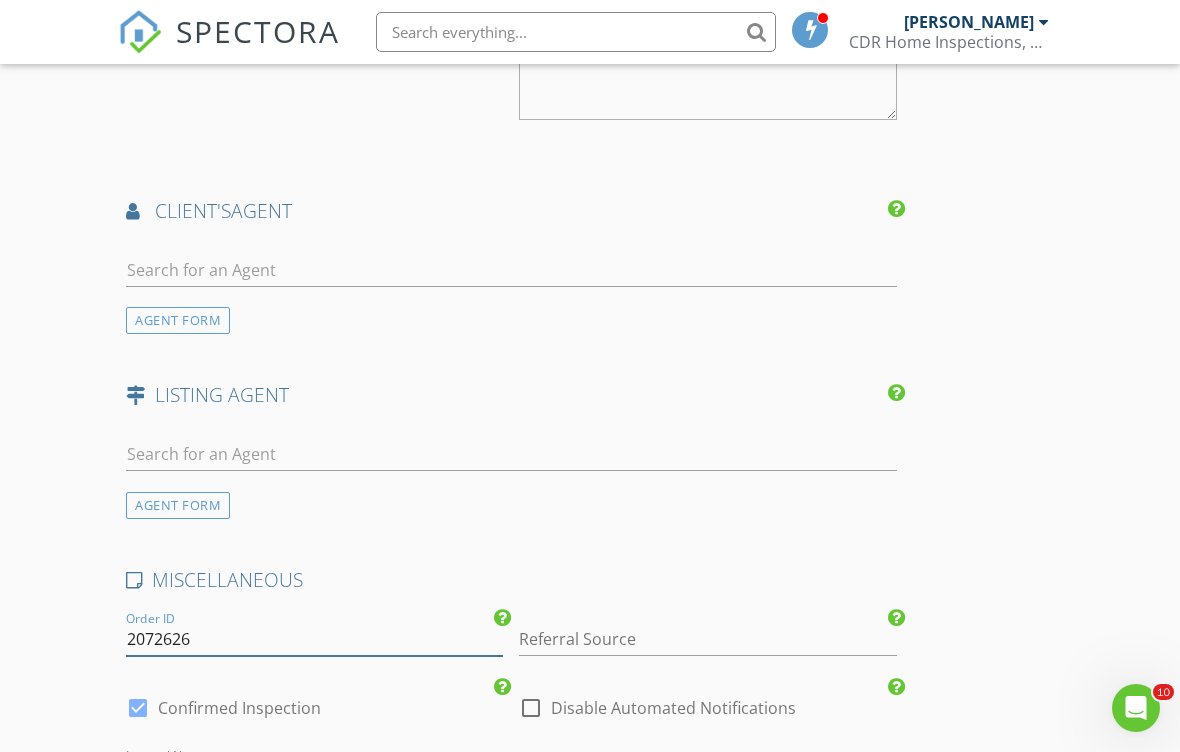 scroll, scrollTop: 3174, scrollLeft: 0, axis: vertical 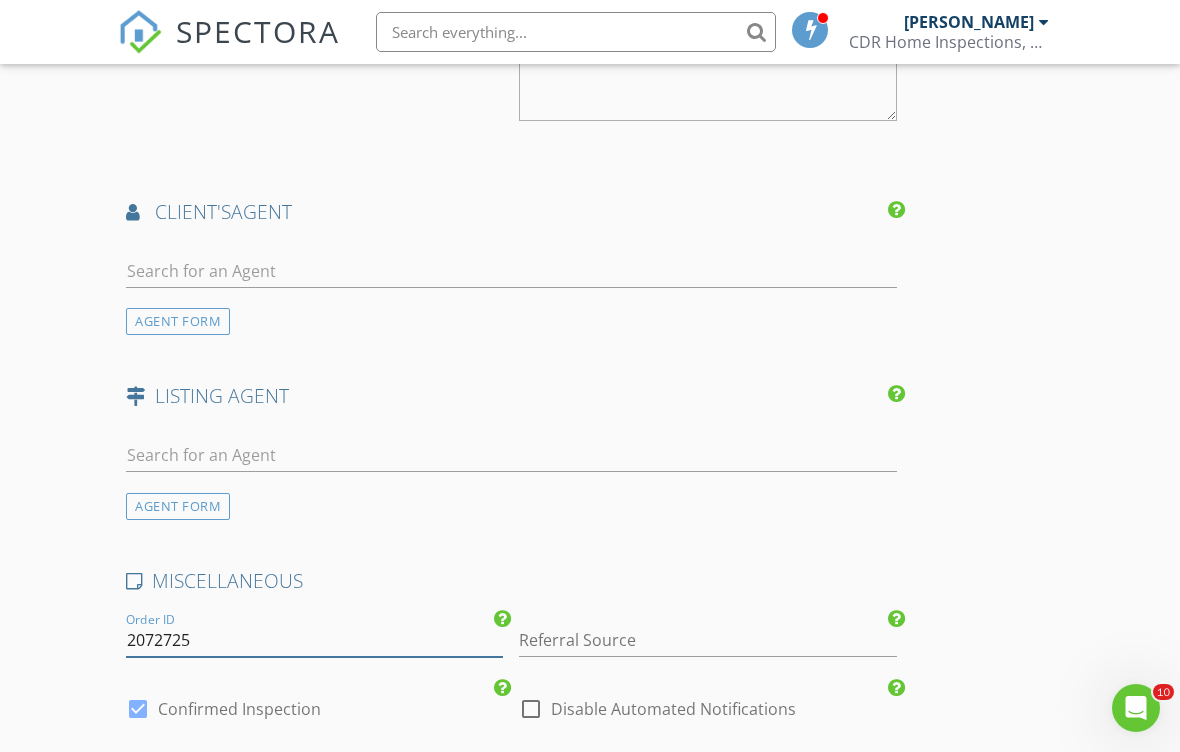 type on "2072725" 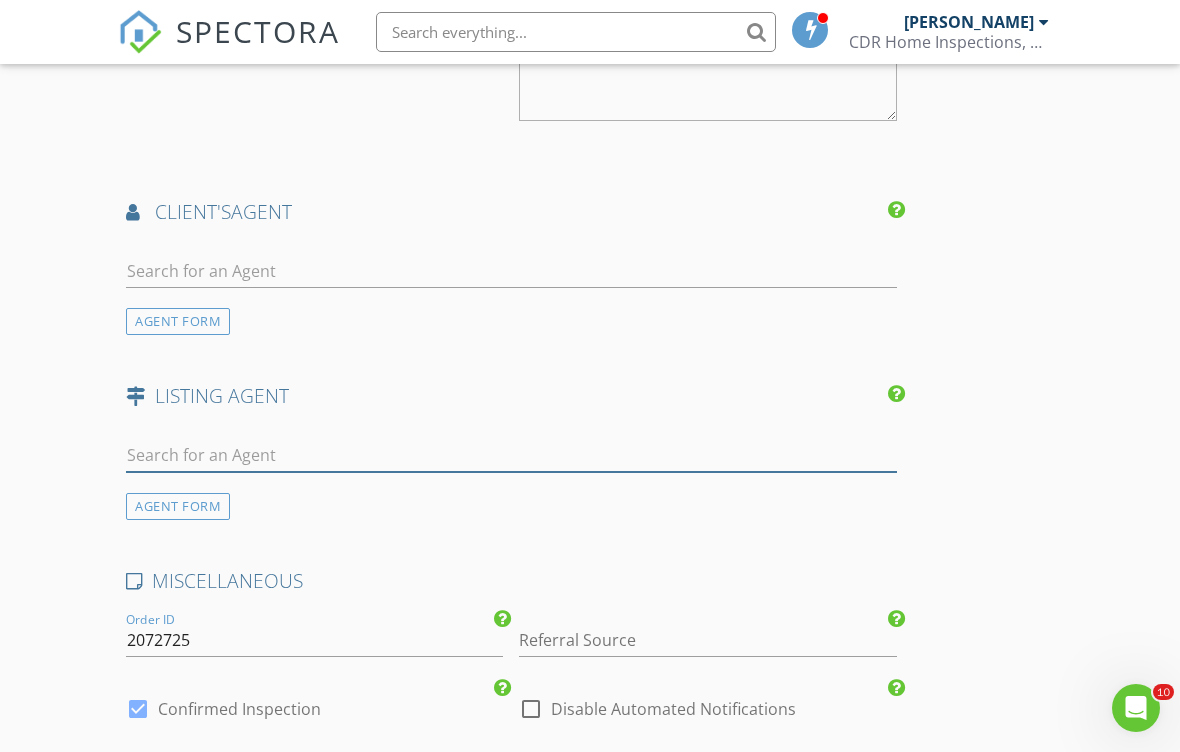click at bounding box center (511, 455) 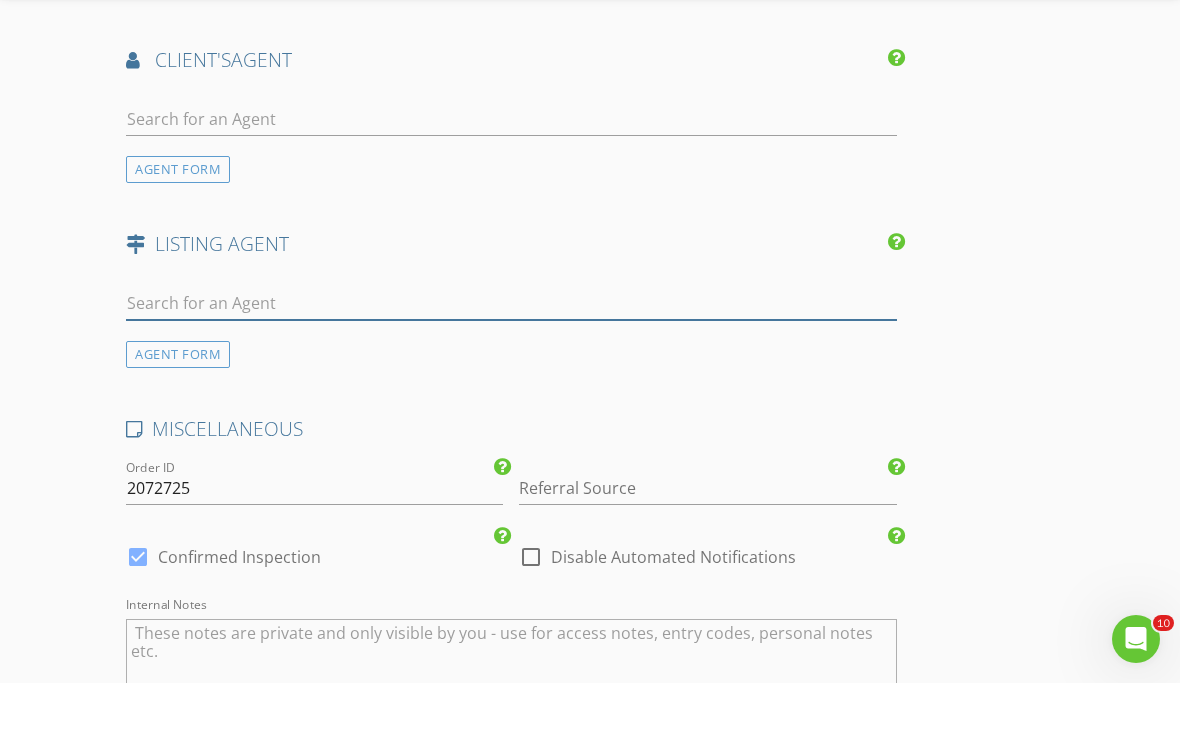 scroll, scrollTop: 3312, scrollLeft: 0, axis: vertical 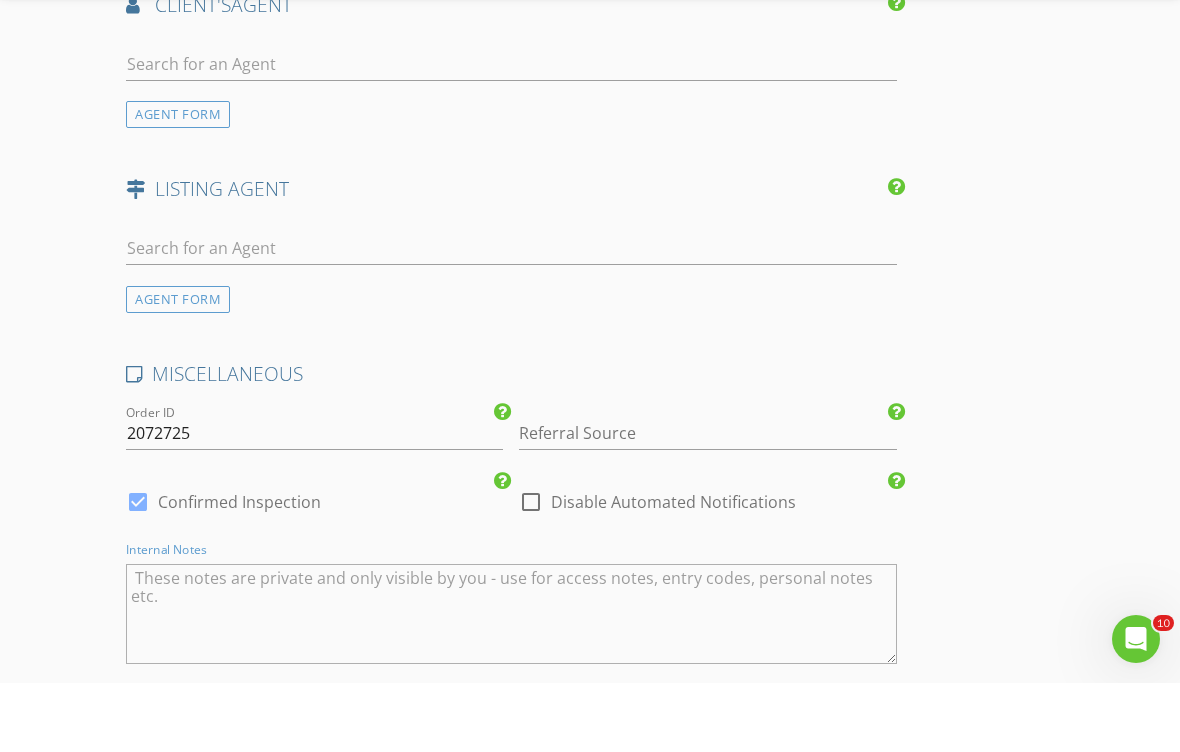 click at bounding box center [511, 683] 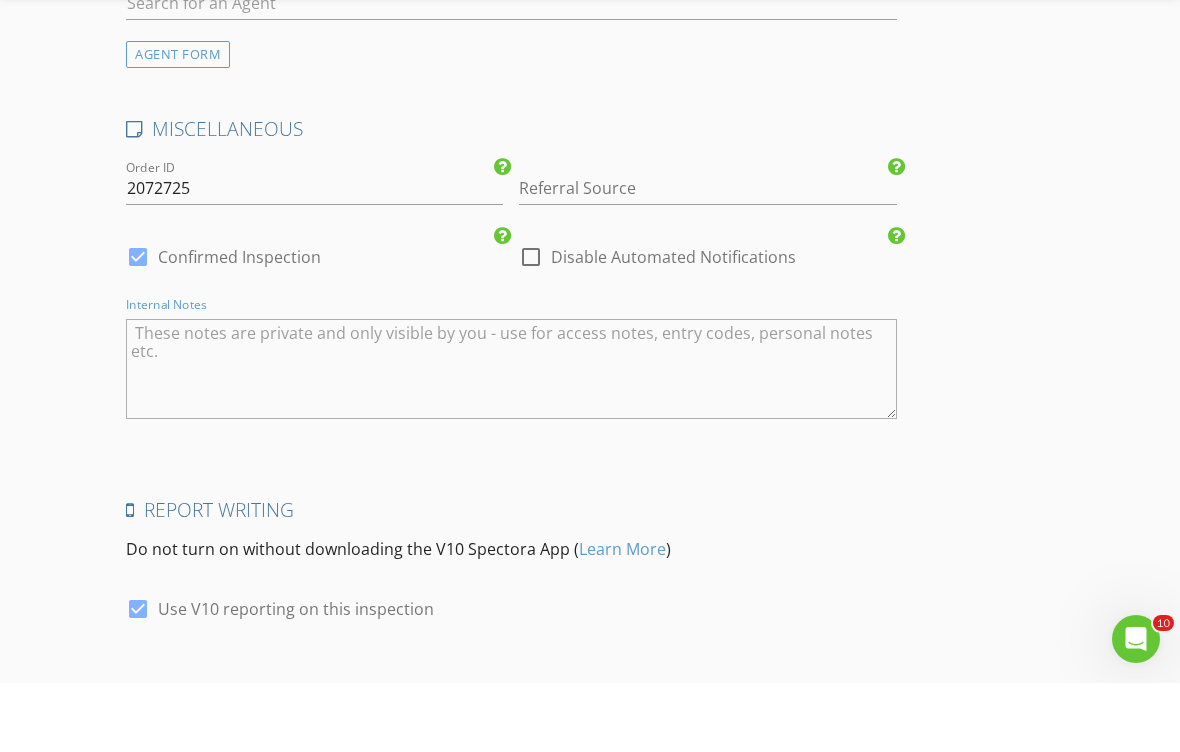 scroll, scrollTop: 3644, scrollLeft: 0, axis: vertical 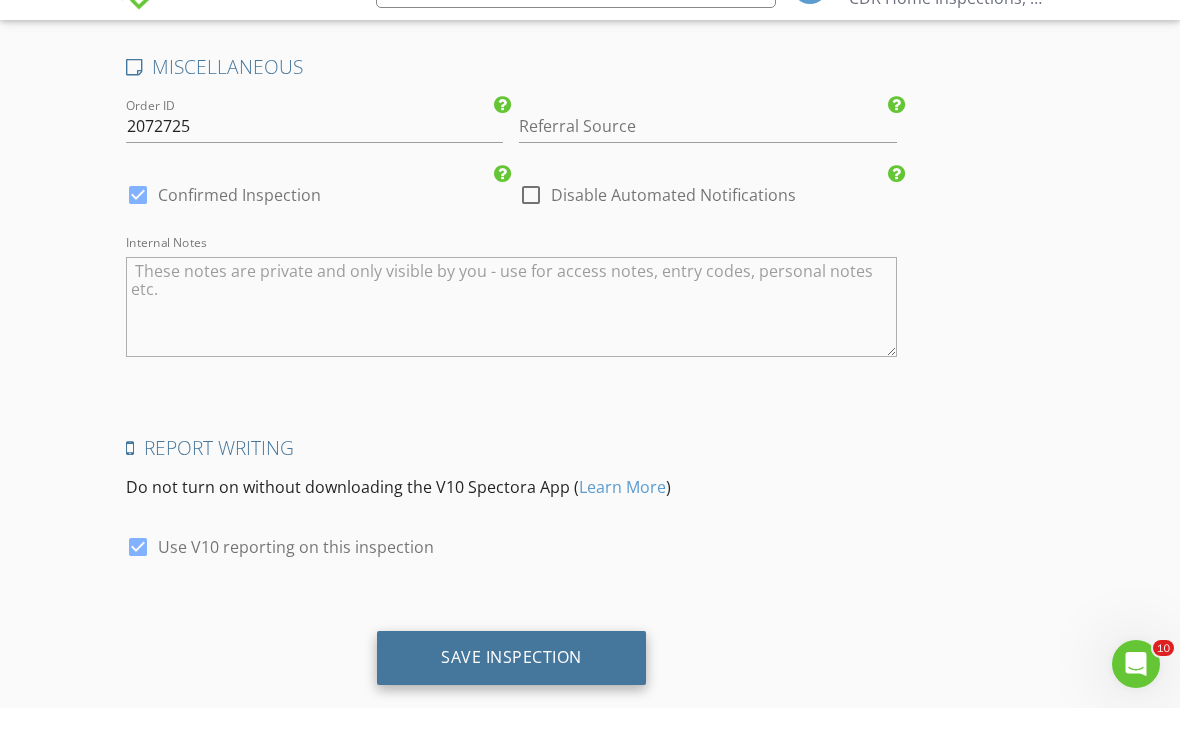 click on "Save Inspection" at bounding box center (511, 701) 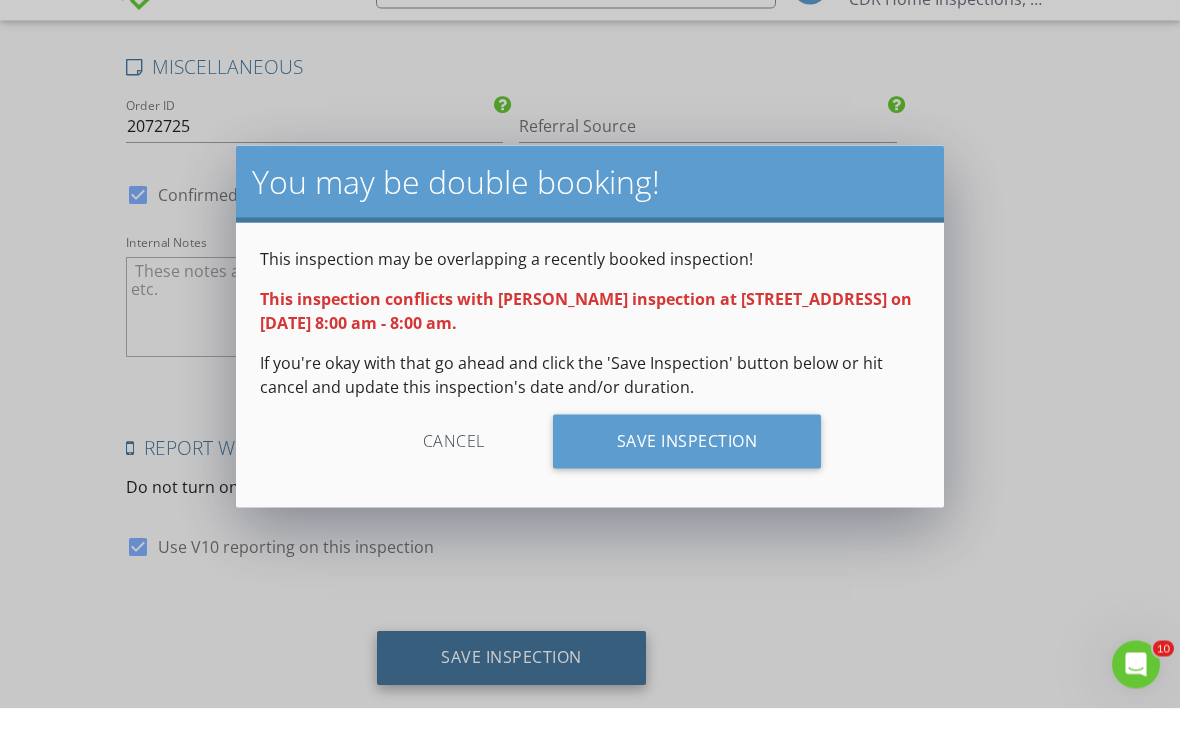 scroll, scrollTop: 3650, scrollLeft: 0, axis: vertical 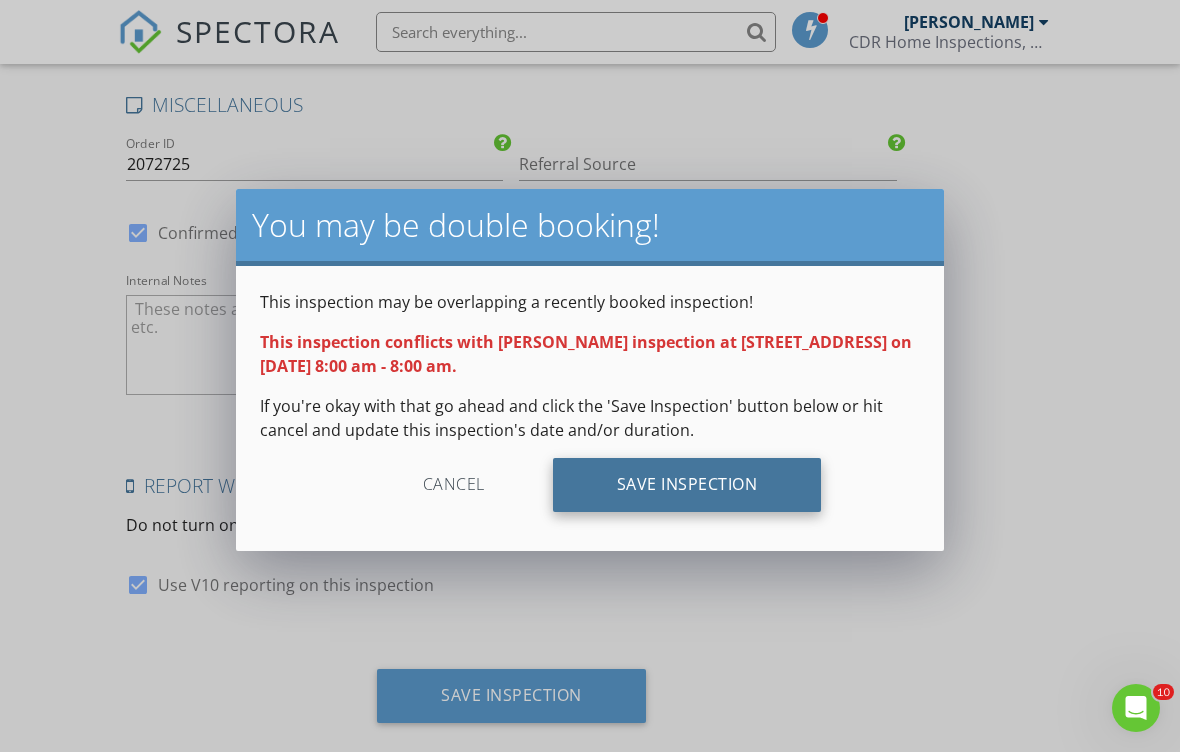 click on "Save Inspection" at bounding box center [687, 485] 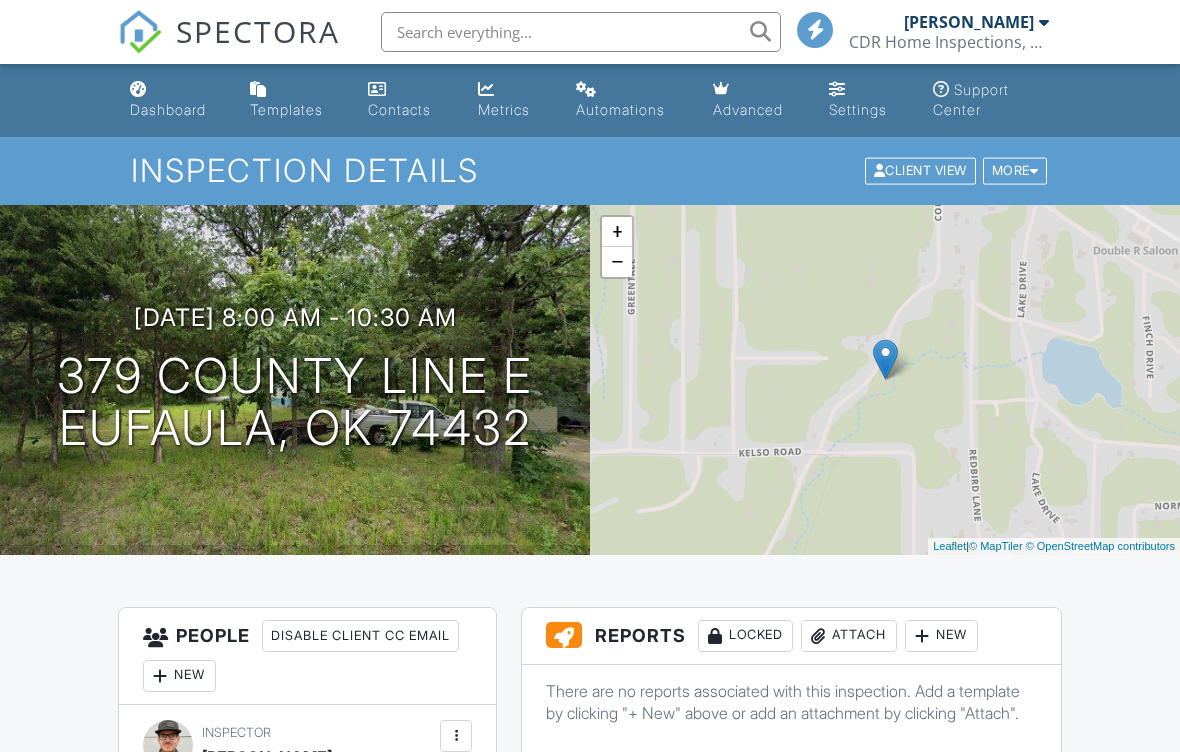 scroll, scrollTop: 0, scrollLeft: 0, axis: both 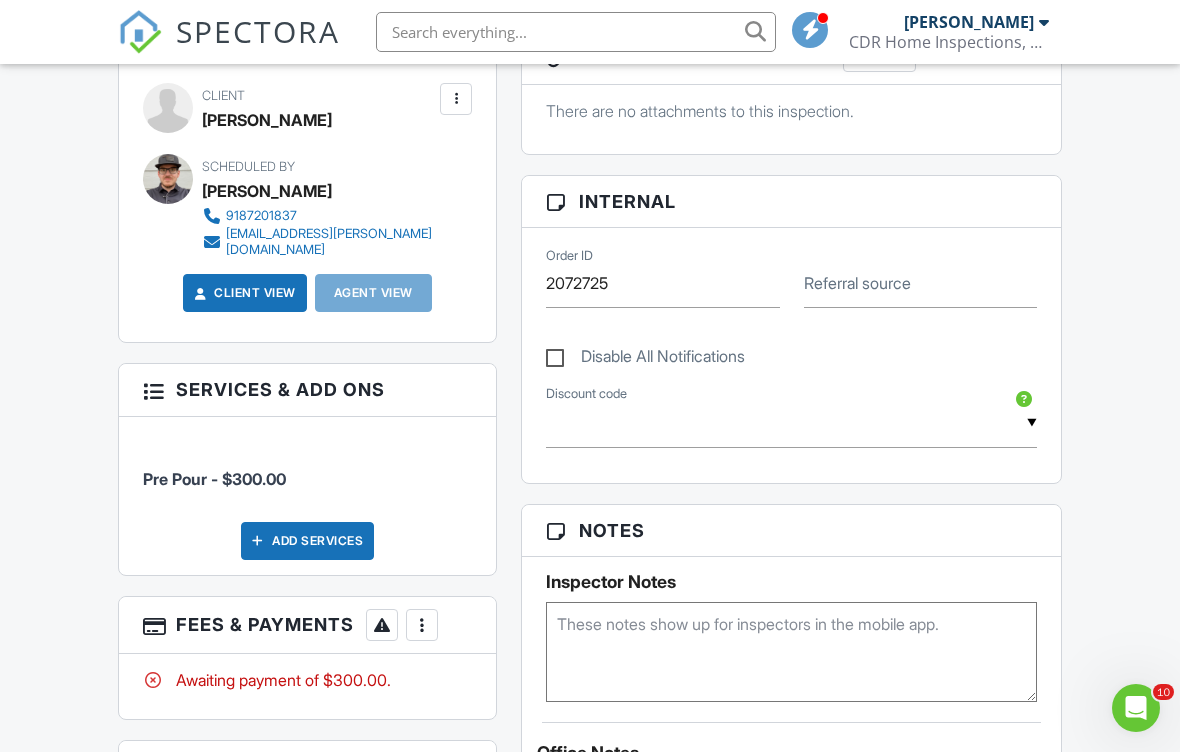 click at bounding box center (422, 625) 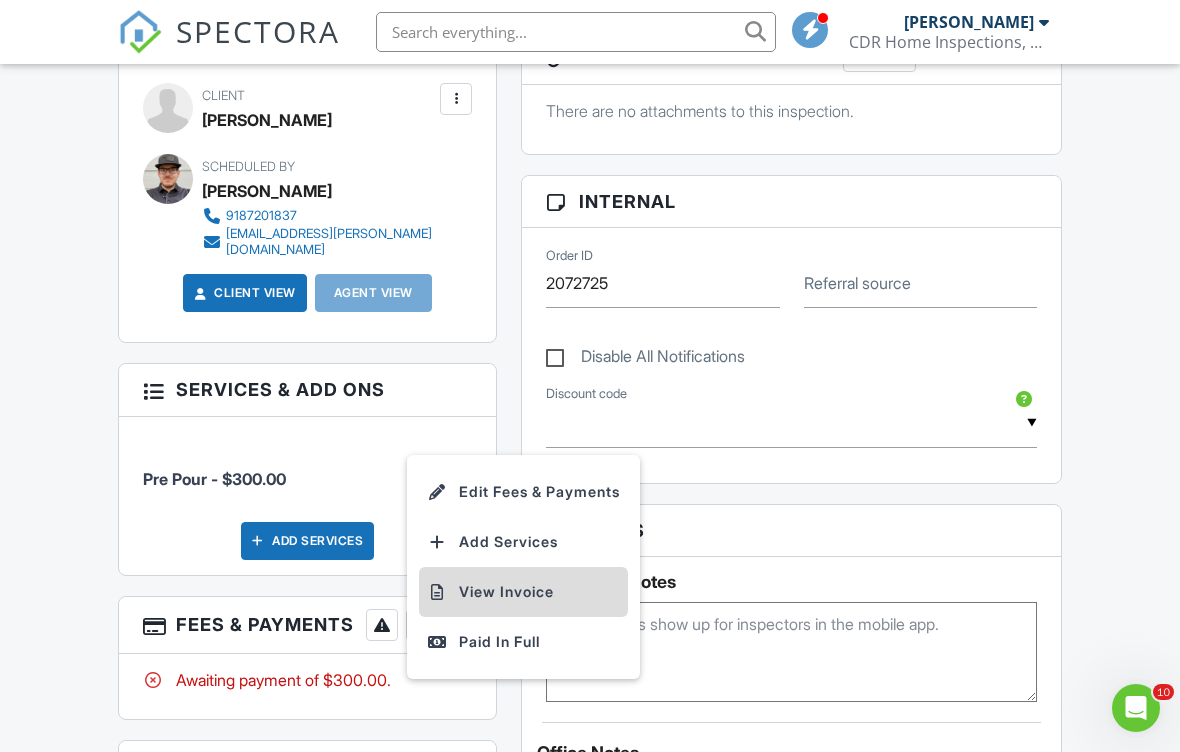 click on "View Invoice" at bounding box center [523, 592] 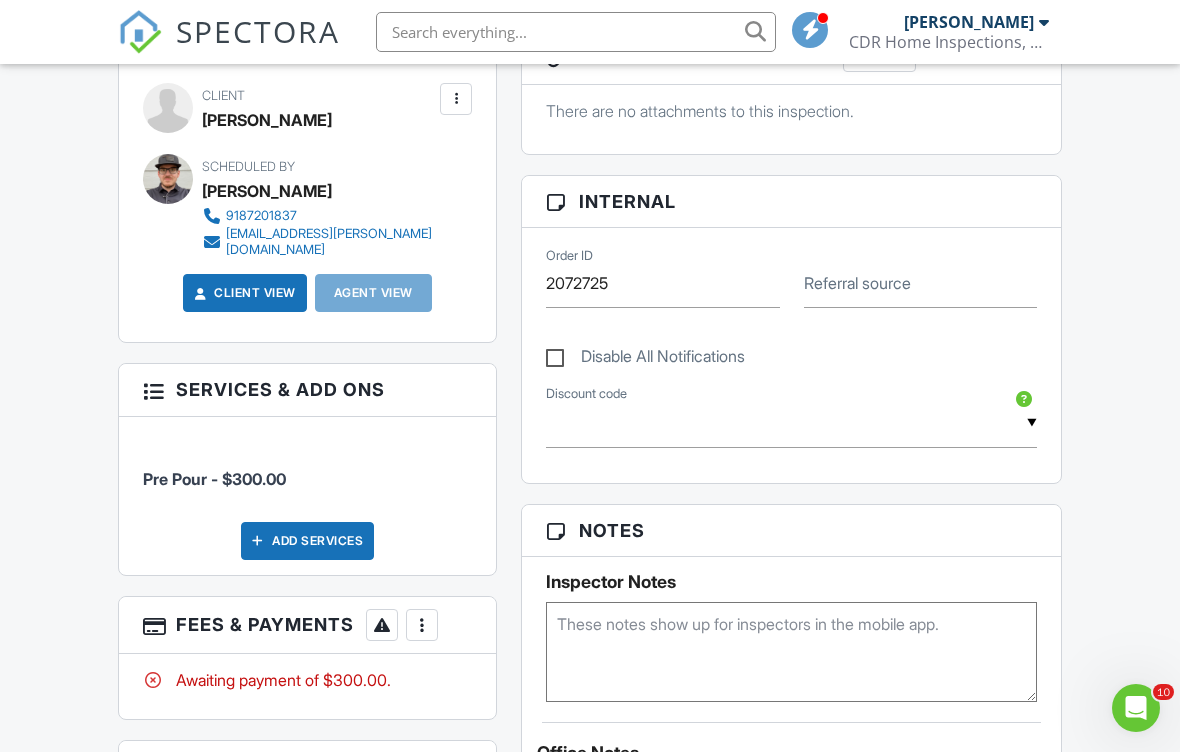scroll, scrollTop: 861, scrollLeft: 0, axis: vertical 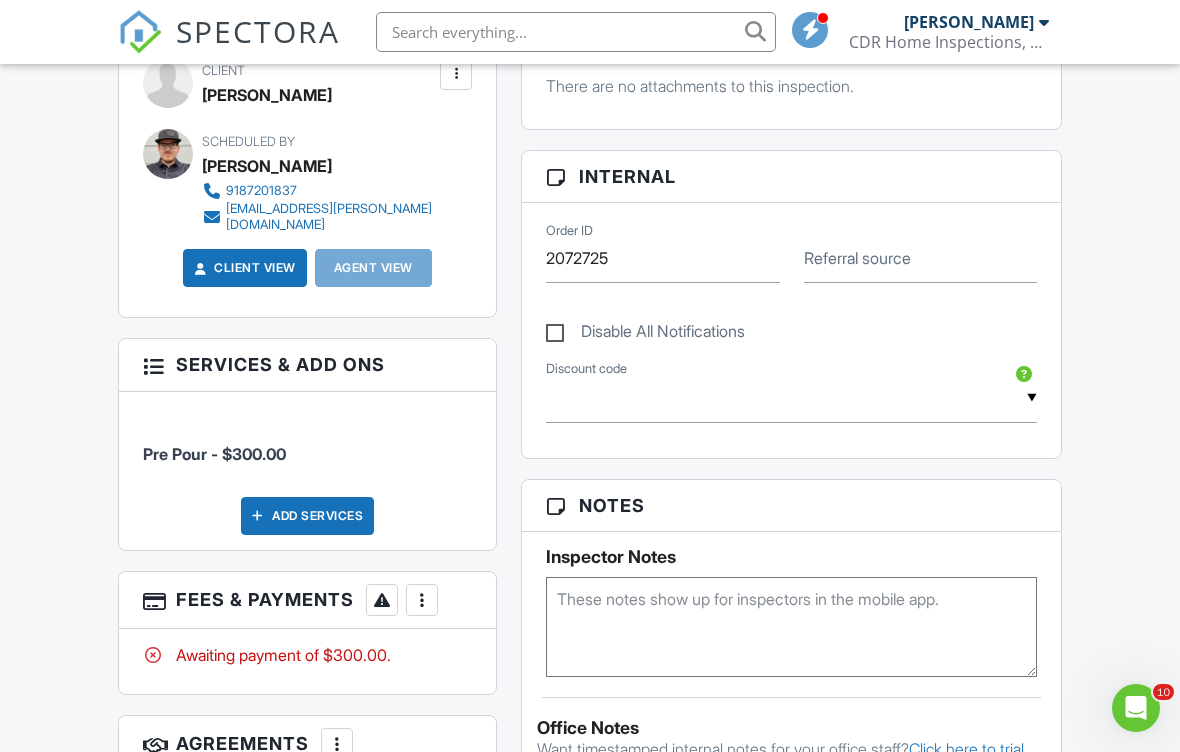 click at bounding box center (576, 32) 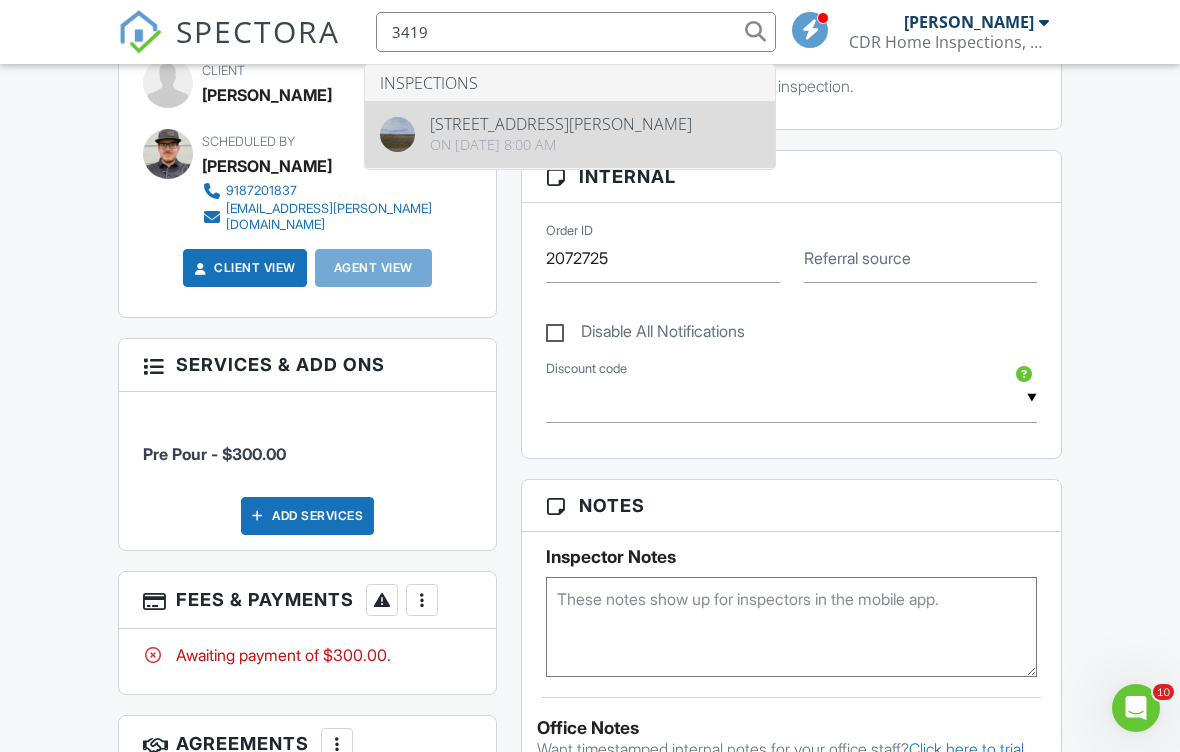 type on "3419" 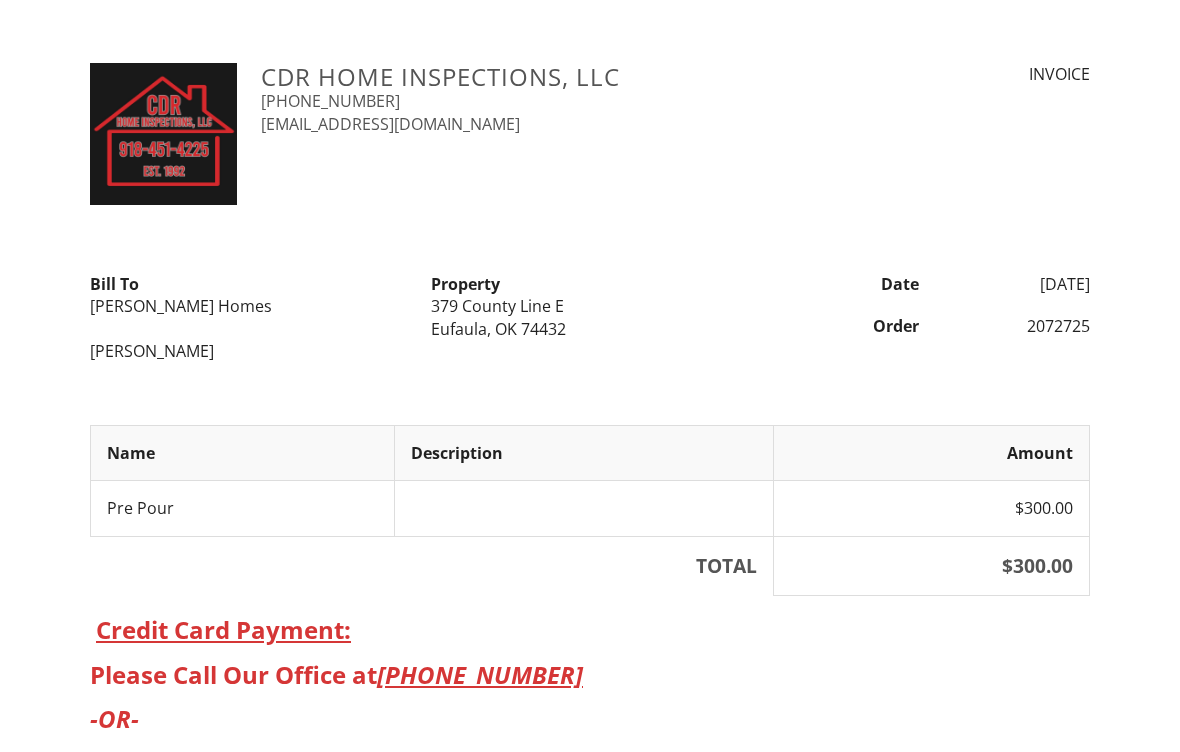 scroll, scrollTop: 0, scrollLeft: 0, axis: both 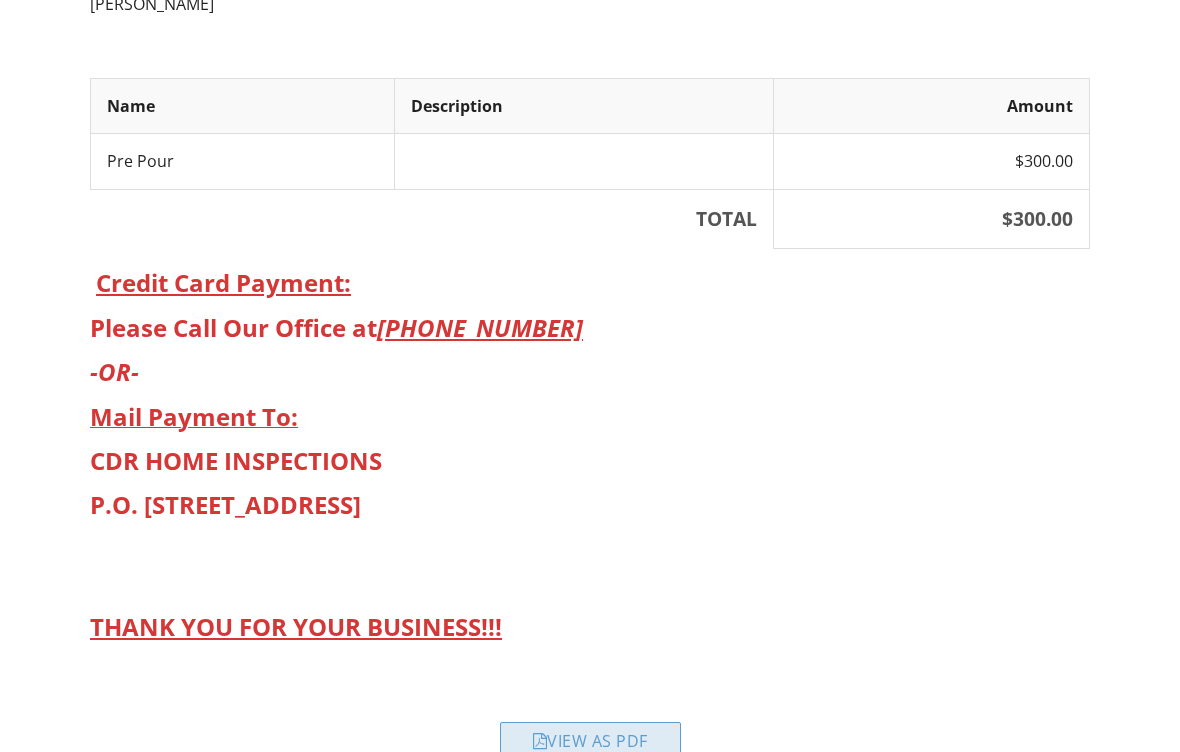 click on "View as PDF" at bounding box center [590, 740] 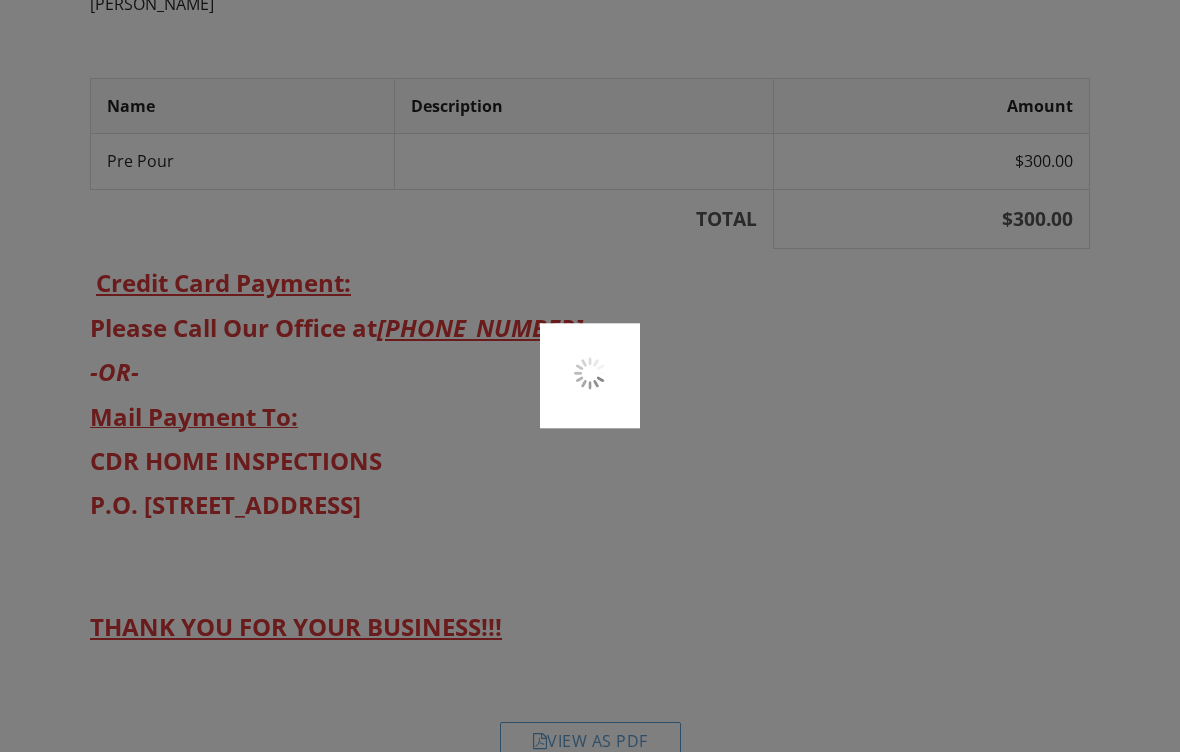 scroll, scrollTop: 372, scrollLeft: 0, axis: vertical 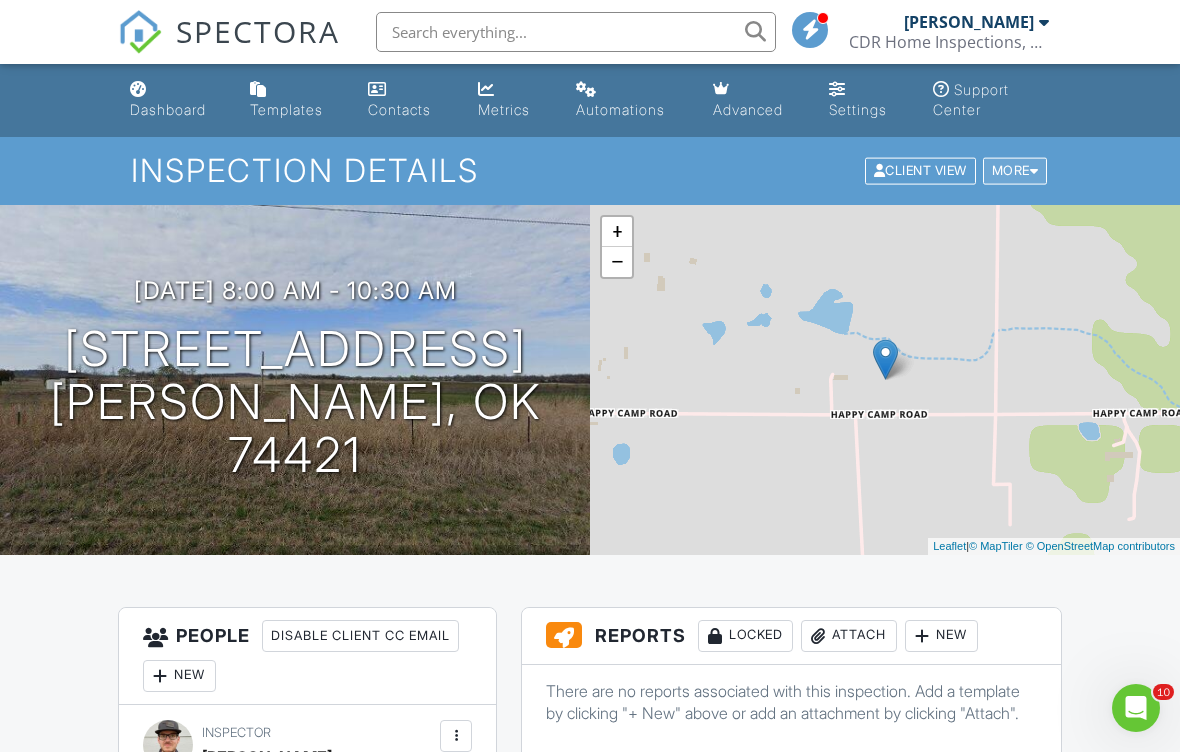 click on "More" at bounding box center [1015, 171] 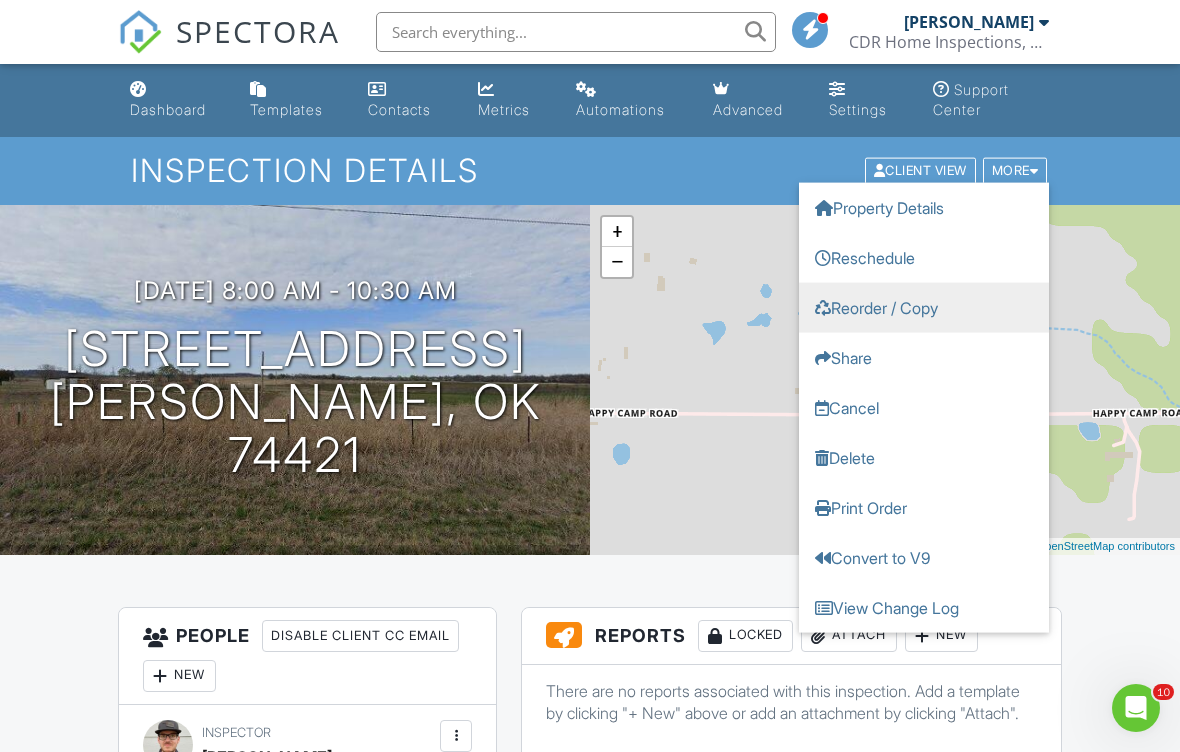 click on "Reorder / Copy" at bounding box center (924, 308) 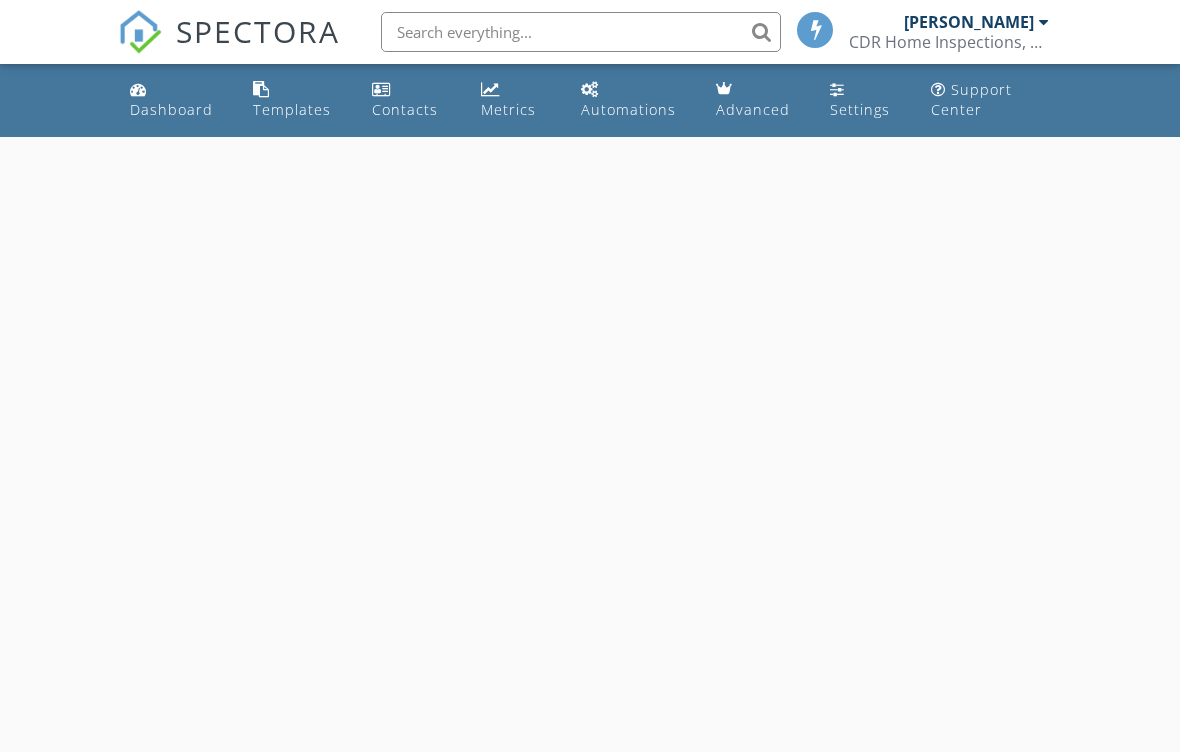 scroll, scrollTop: 0, scrollLeft: 0, axis: both 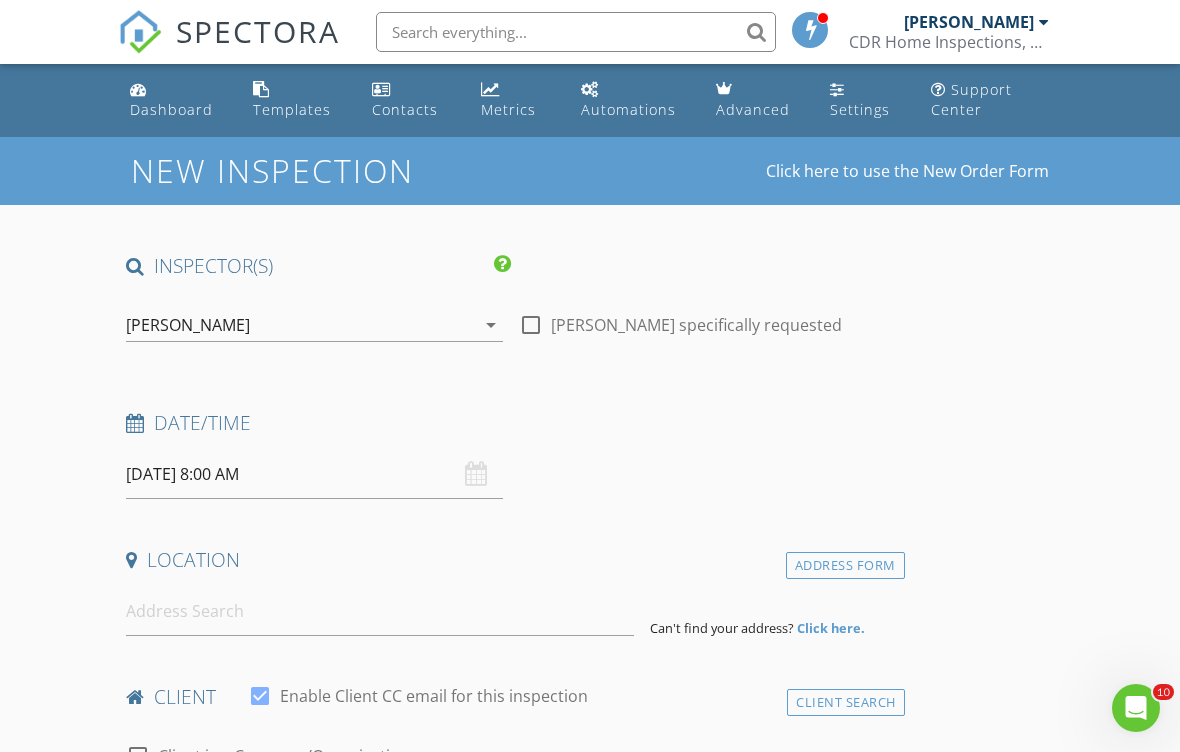type on "OAKWOOD Homes" 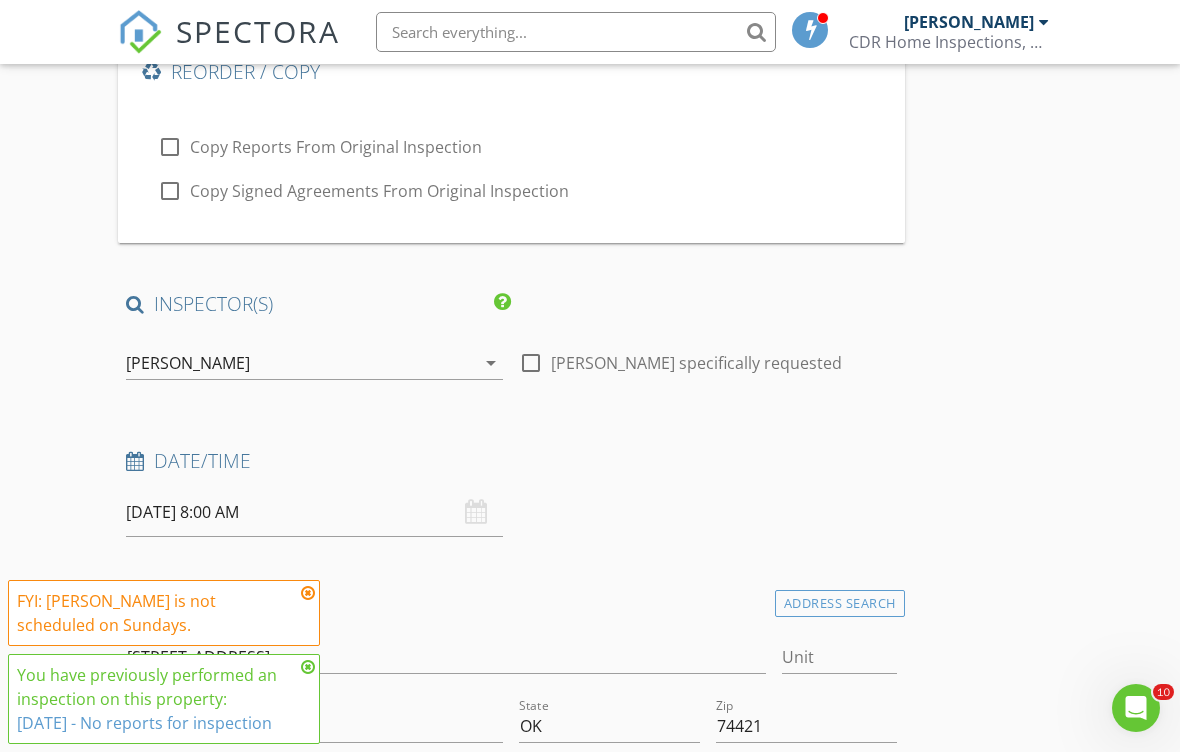 scroll, scrollTop: 191, scrollLeft: 0, axis: vertical 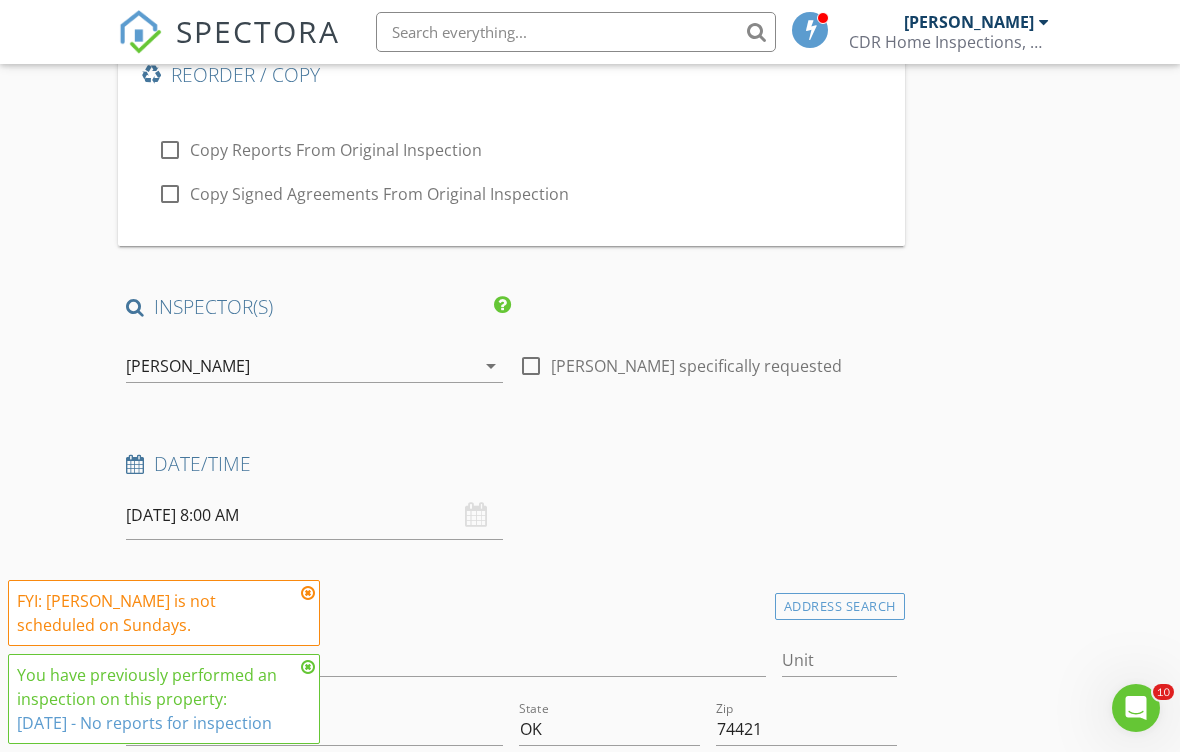 click on "[PERSON_NAME]" at bounding box center (300, 366) 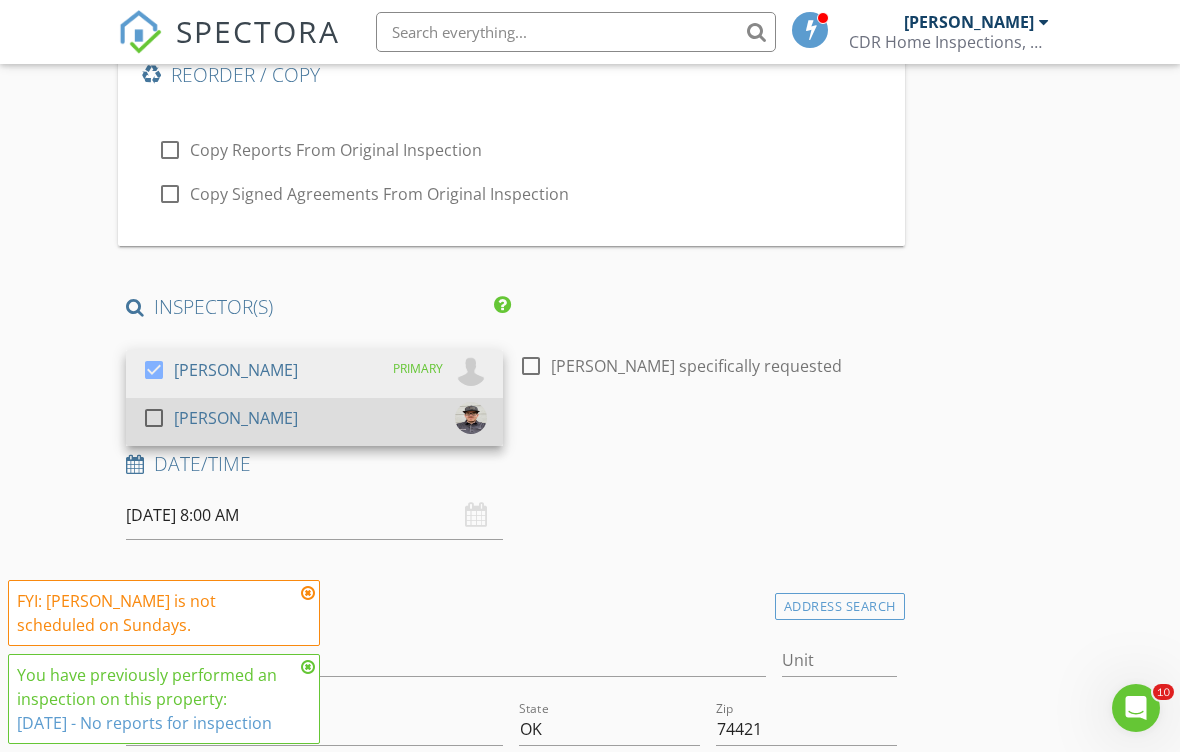 click on "check_box_outline_blank   Rodney Palmer" at bounding box center [314, 422] 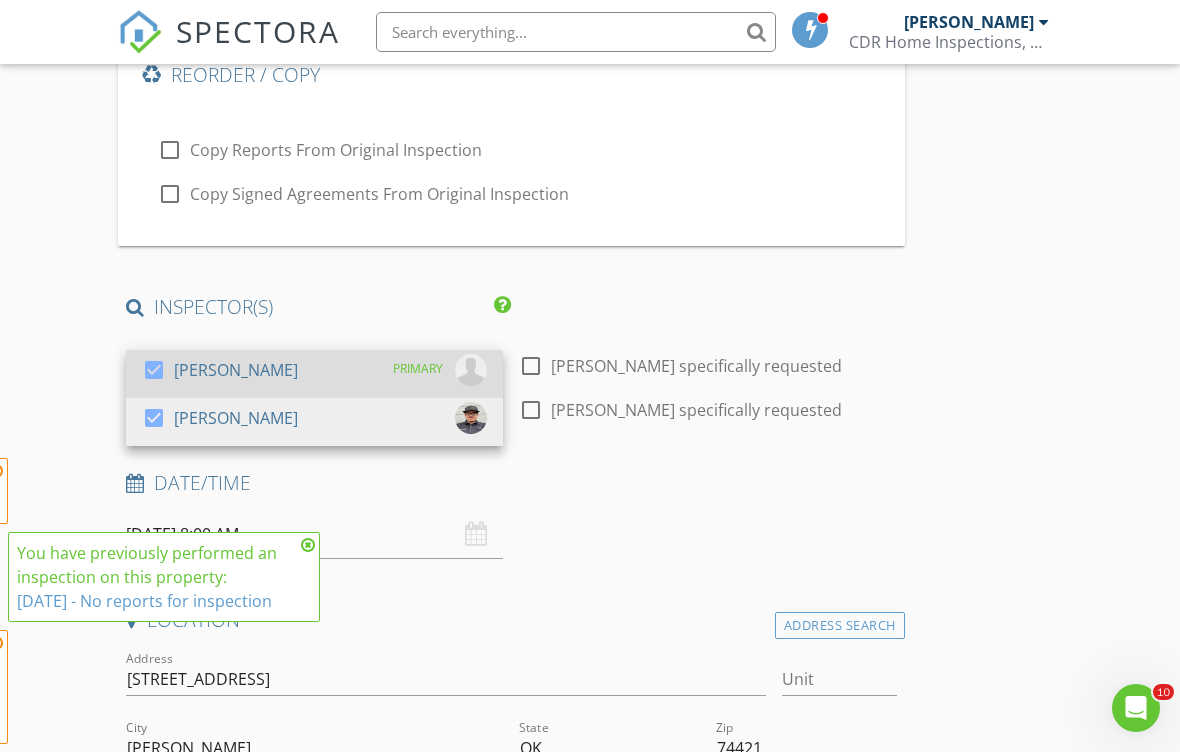click on "PRIMARY" at bounding box center (434, 370) 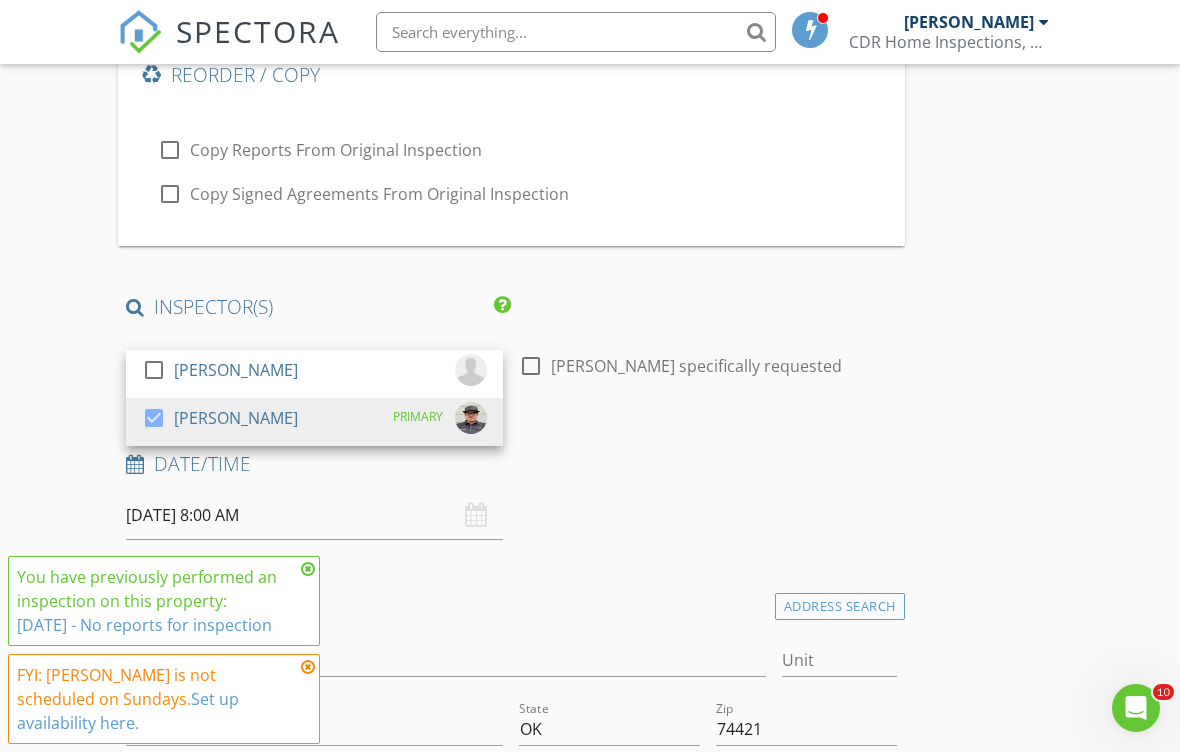 click at bounding box center (308, 569) 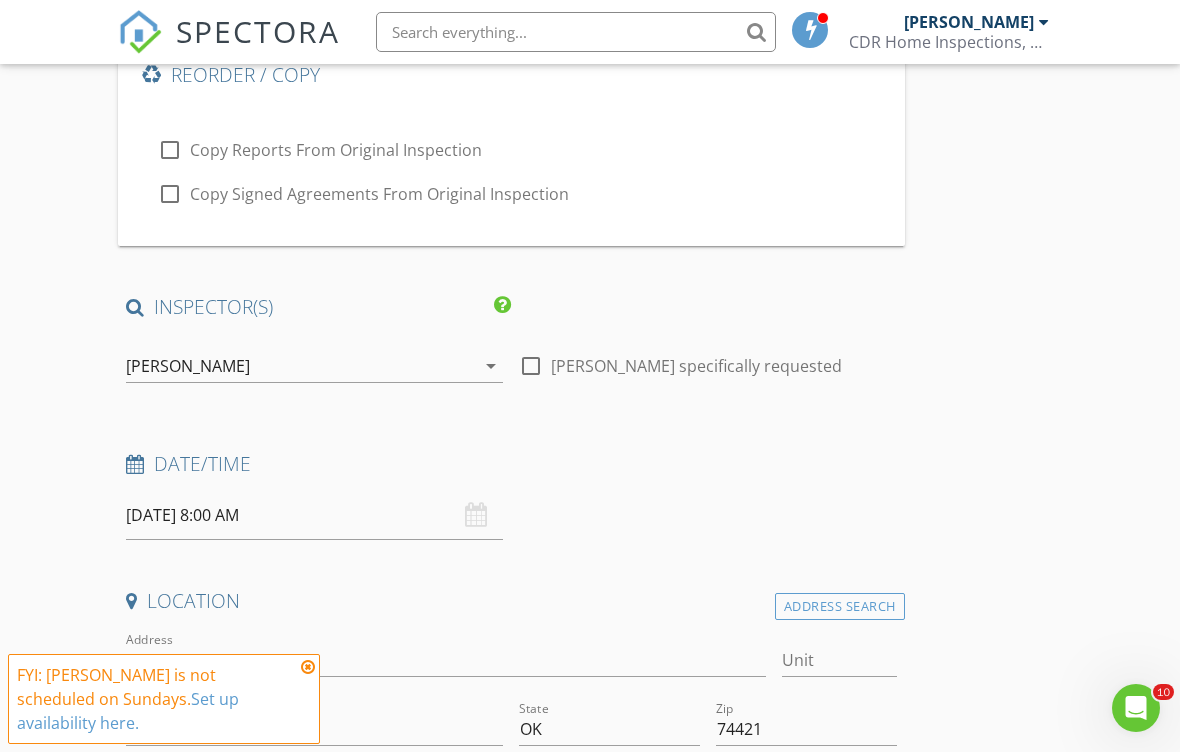 click at bounding box center [308, 667] 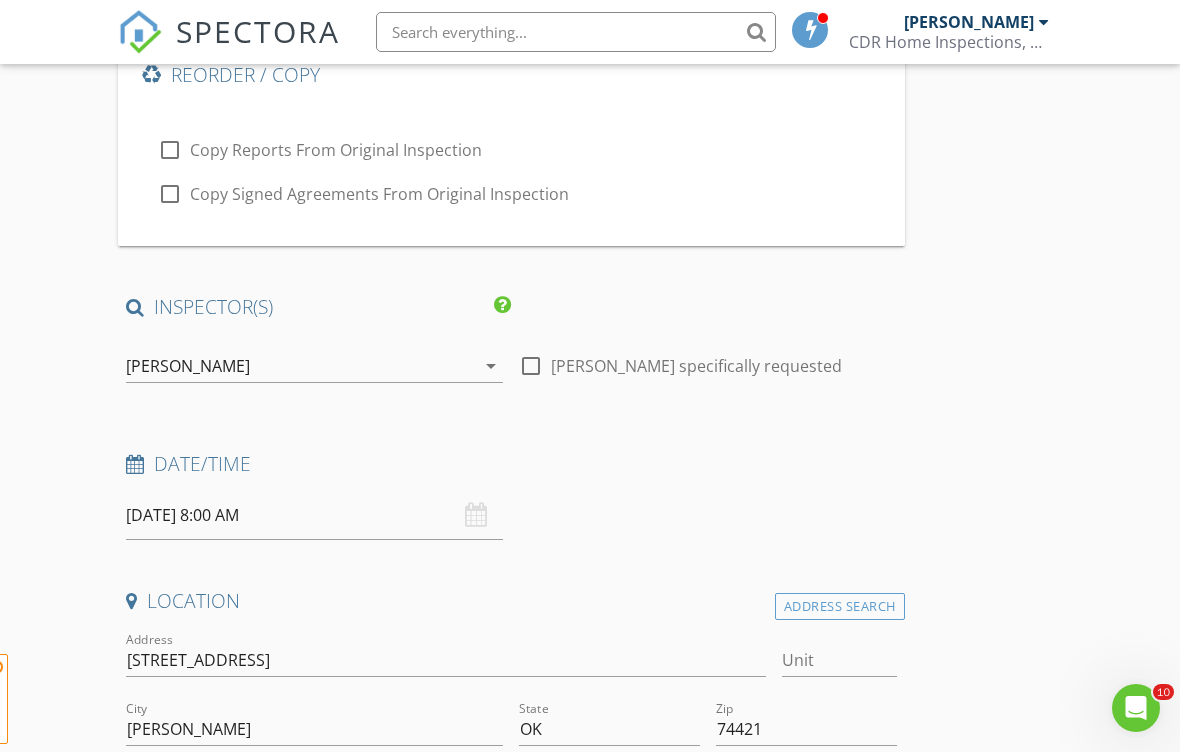 click on "Date/Time
07/13/2025 8:00 AM" at bounding box center (511, 495) 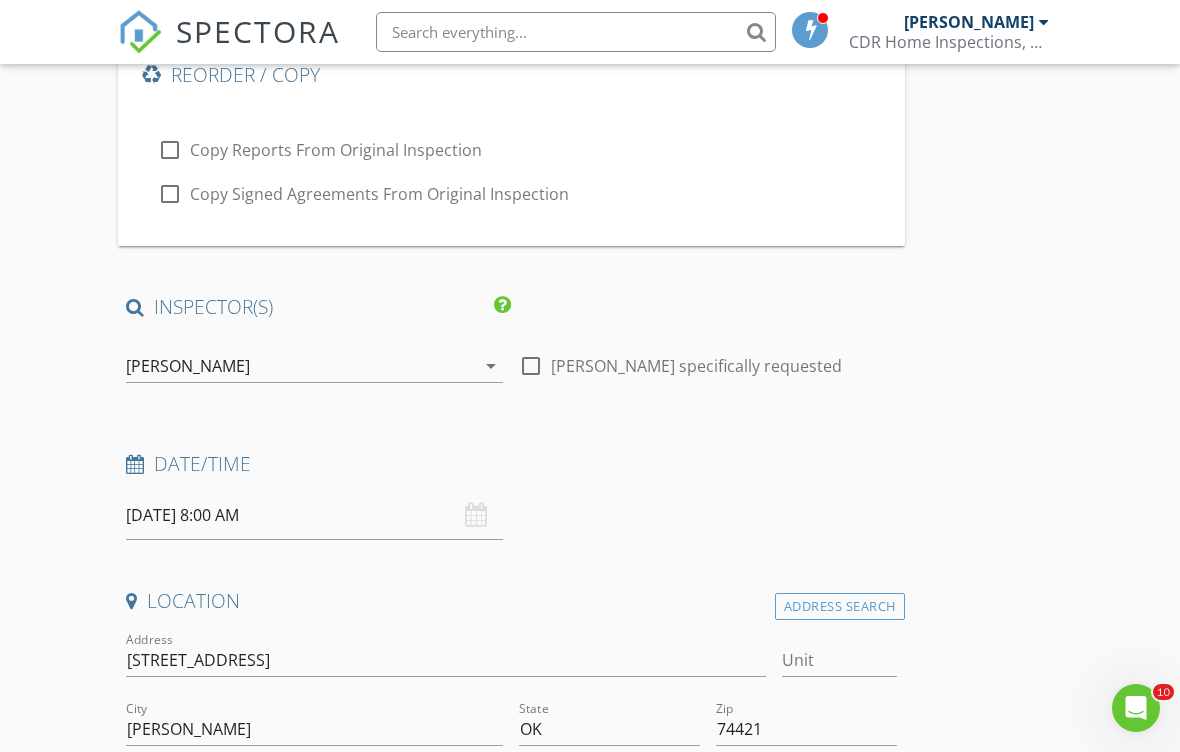 scroll, scrollTop: 231, scrollLeft: 0, axis: vertical 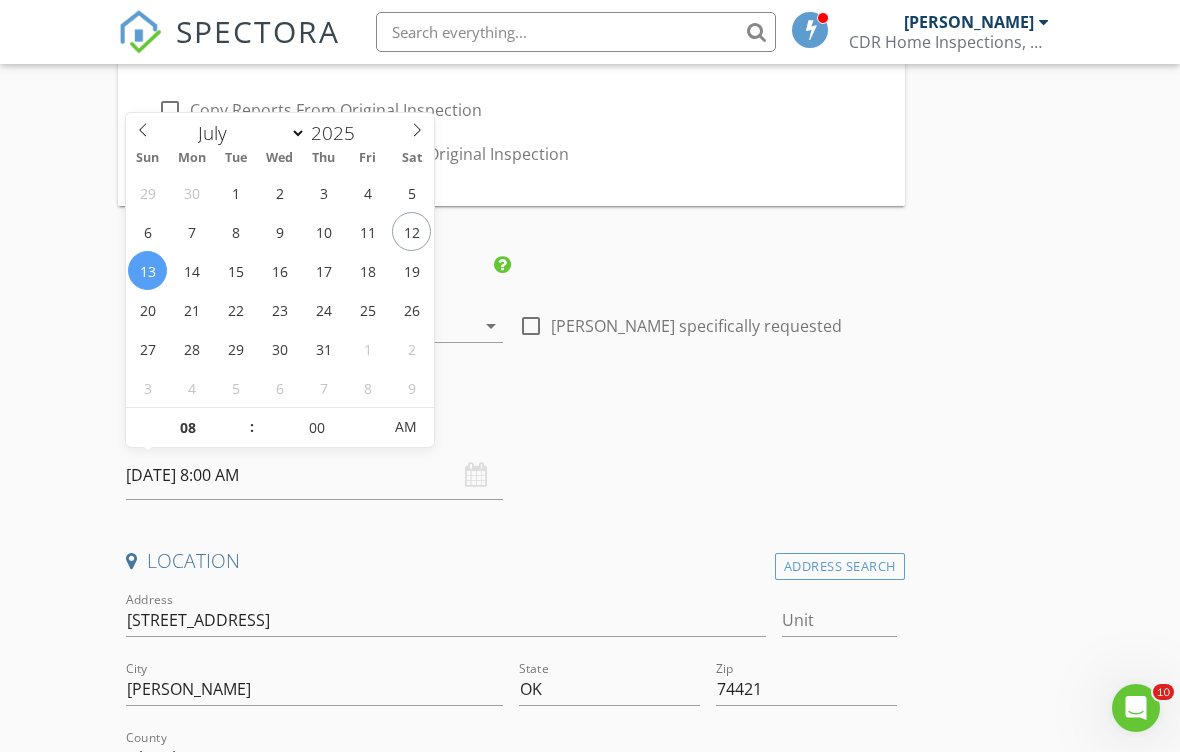 click on "07/13/2025 8:00 AM" at bounding box center [314, 475] 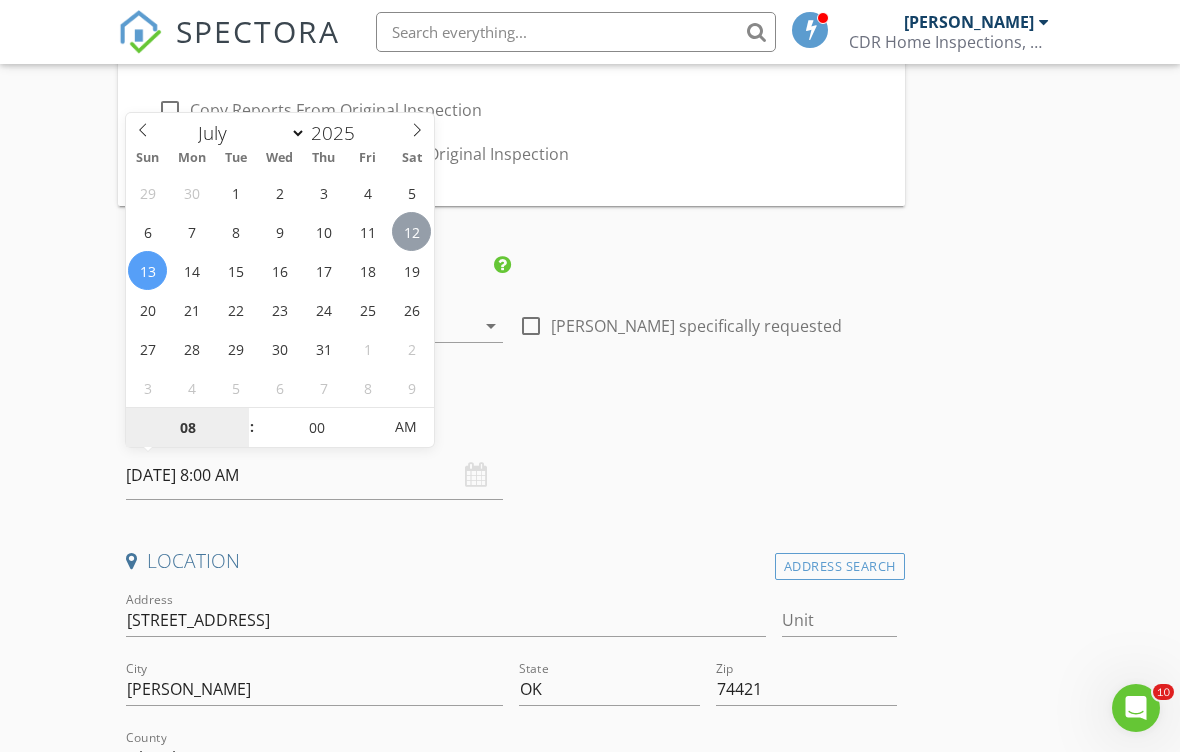 type on "[DATE] 8:00 AM" 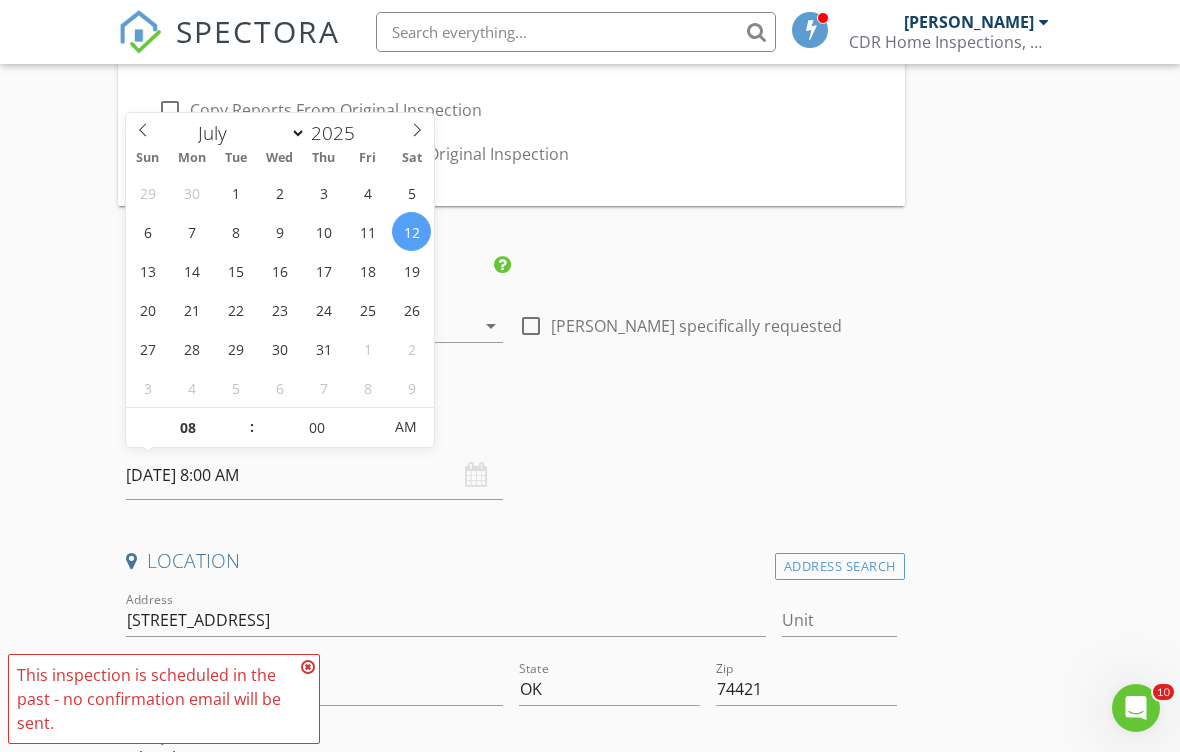click on "Date/Time
07/12/2025 8:00 AM" at bounding box center [511, 455] 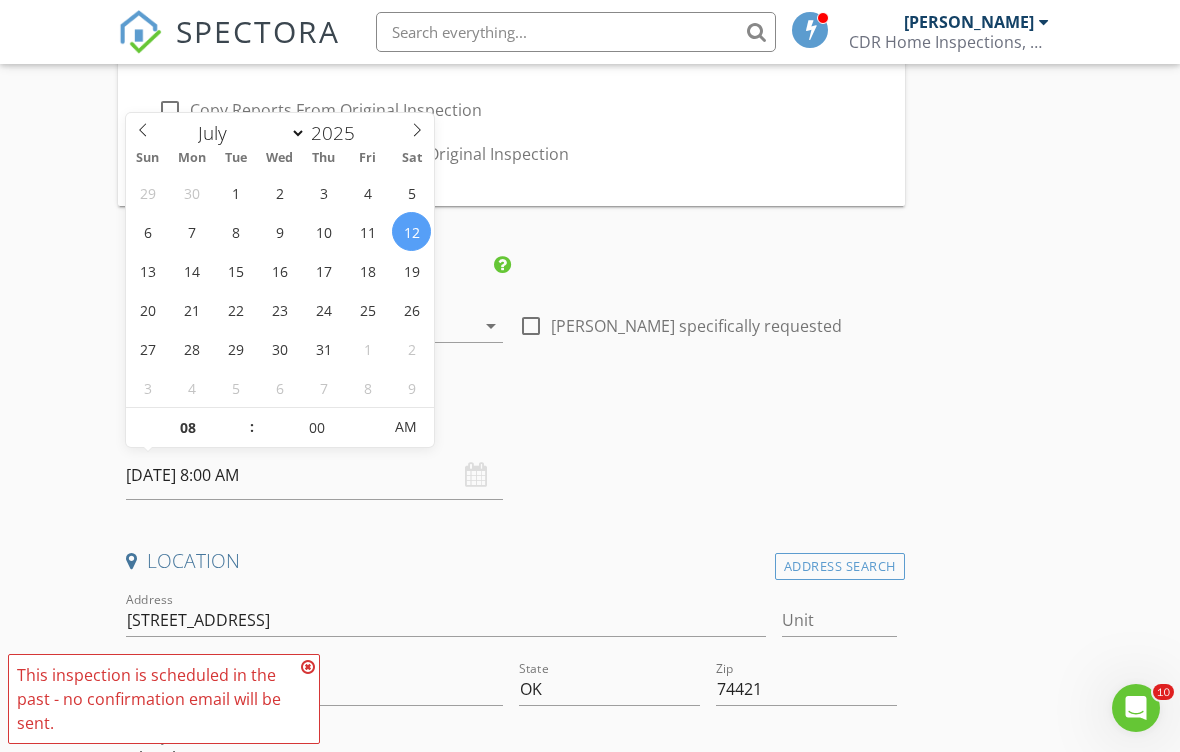 click at bounding box center [308, 667] 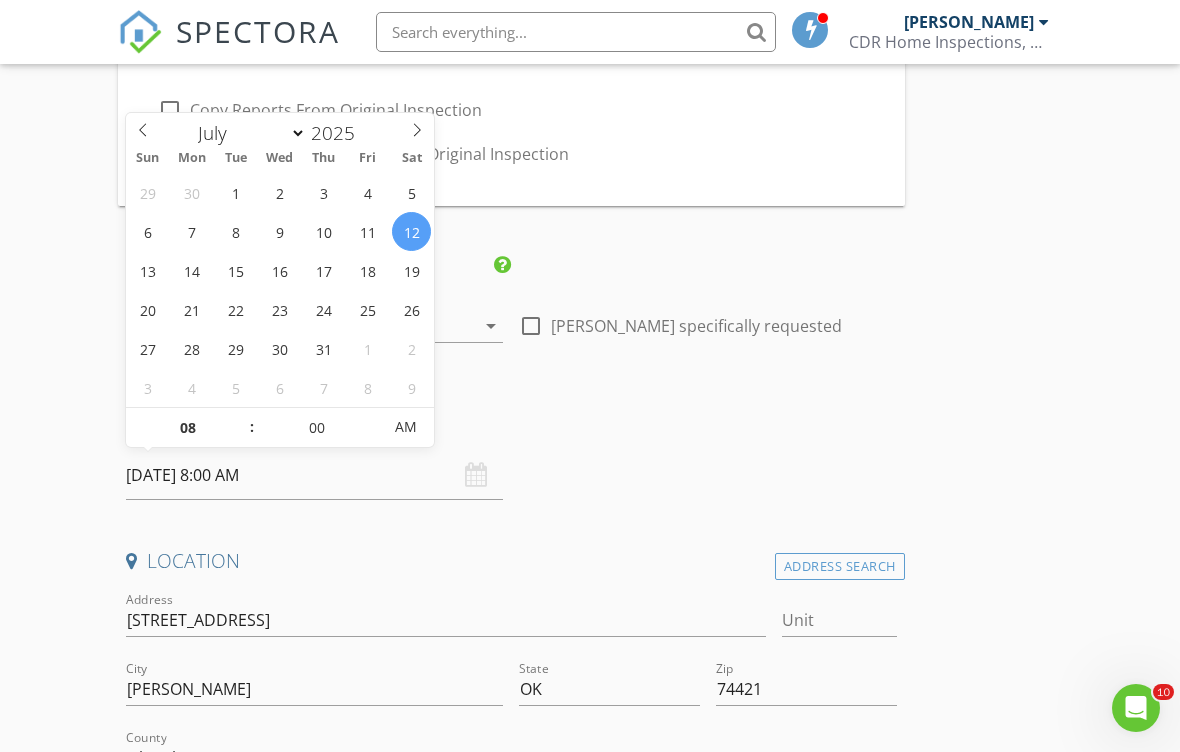 click on "Date/Time" at bounding box center (511, 431) 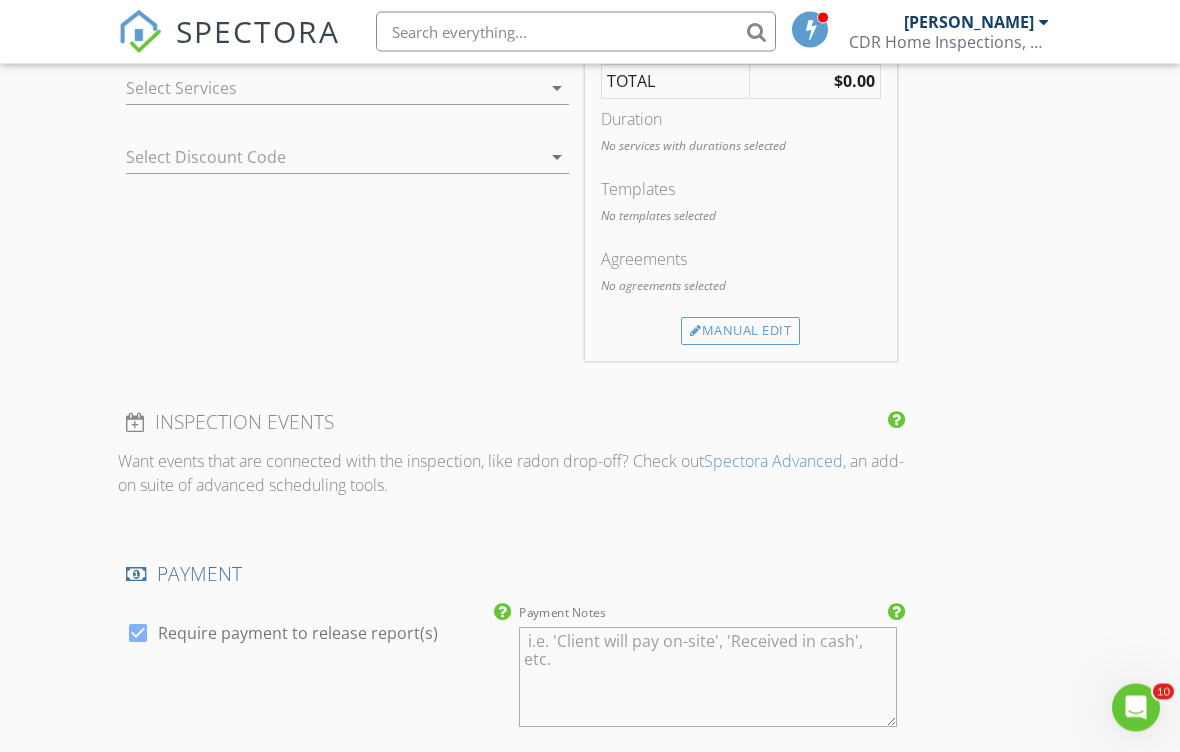 scroll, scrollTop: 2384, scrollLeft: 0, axis: vertical 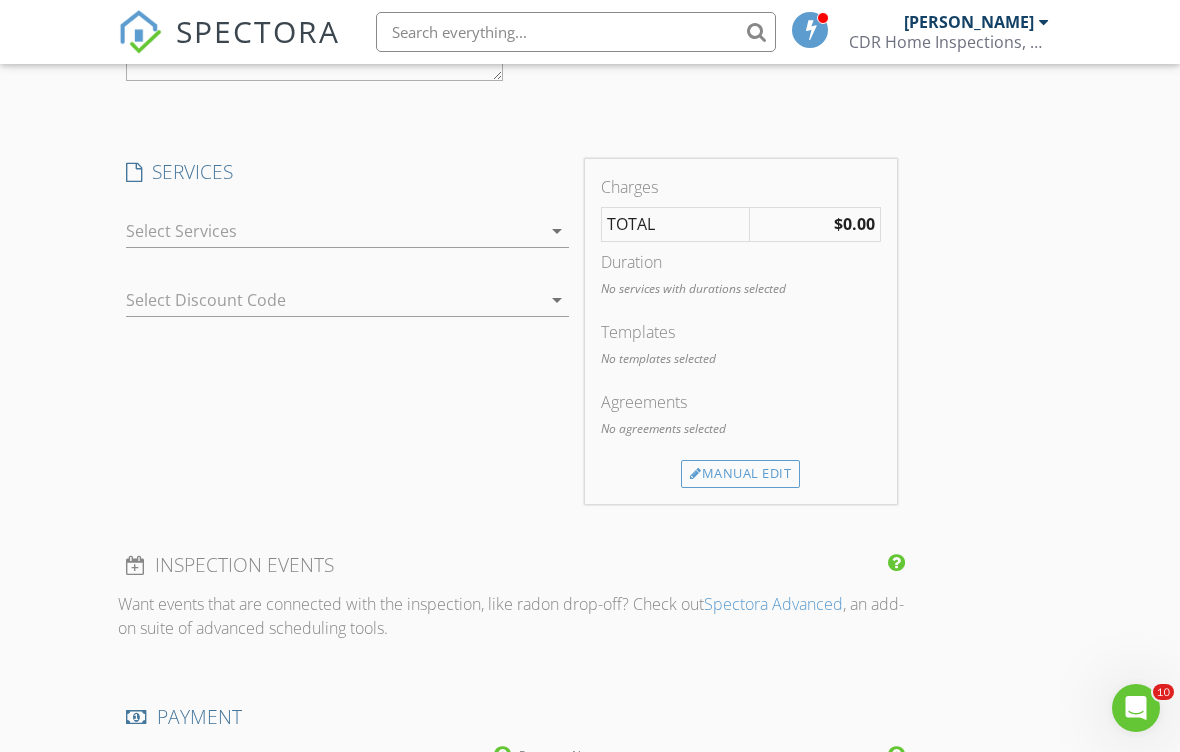 click at bounding box center (333, 231) 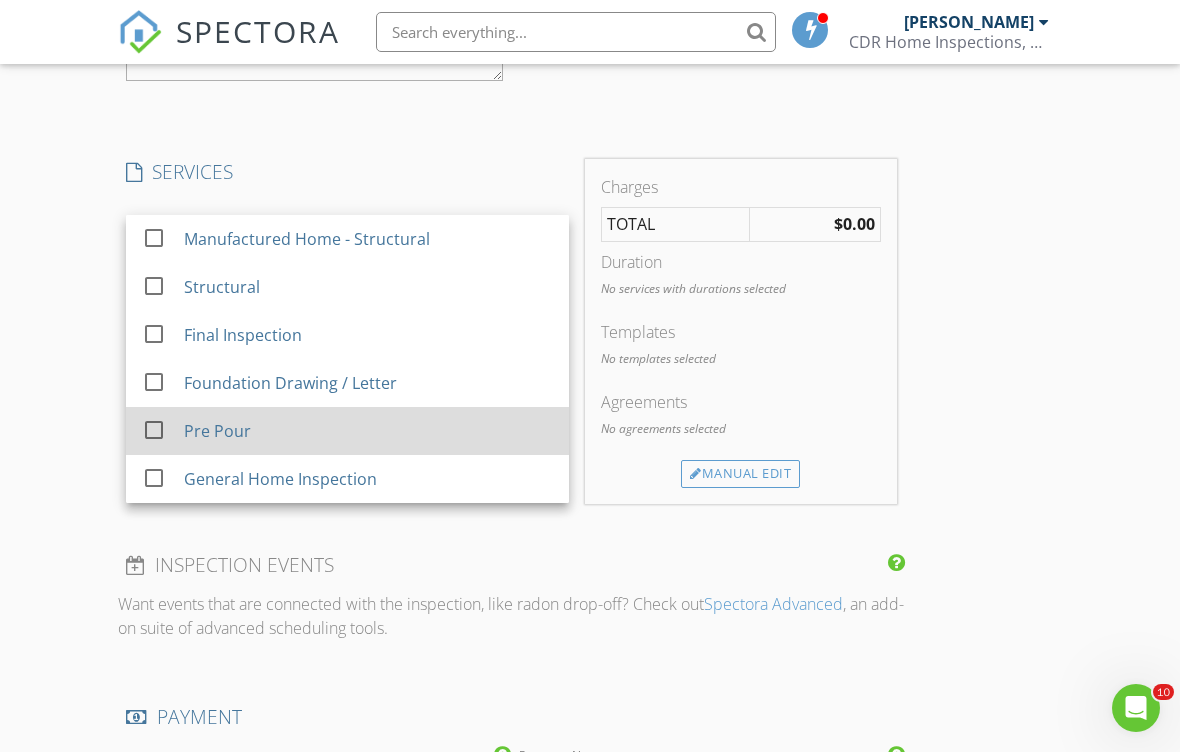 click on "check_box_outline_blank   Pre Pour" at bounding box center (347, 430) 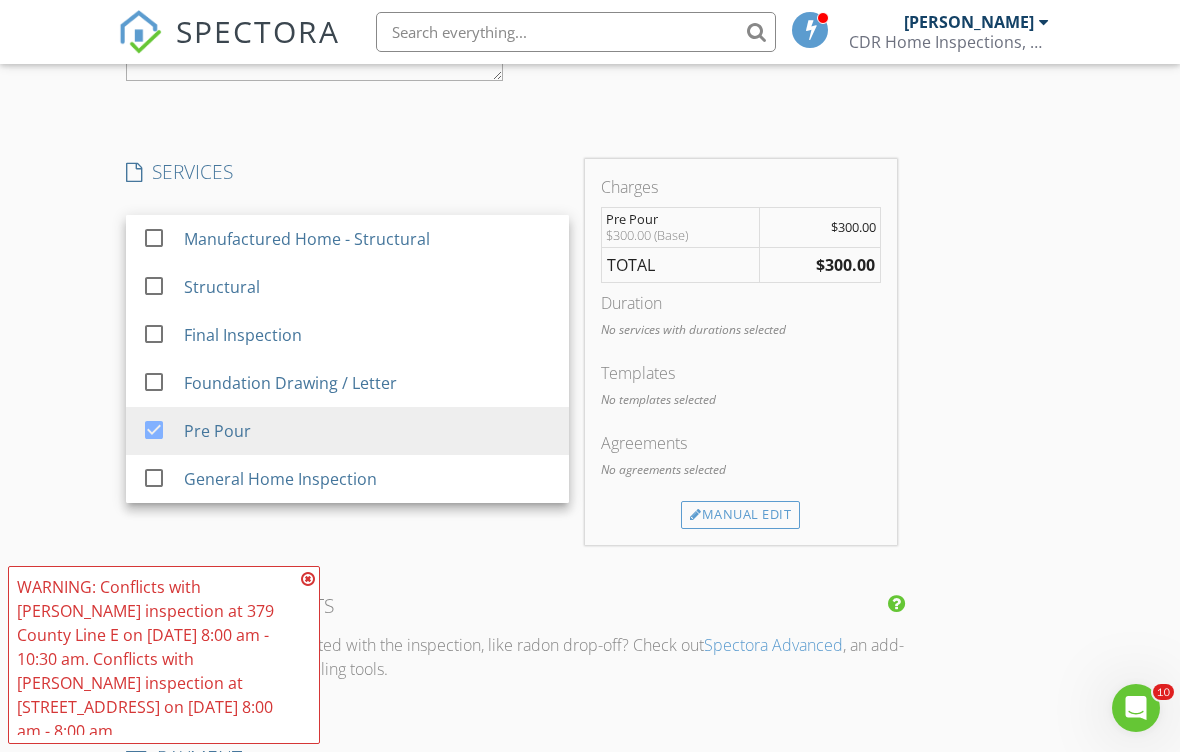 click on "INSPECTOR(S)
check_box_outline_blank   Zach Smith     check_box   Rodney Palmer   PRIMARY   Rodney Palmer arrow_drop_down   check_box_outline_blank Rodney Palmer specifically requested
Date/Time
07/12/2025 8:00 AM
Location
Address Search       Address 3419 Happy Camp Rd   Unit   City Beggs   State OK   Zip 74421   County Okmulgee     Square Feet   Year Built   Foundation arrow_drop_down     Rodney Palmer     45.8 miles     (an hour)
client
check_box Enable Client CC email for this inspection   Client Search     check_box_outline_blank Client is a Company/Organization     First Name OAKWOOD Homes   Last Name   Email This email is invalid   CC Email   Phone           Notes   Private Notes
client
Client Search     check_box_outline_blank Client is a Company/Organization     First Name Cree & Willie   Last Name Robinson   Email" at bounding box center (511, -6) 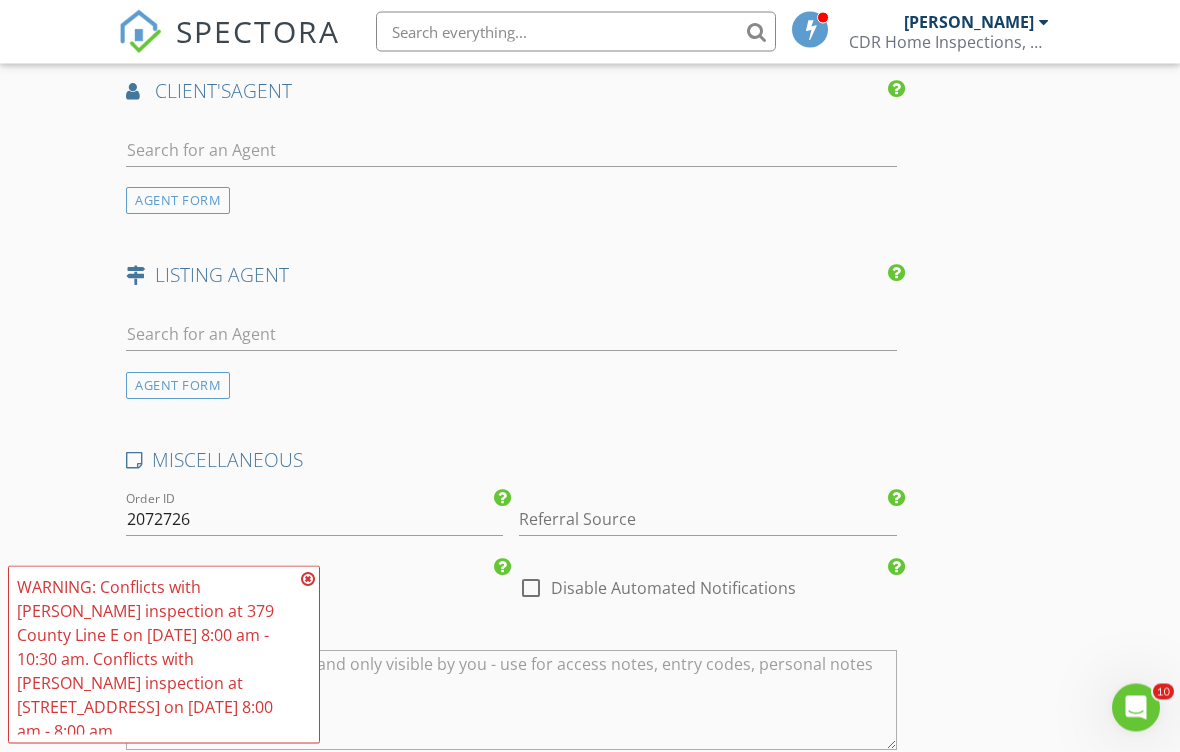 scroll, scrollTop: 3355, scrollLeft: 0, axis: vertical 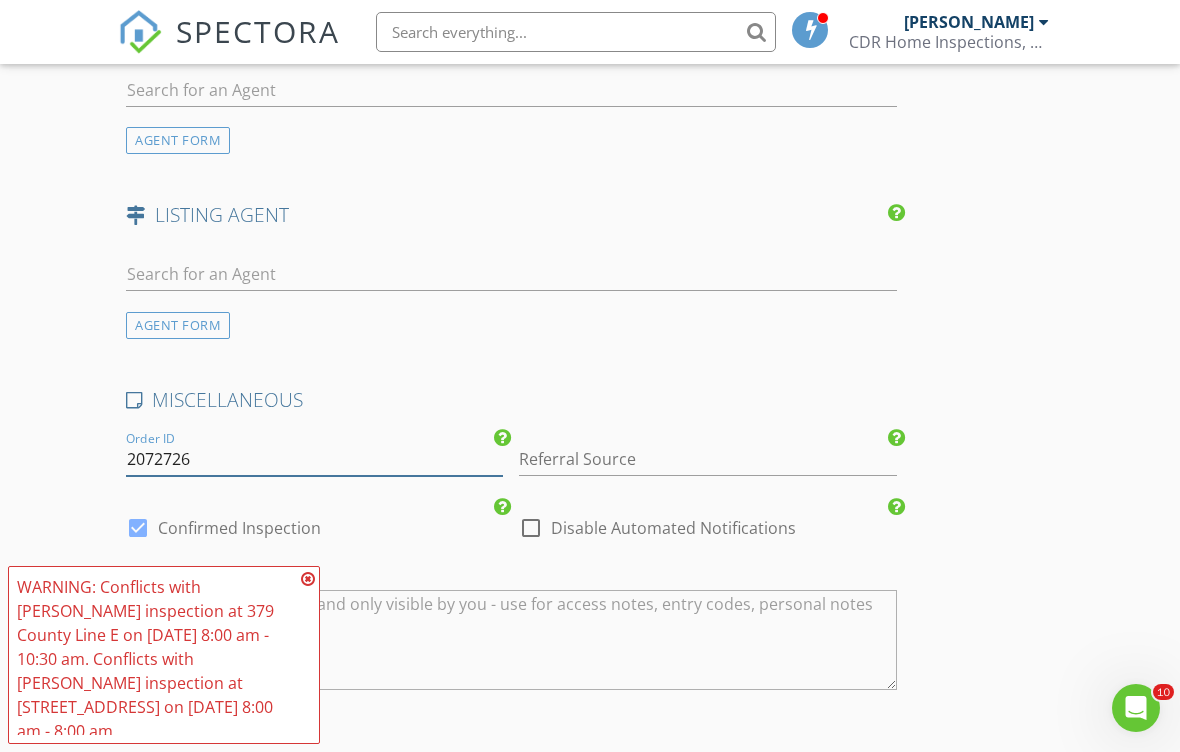 click on "2072726" at bounding box center (314, 459) 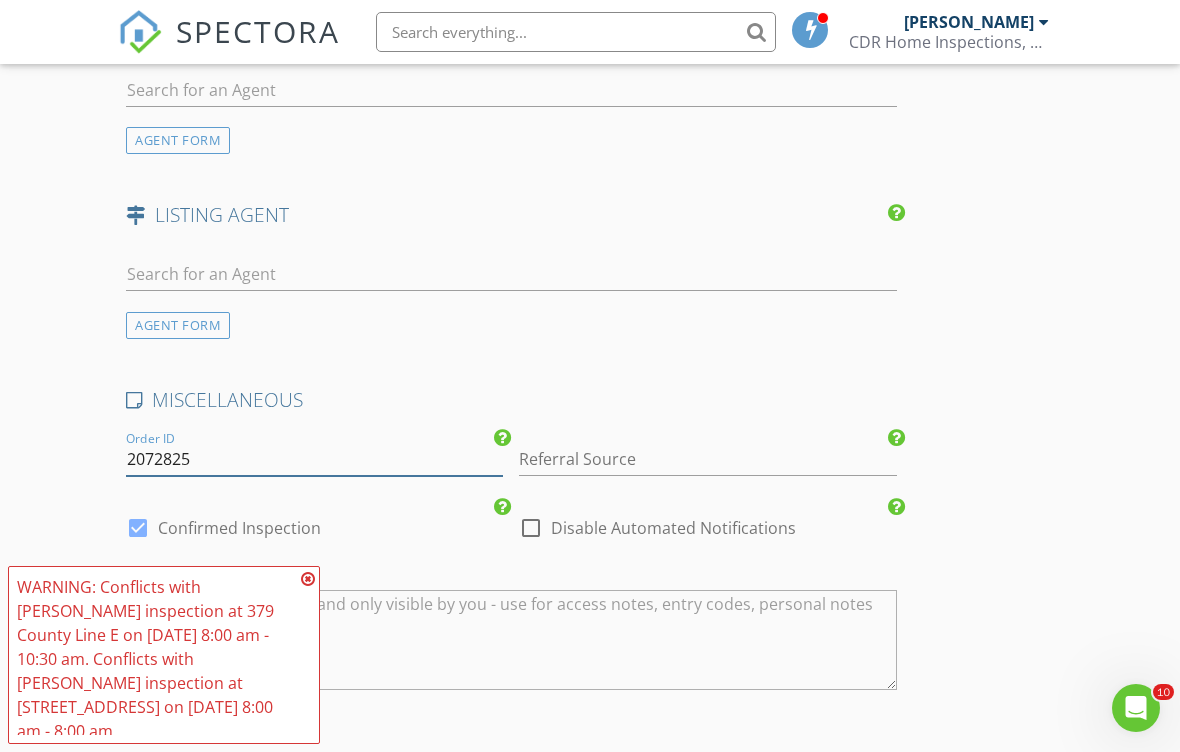 type on "2072825" 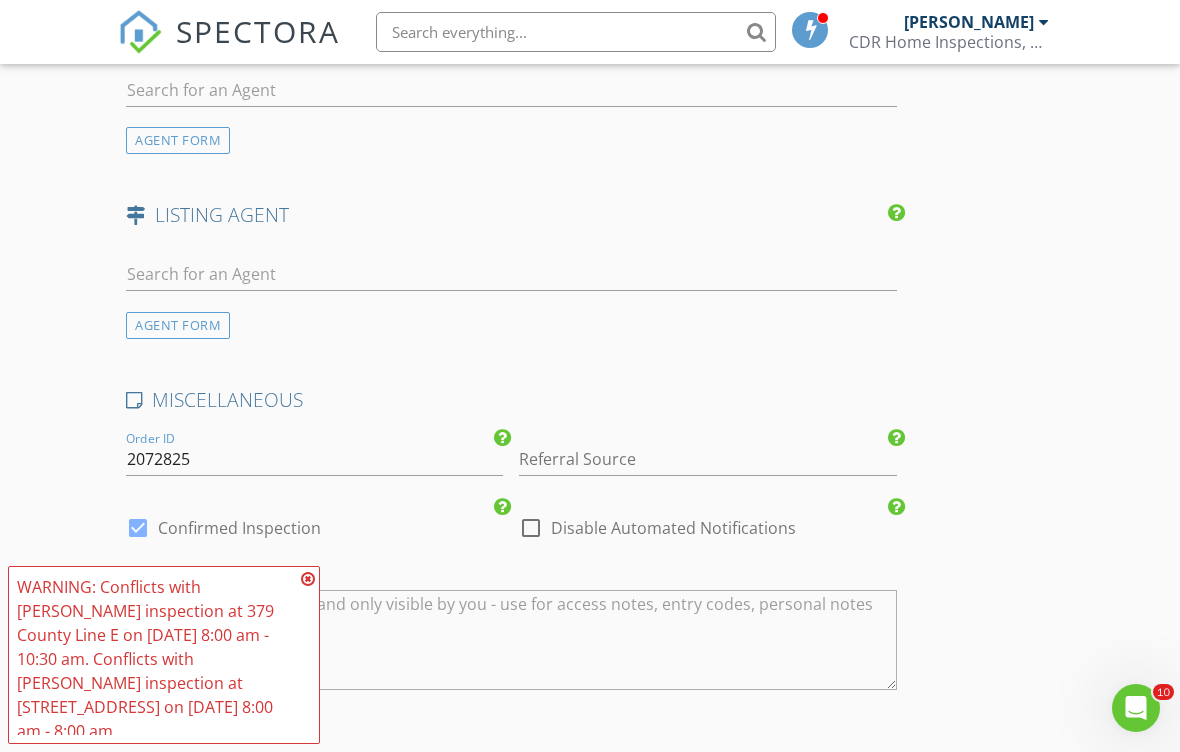 click at bounding box center (511, 640) 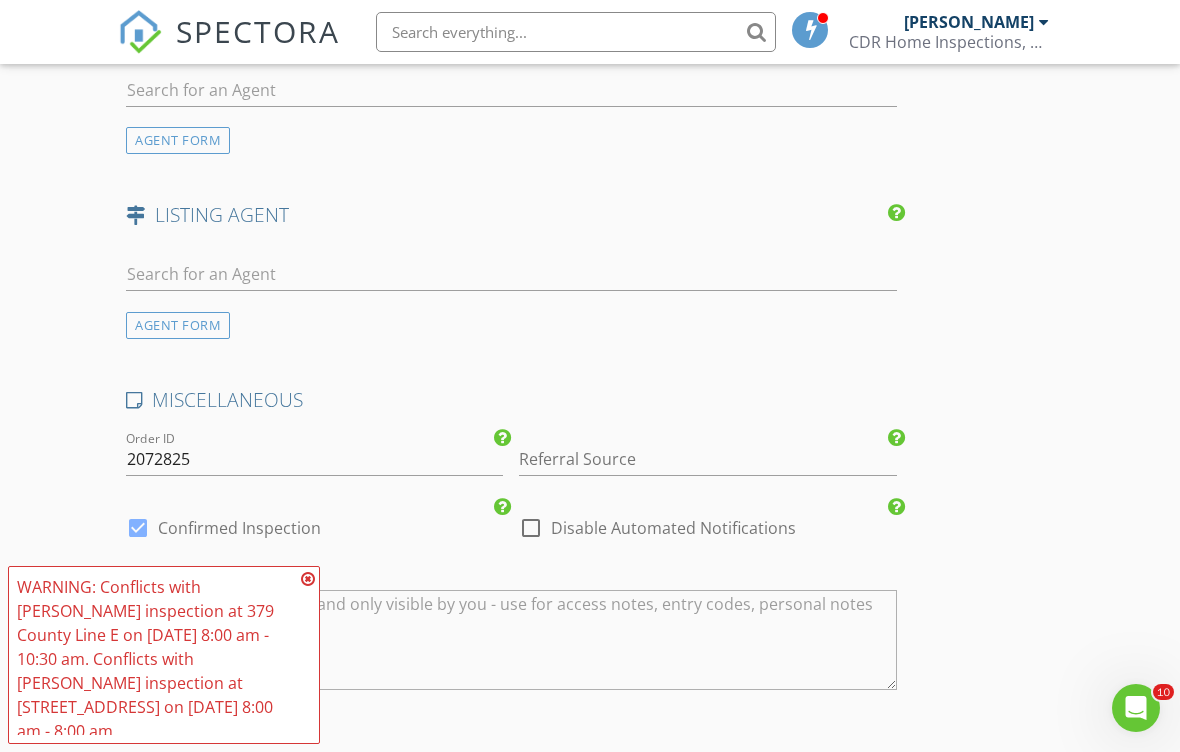click at bounding box center (308, 579) 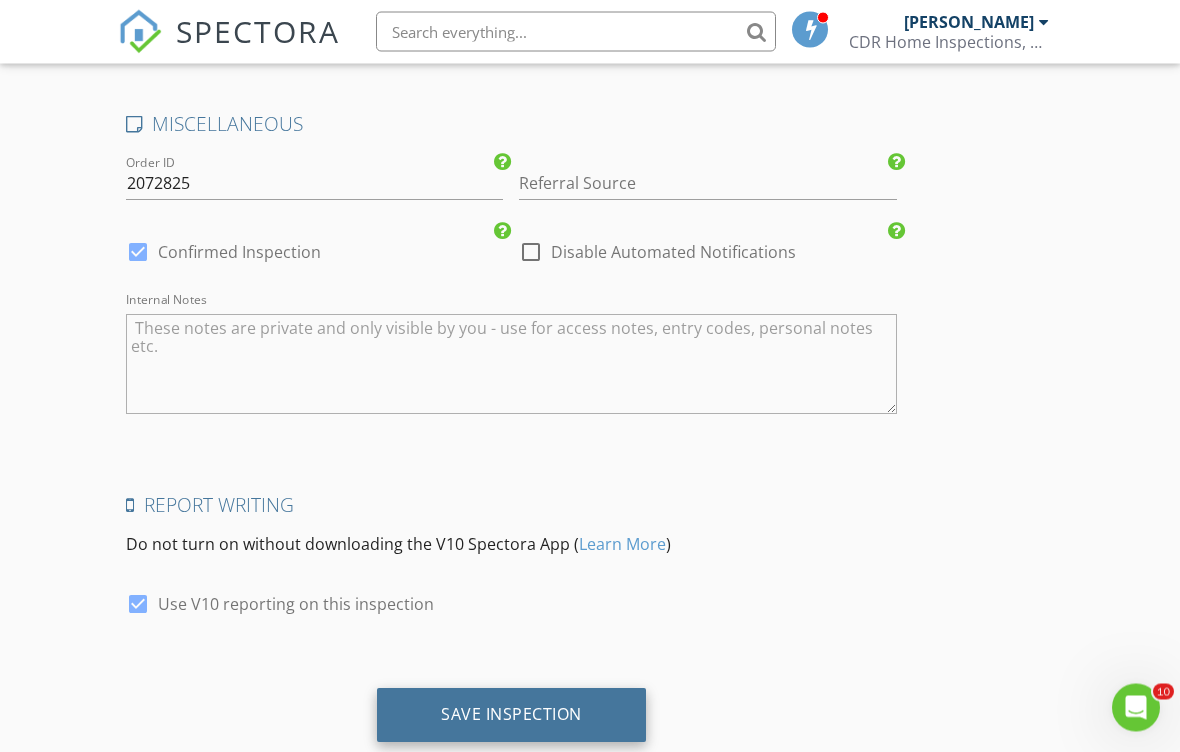 scroll, scrollTop: 3631, scrollLeft: 0, axis: vertical 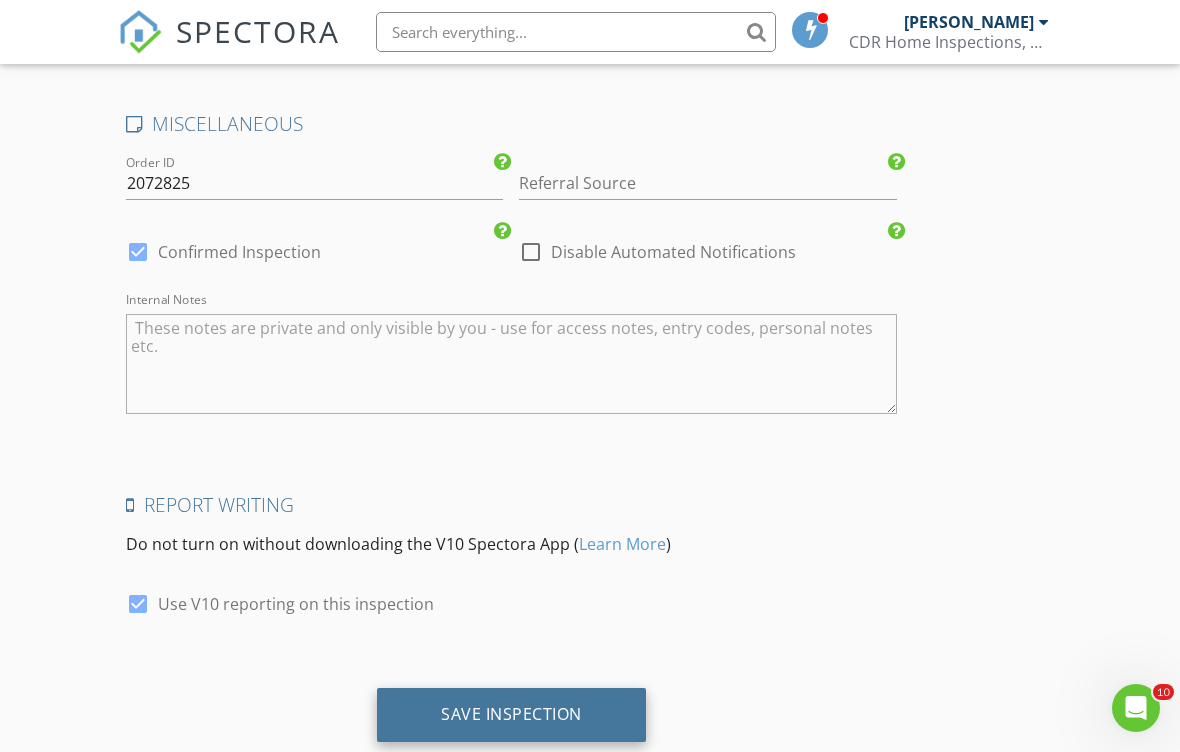 click on "Save Inspection" at bounding box center (511, 714) 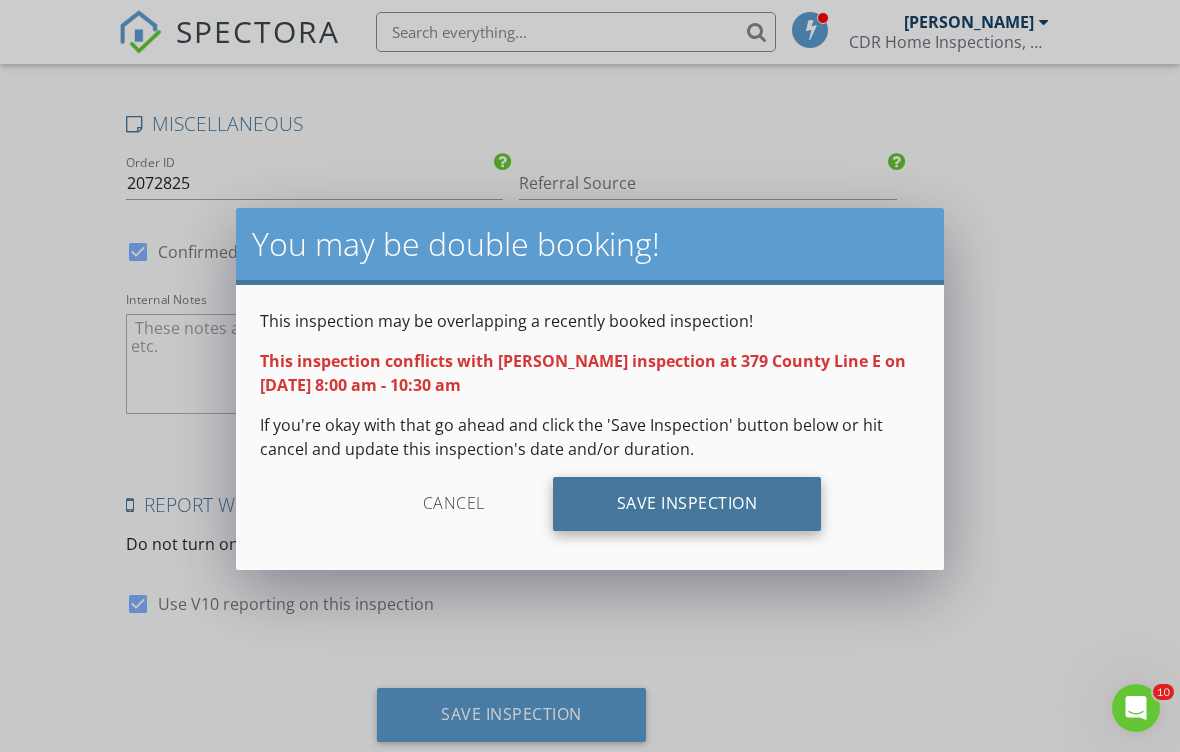 click on "Save Inspection" at bounding box center [687, 504] 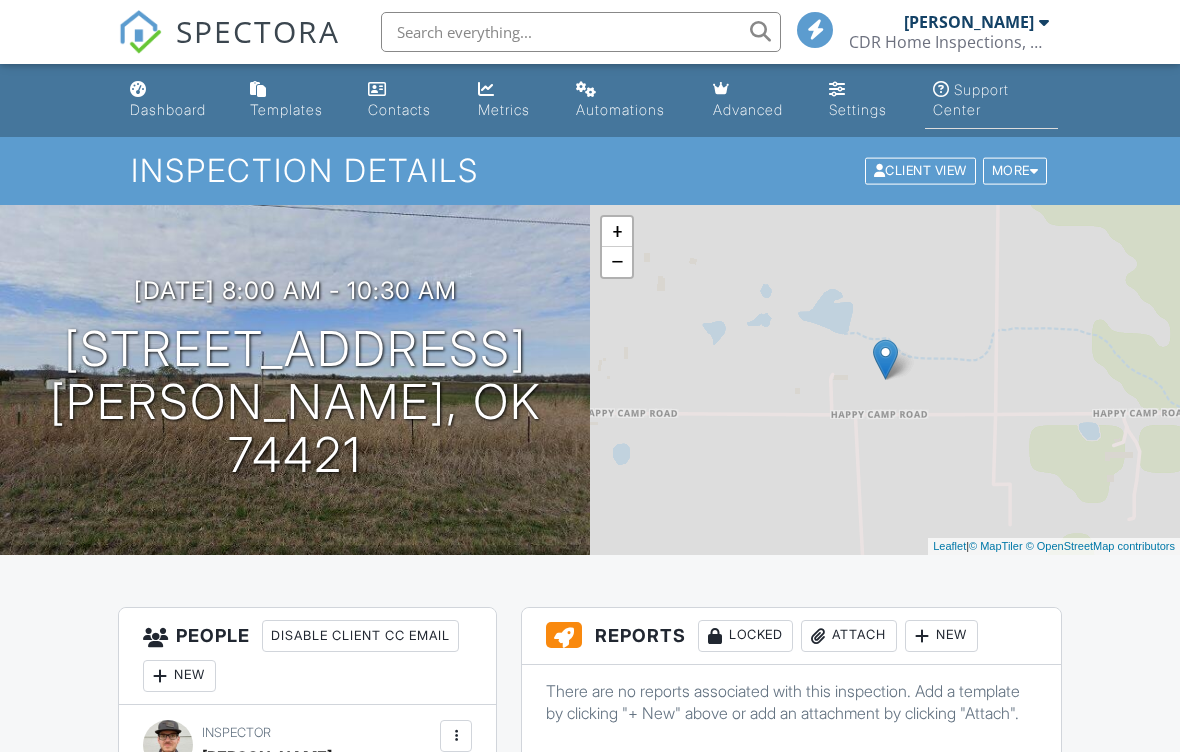 scroll, scrollTop: 0, scrollLeft: 0, axis: both 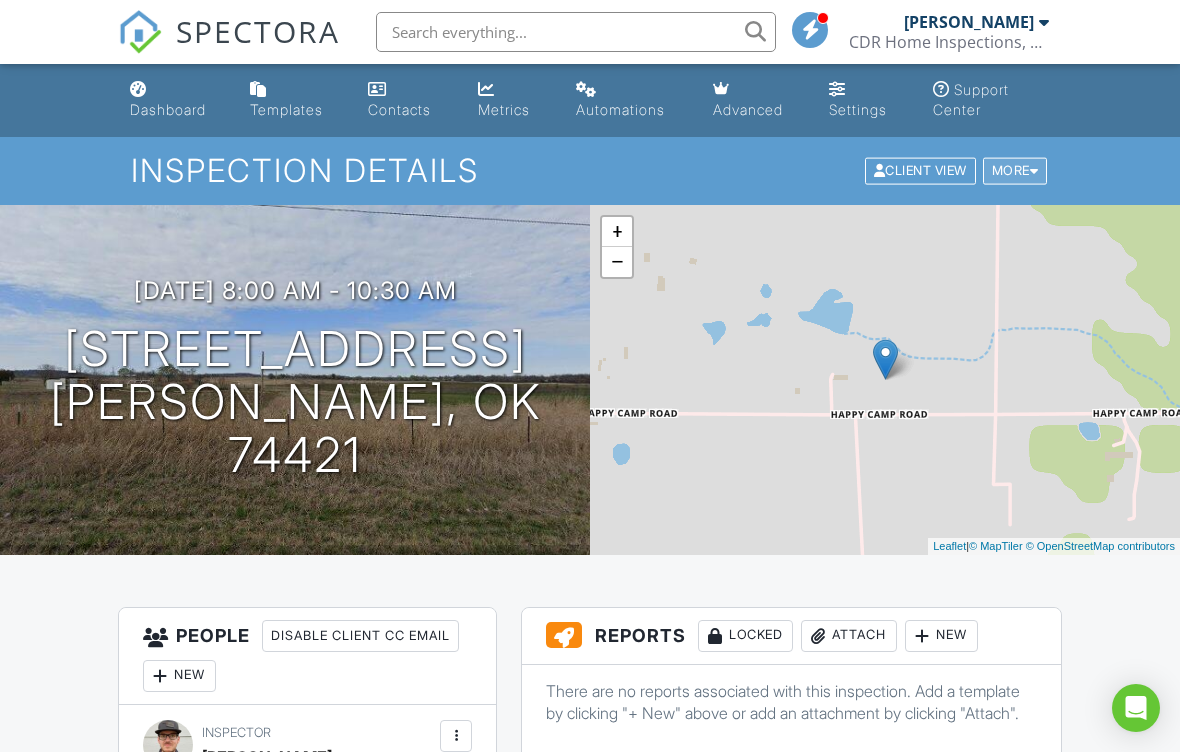 click on "More" at bounding box center (1015, 171) 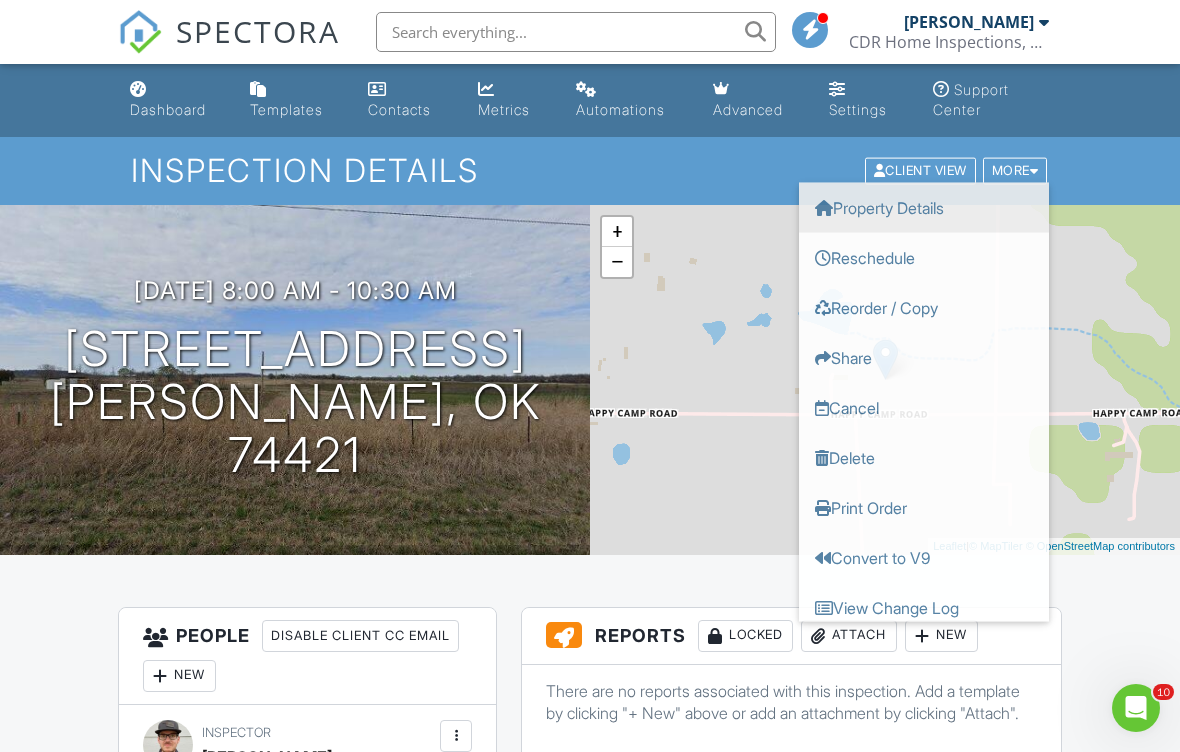 scroll, scrollTop: 0, scrollLeft: 0, axis: both 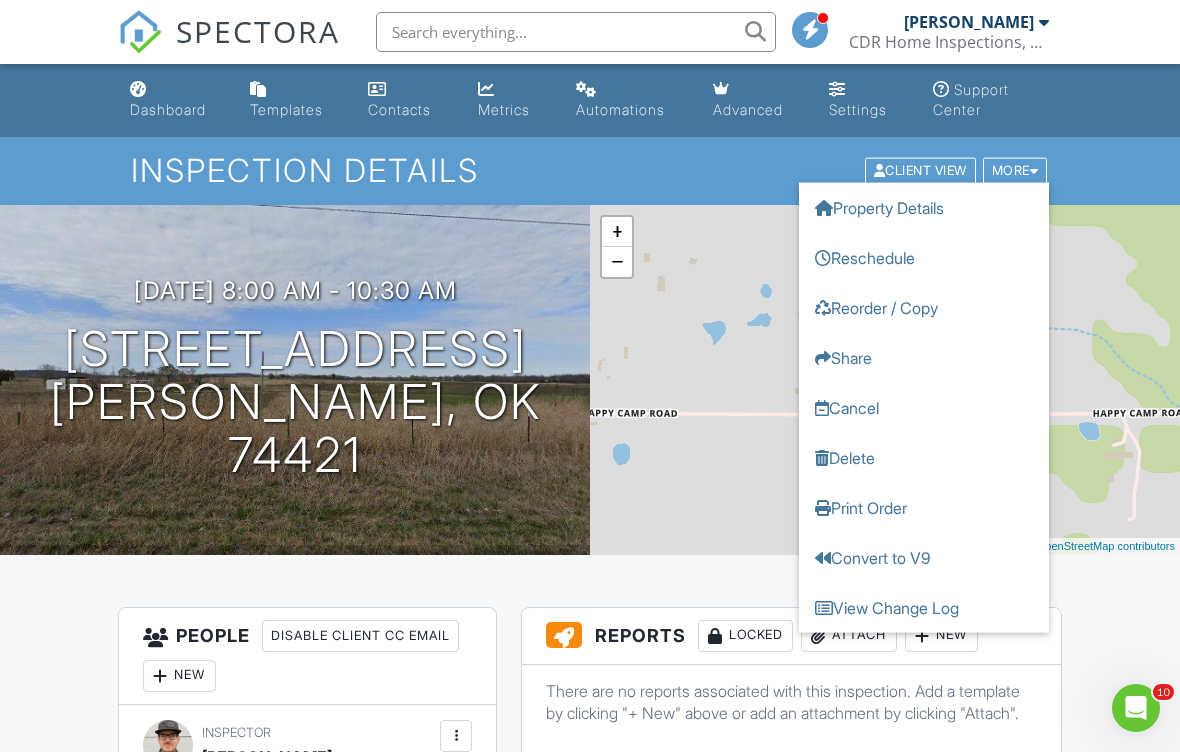 click on "Dashboard
Templates
Contacts
Metrics
Automations
Advanced
Settings
Support Center
Inspection Details
Client View
More
Property Details
Reschedule
Reorder / Copy
Share
Cancel
[GEOGRAPHIC_DATA]
Print Order
Convert to V9
View Change Log
[DATE]  8:00 am
- 10:30 am
[STREET_ADDRESS]
Beggs, OK 74421
+ − Leaflet  |  © MapTiler   © OpenStreetMap contributors
All emails and texts are disabled for this inspection!
All emails and texts have been disabled for this inspection. This may have happened due to someone manually disabling them or this inspection being unconfirmed when it was scheduled. To re-enable emails and texts for this inspection, click the button below.
Turn on emails and texts
Turn on and Requeue Notifications" at bounding box center [590, 1337] 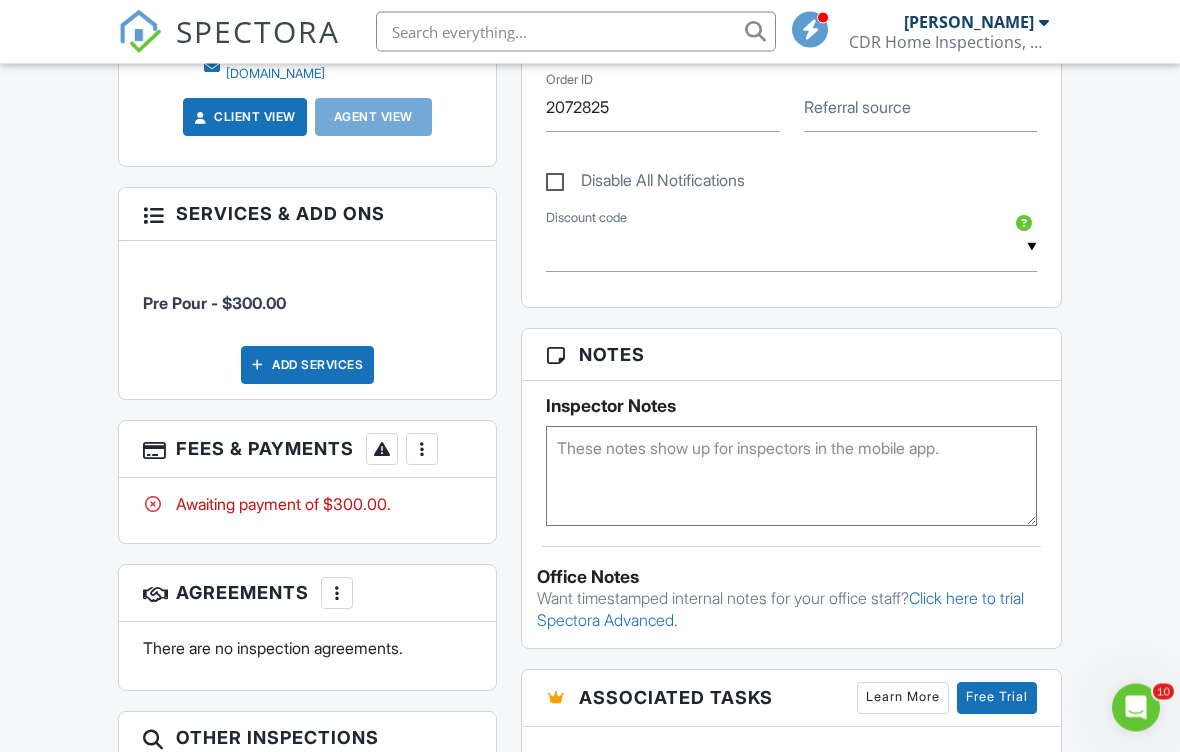 click at bounding box center (422, 450) 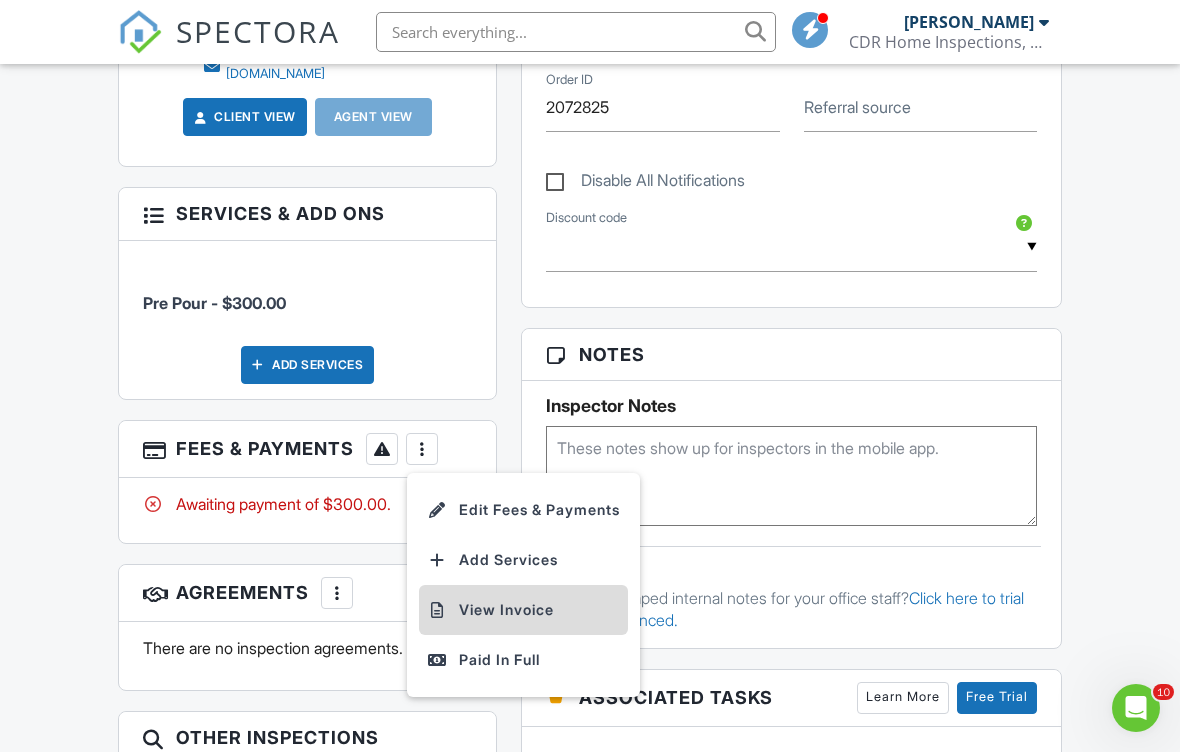 click on "View Invoice" at bounding box center (523, 610) 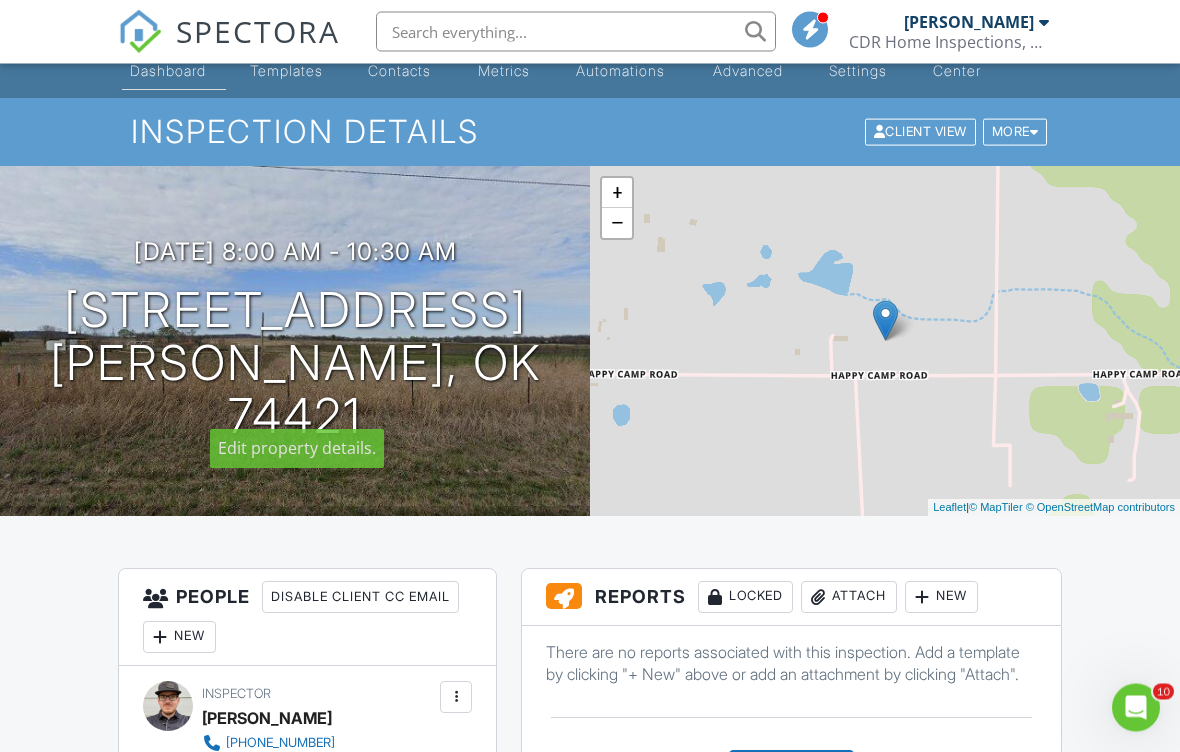 scroll, scrollTop: 0, scrollLeft: 0, axis: both 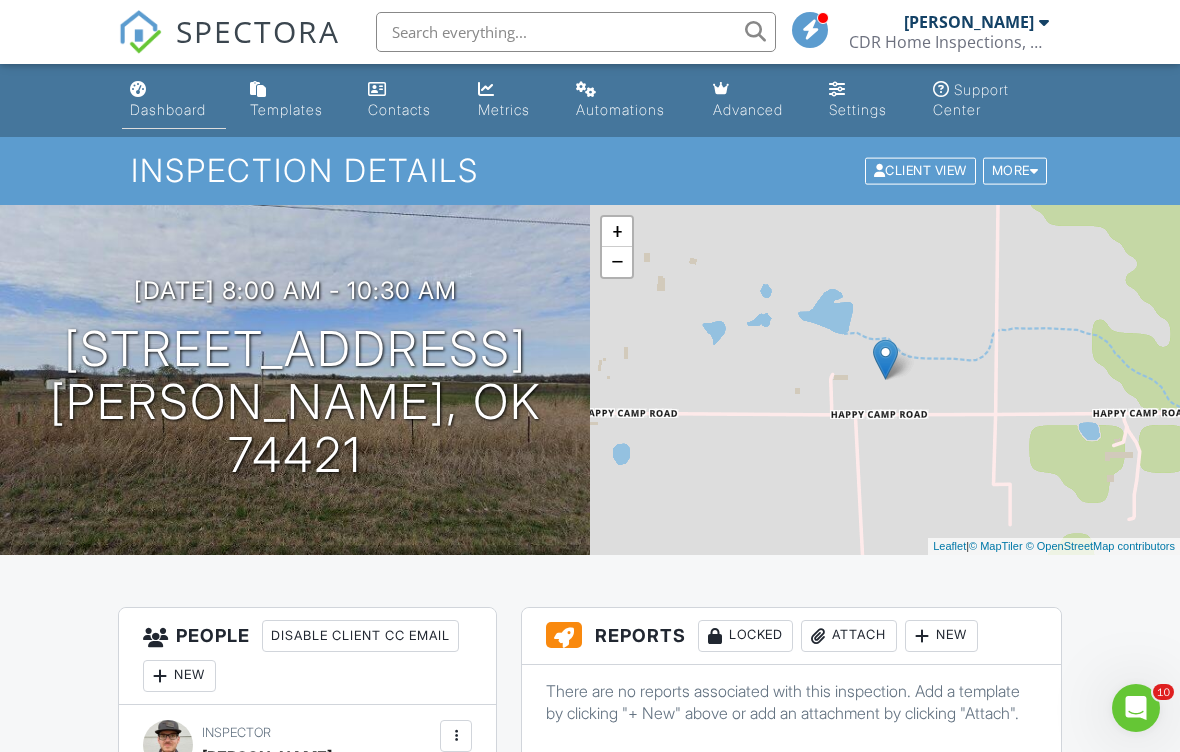 click on "Dashboard" at bounding box center (174, 100) 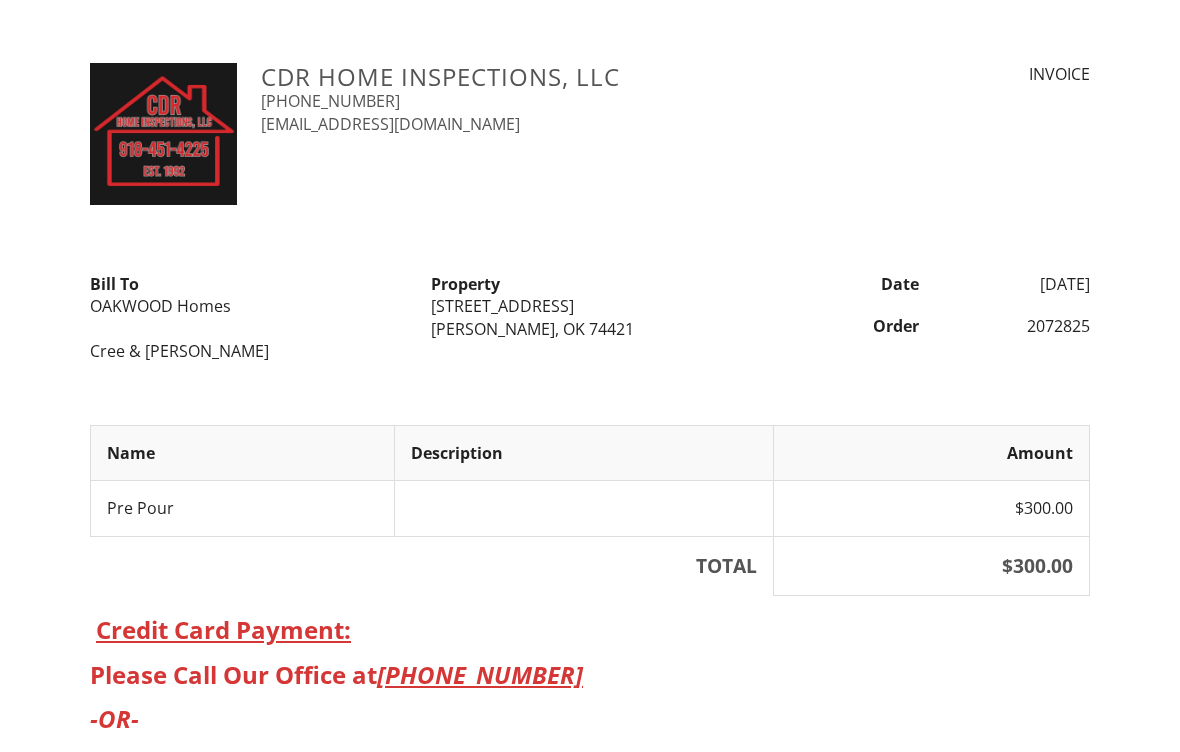scroll, scrollTop: 0, scrollLeft: 0, axis: both 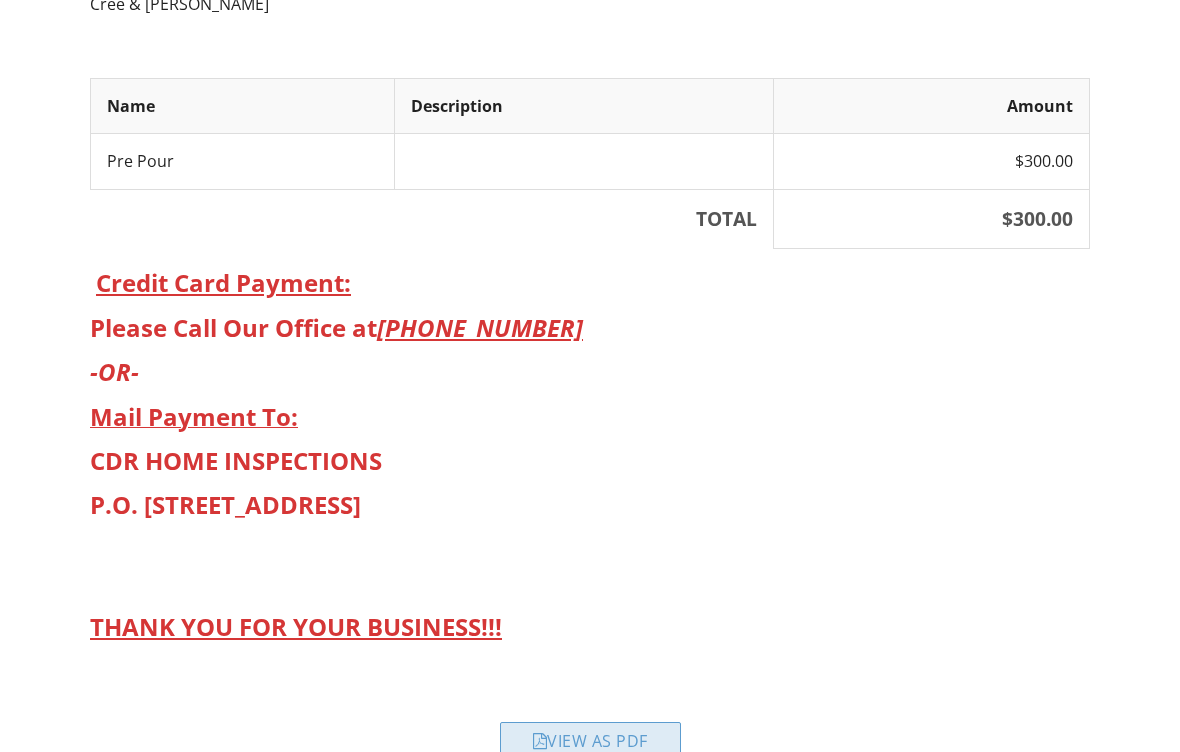 click on "View as PDF" at bounding box center (590, 740) 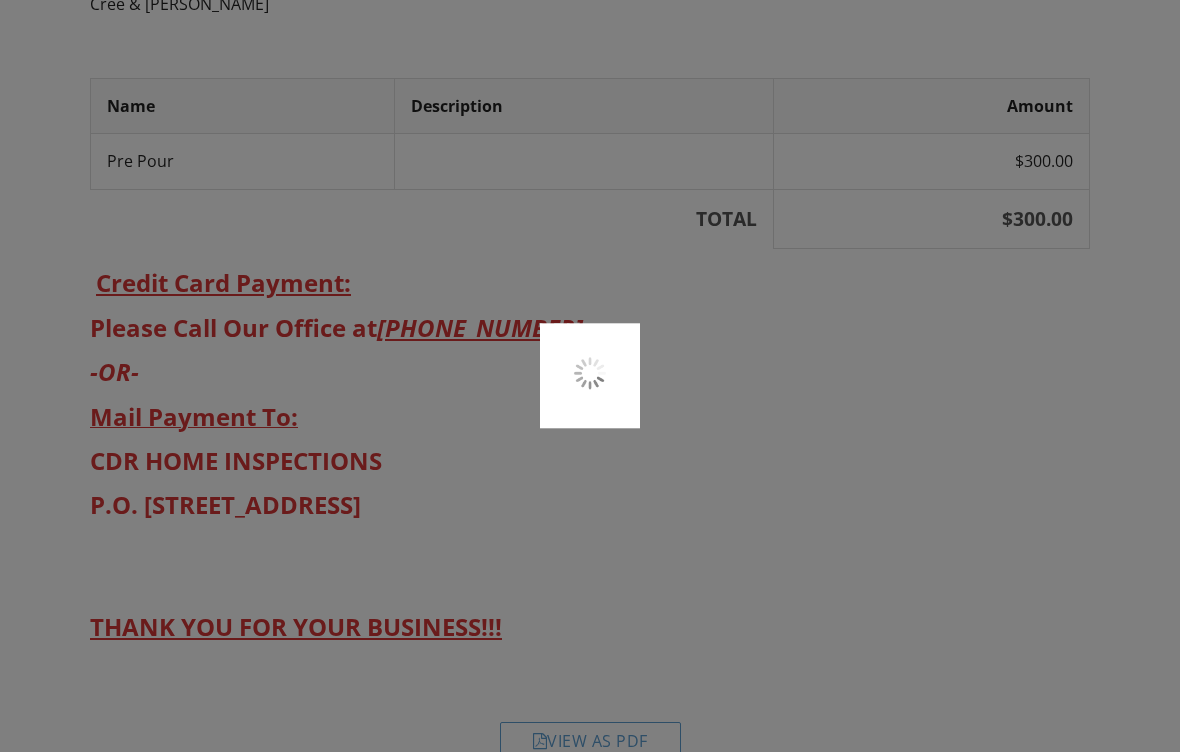 scroll, scrollTop: 372, scrollLeft: 0, axis: vertical 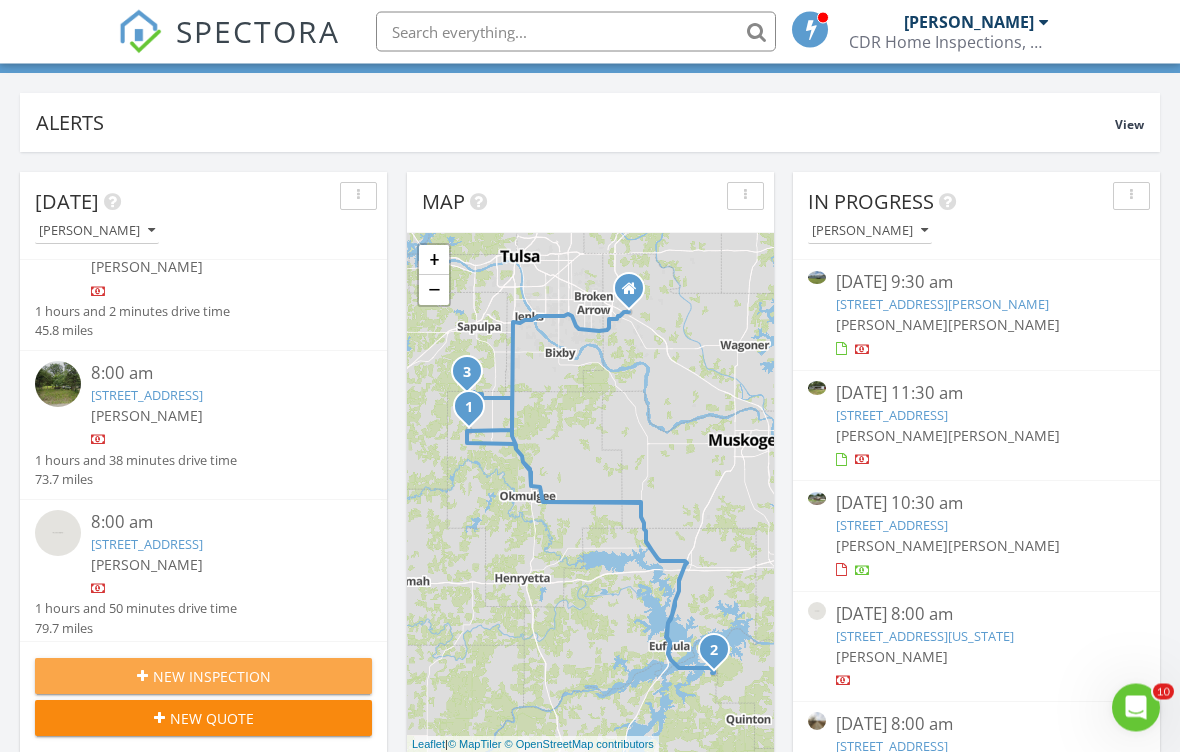 click on "New Inspection" at bounding box center [212, 677] 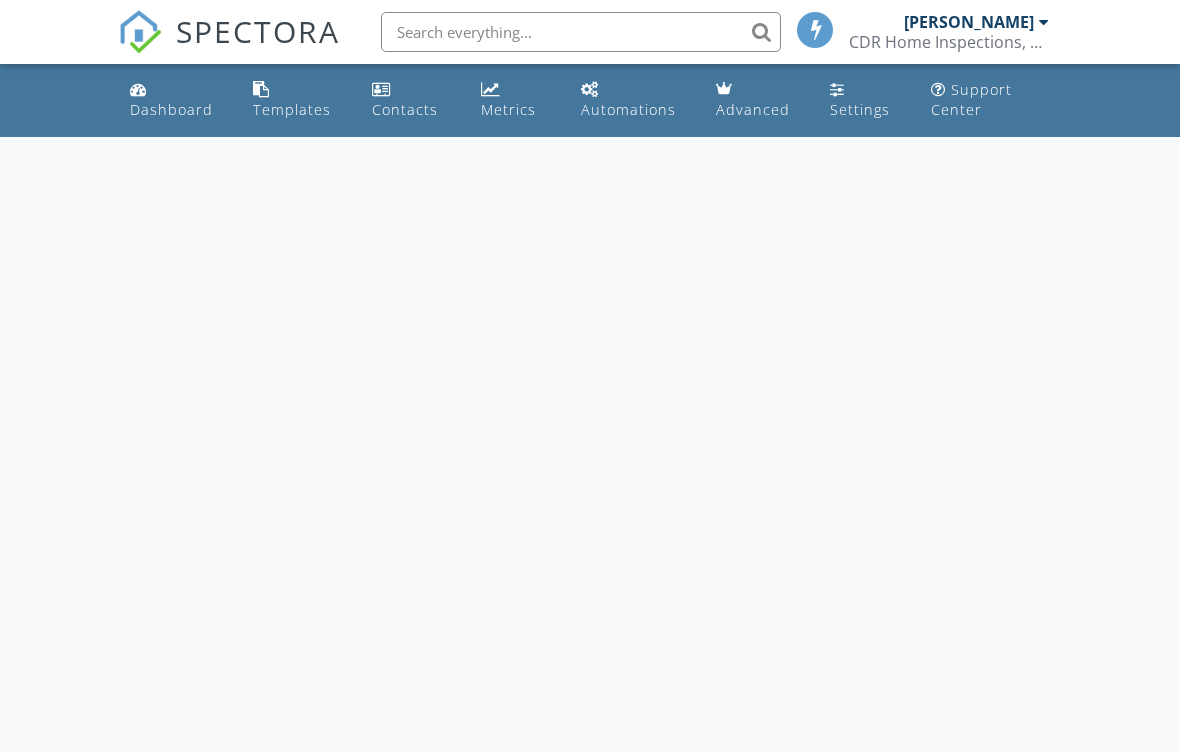 scroll, scrollTop: 0, scrollLeft: 0, axis: both 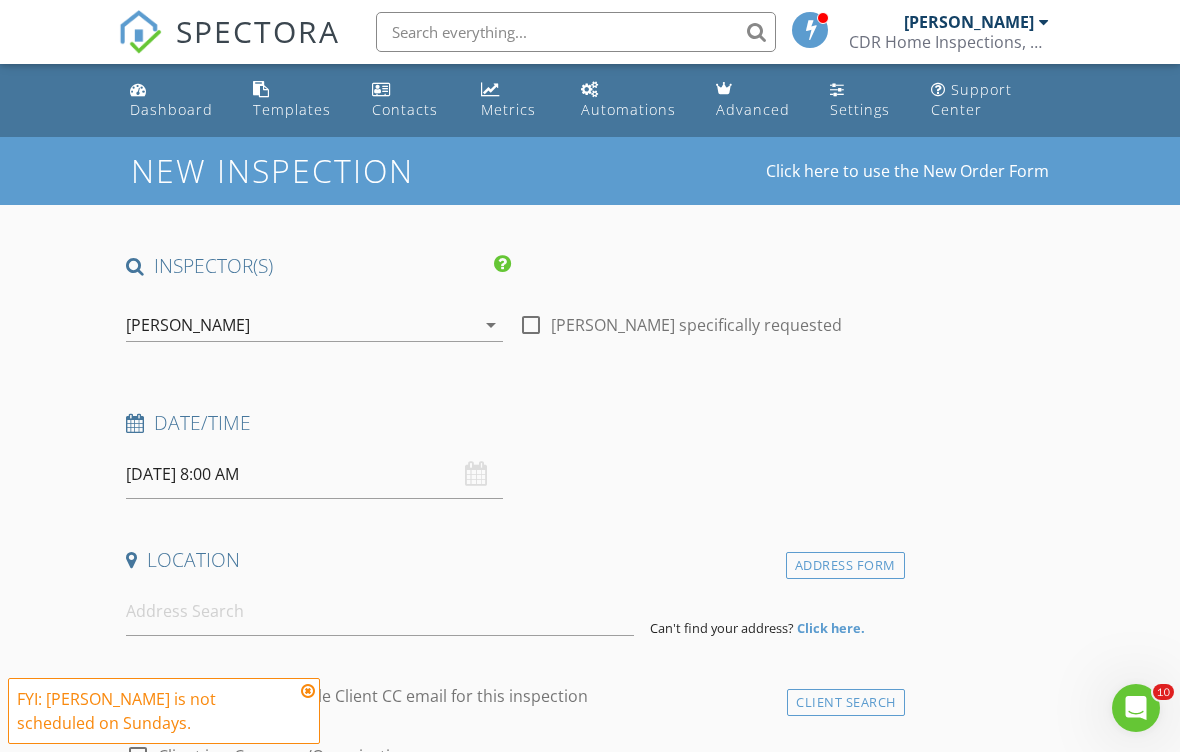 click on "[PERSON_NAME]" at bounding box center (300, 325) 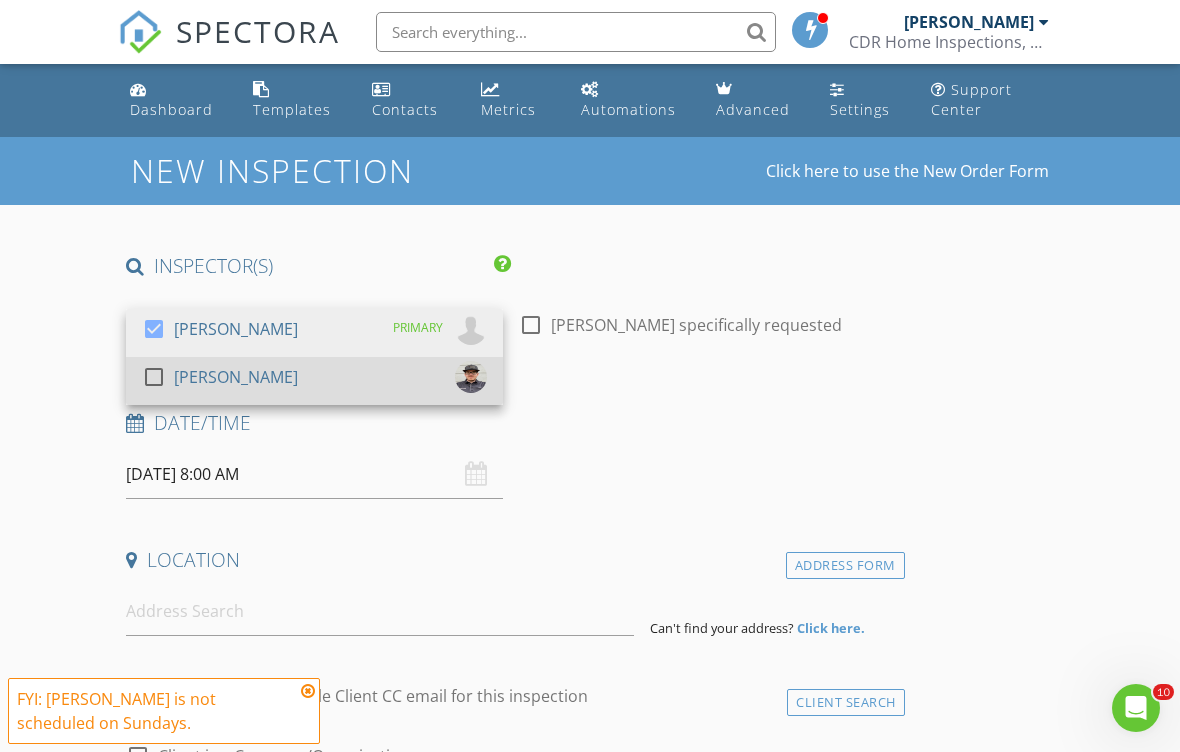 click on "check_box_outline_blank   [PERSON_NAME]" at bounding box center [314, 381] 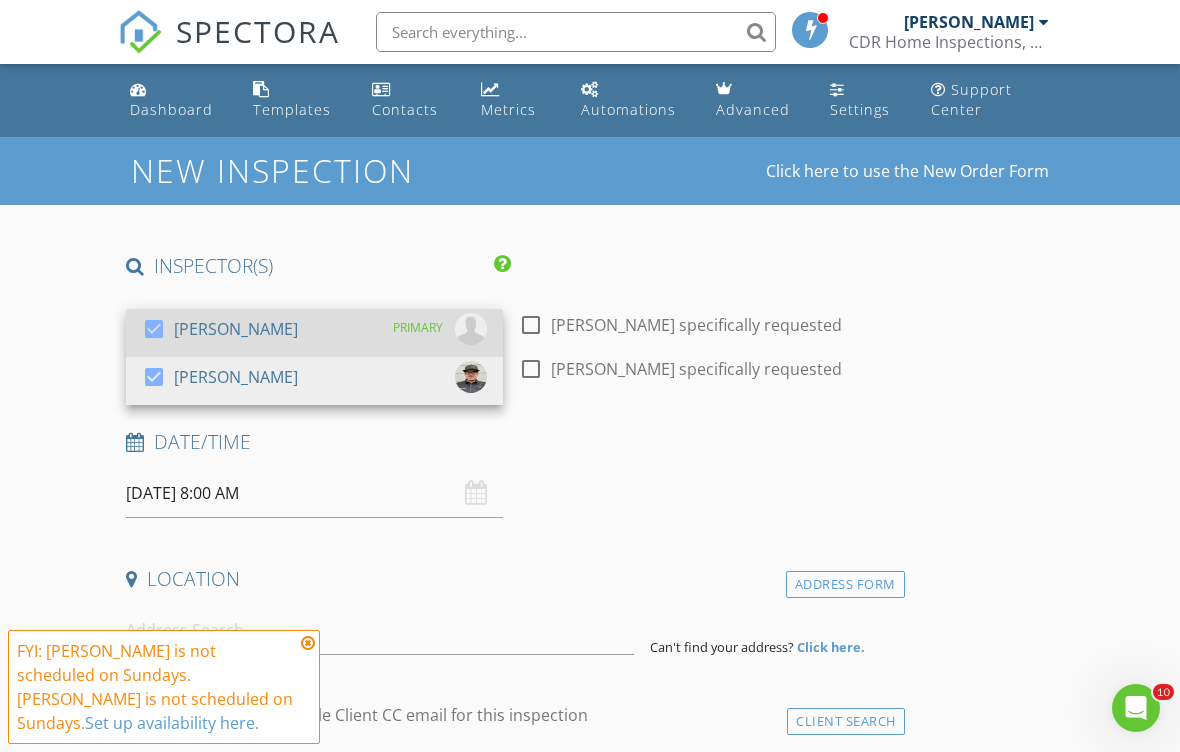 click on "check_box   [PERSON_NAME]   PRIMARY" at bounding box center (314, 333) 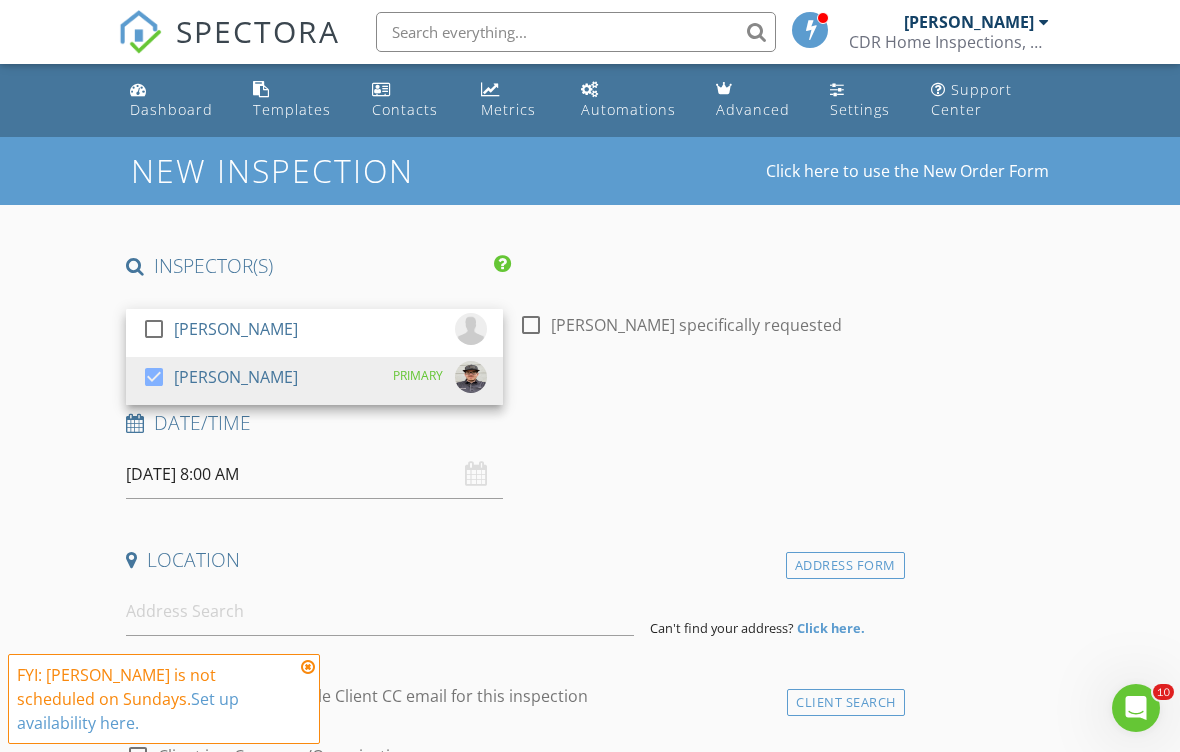 click on "INSPECTOR(S)
check_box_outline_blank   [PERSON_NAME]     check_box   [PERSON_NAME]   PRIMARY   [PERSON_NAME] arrow_drop_down   check_box_outline_blank [PERSON_NAME] specifically requested
Date/Time
[DATE] 8:00 AM
Location
Address Form       Can't find your address?   Click here.
client
check_box Enable Client CC email for this inspection   Client Search     check_box_outline_blank Client is a Company/Organization     First Name   Last Name   Email   CC Email   Phone           Notes   Private Notes
ADD ADDITIONAL client
SERVICES
arrow_drop_down     Select Discount Code arrow_drop_down    Charges       TOTAL   $0.00    Duration    No services with durations selected      Templates    No templates selected    Agreements    No agreements selected
Manual Edit" at bounding box center (511, 1629) 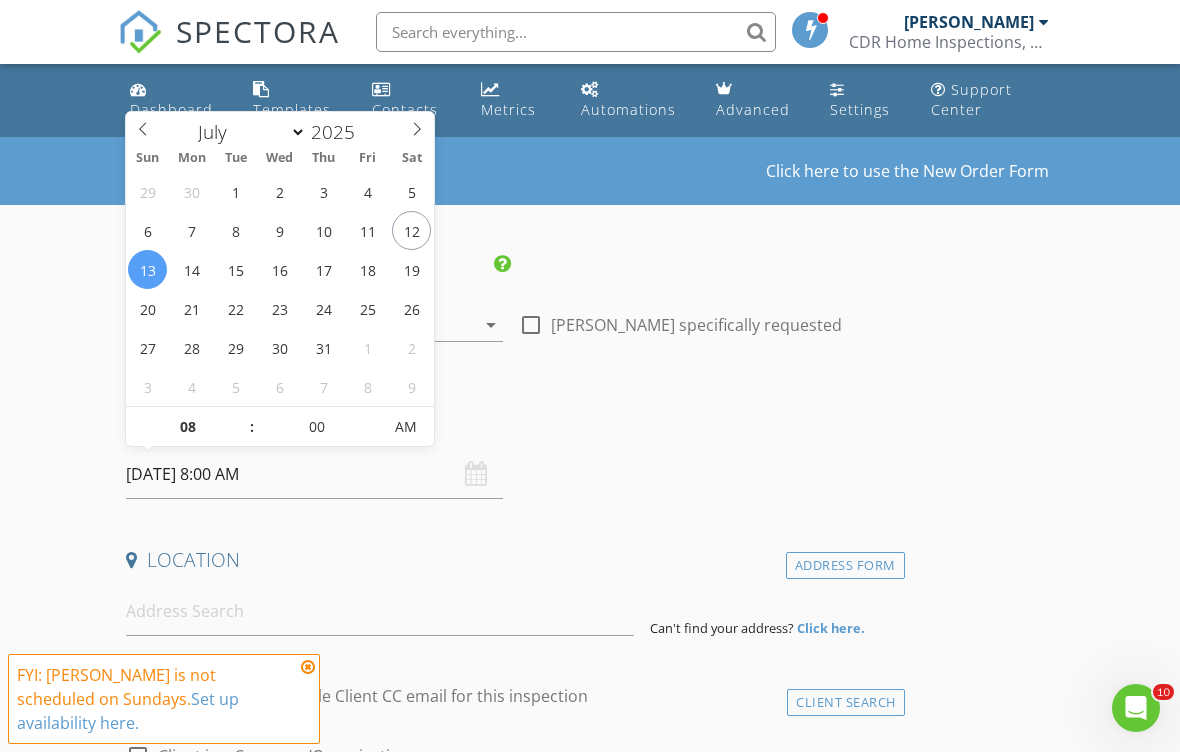 click on "[DATE] 8:00 AM" at bounding box center [314, 474] 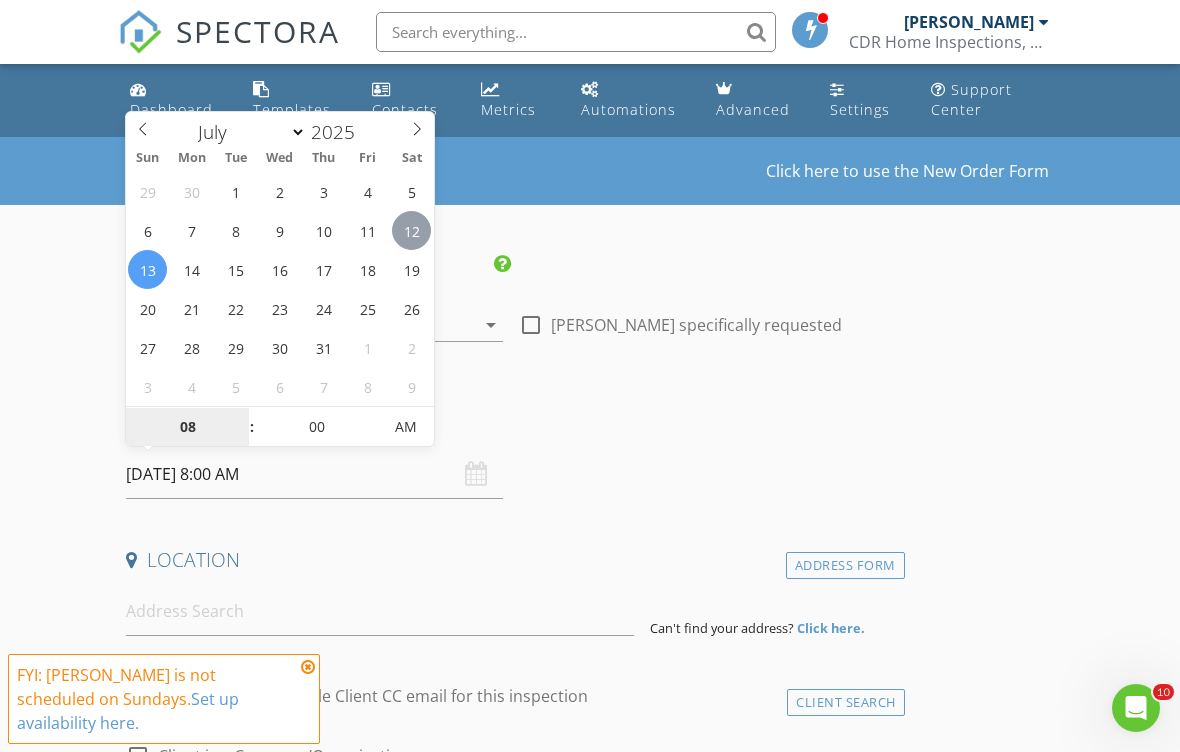 type on "[DATE] 8:00 AM" 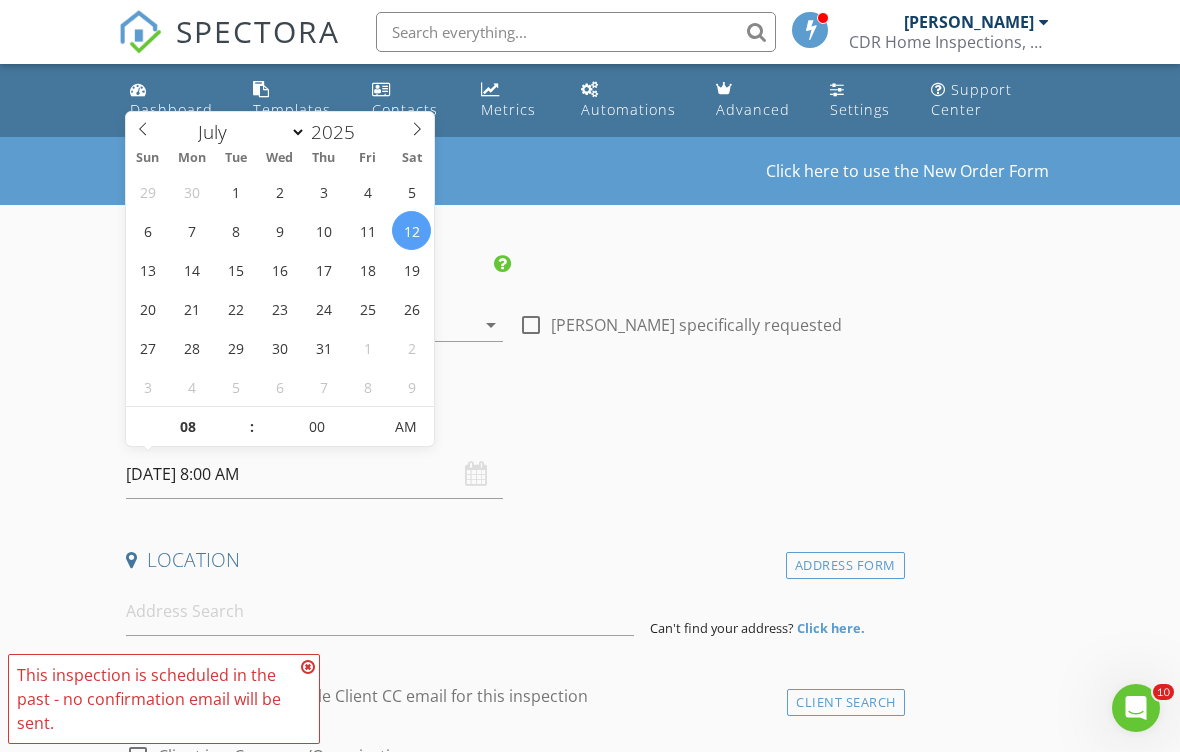 click on "New Inspection
Click here to use the New Order Form
INSPECTOR(S)
check_box_outline_blank   [PERSON_NAME]     check_box   [PERSON_NAME]   PRIMARY   [PERSON_NAME] arrow_drop_down   check_box_outline_blank [PERSON_NAME] specifically requested
Date/Time
[DATE] 8:00 AM
Location
Address Form       Can't find your address?   Click here.
client
check_box Enable Client CC email for this inspection   Client Search     check_box_outline_blank Client is a Company/Organization     First Name   Last Name   Email   CC Email   Phone           Notes   Private Notes
ADD ADDITIONAL client
SERVICES
arrow_drop_down     Select Discount Code arrow_drop_down    Charges       TOTAL   $0.00    Duration    No services with durations selected      Templates    No templates selected" at bounding box center (590, 1653) 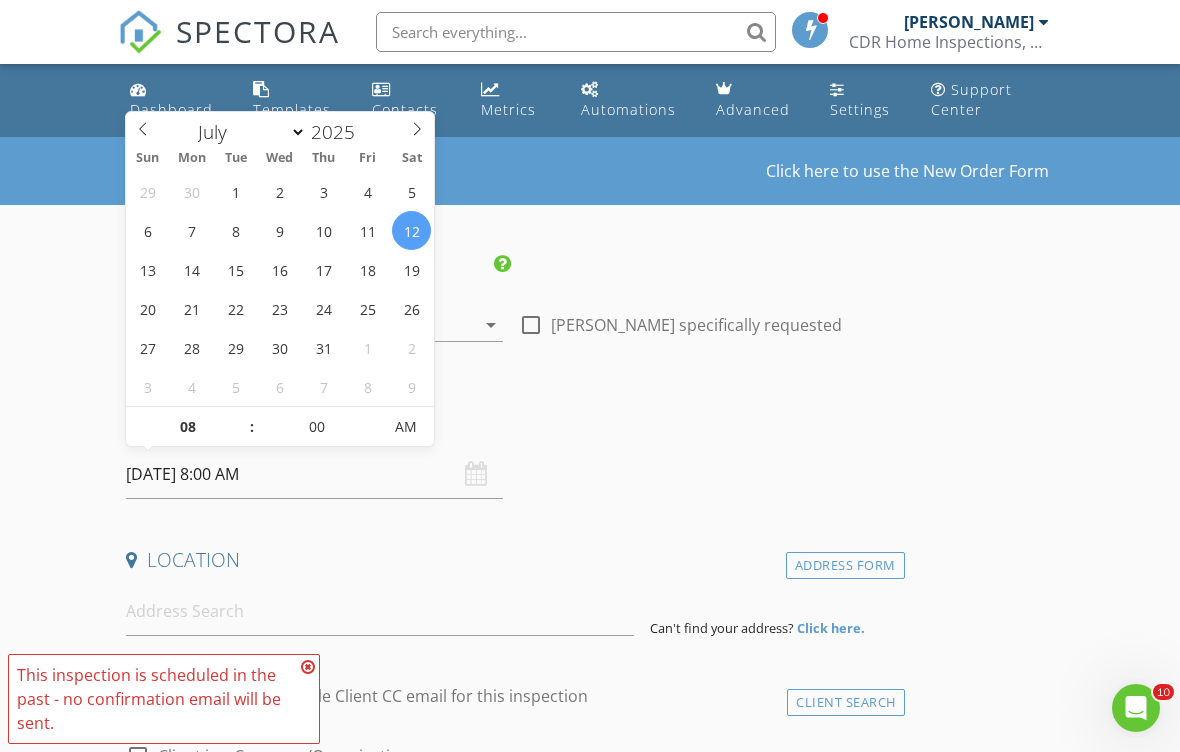 click at bounding box center [308, 667] 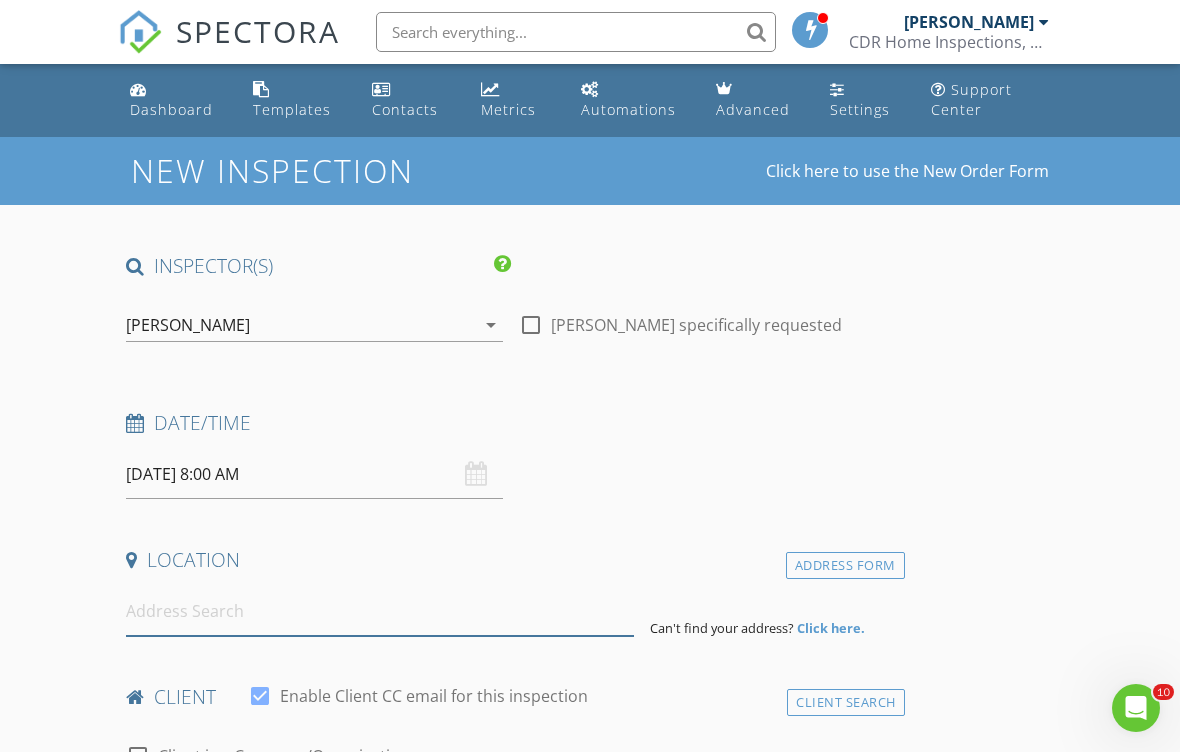 click at bounding box center [380, 611] 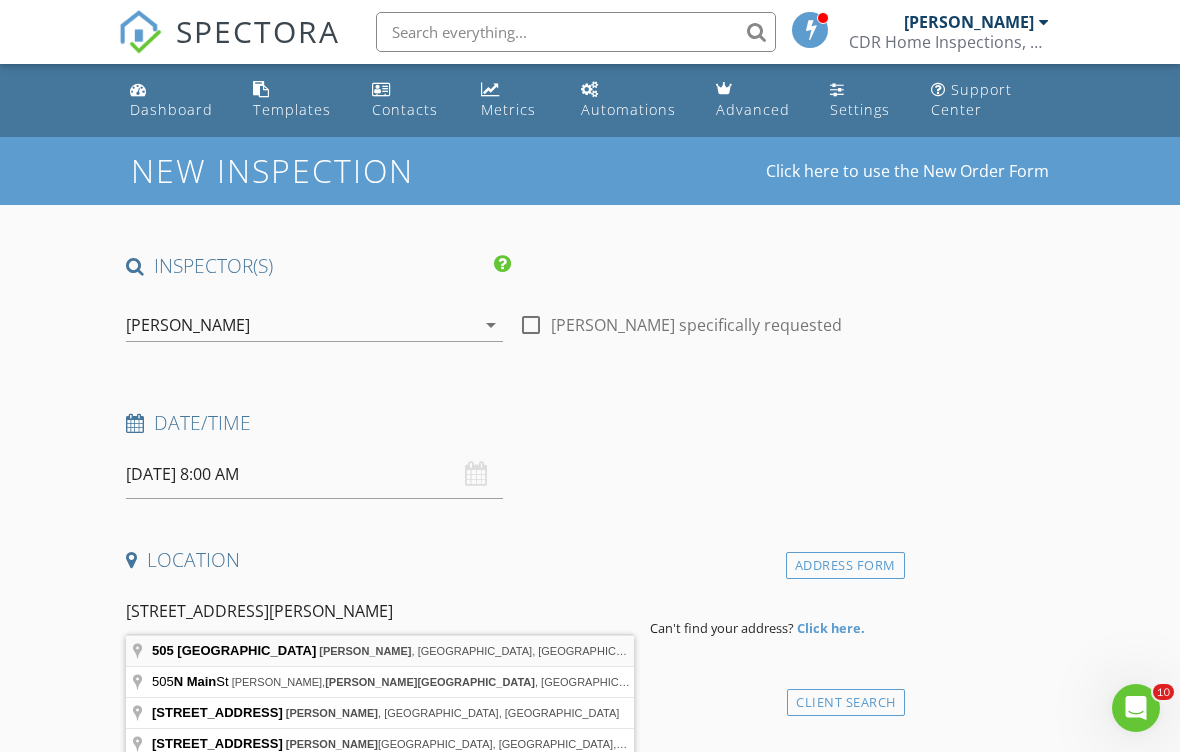 type on "505 Main Street, Carney, OK, USA" 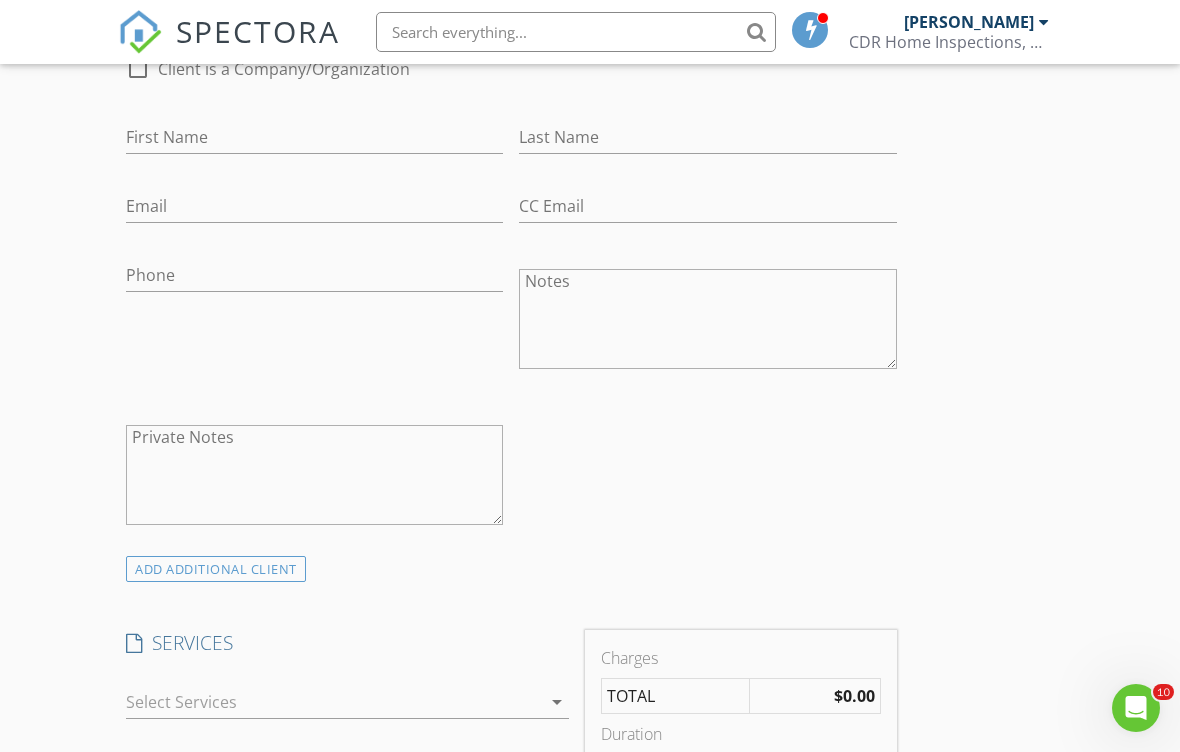 scroll, scrollTop: 1006, scrollLeft: 0, axis: vertical 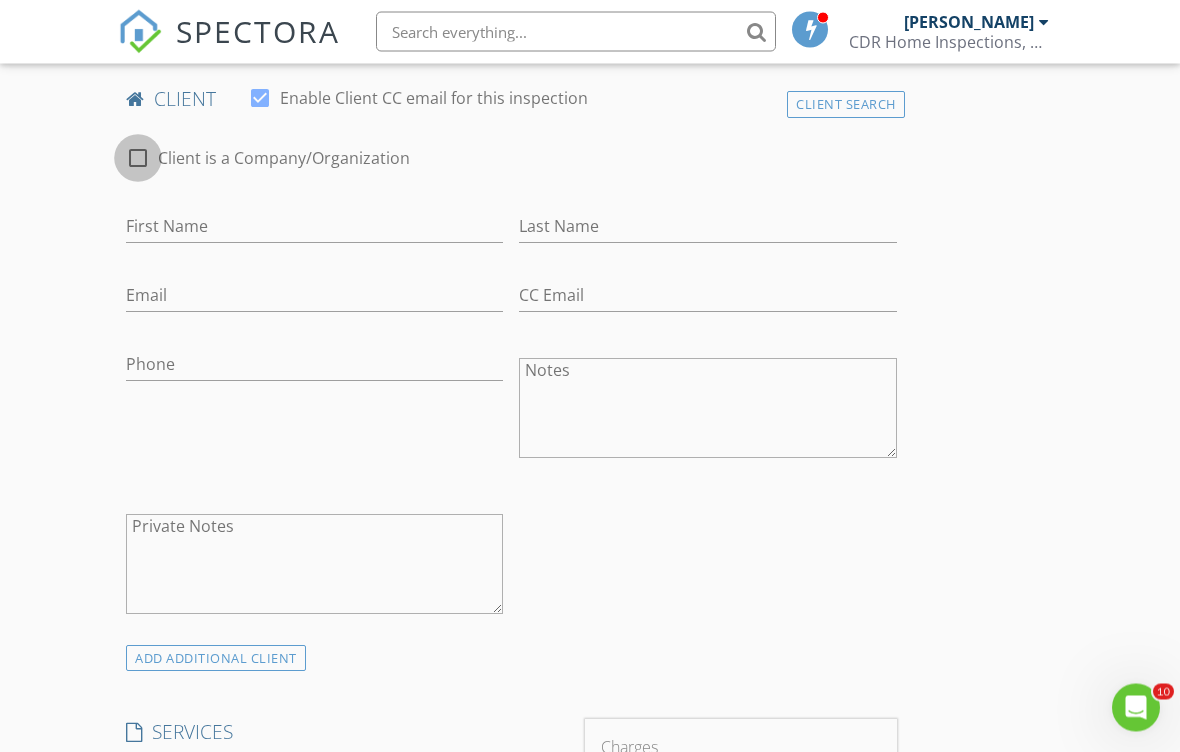 click at bounding box center [138, 159] 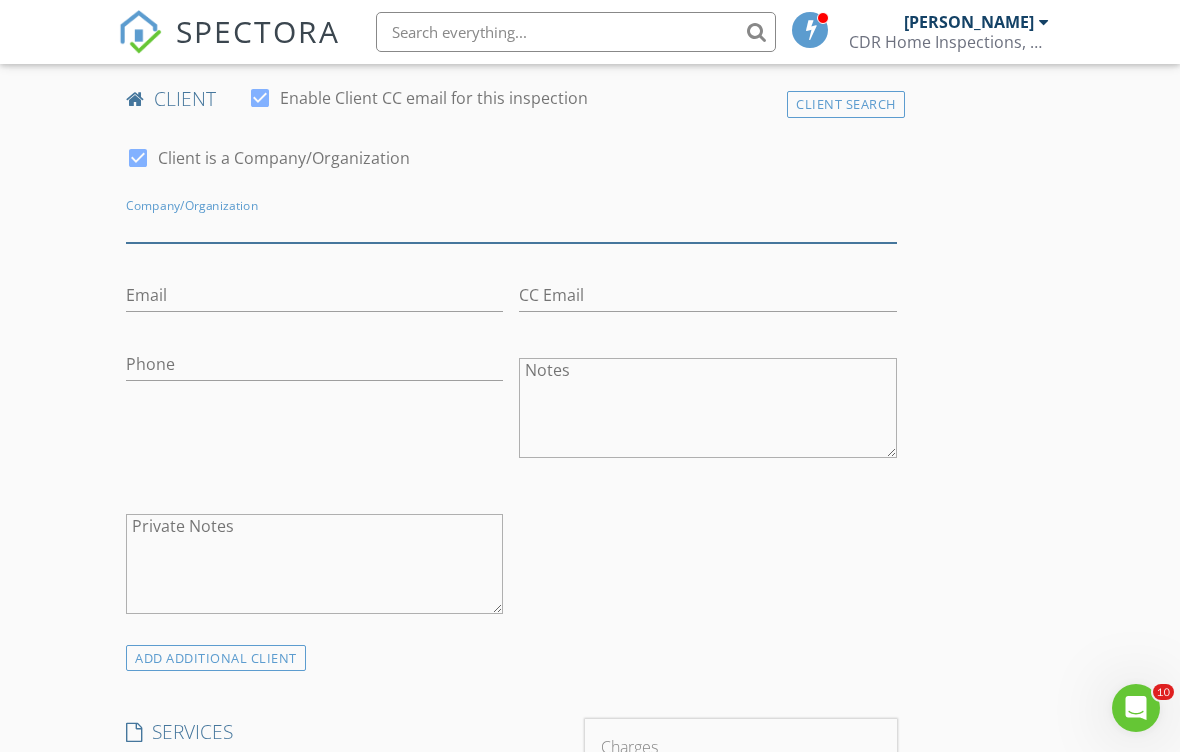drag, startPoint x: 190, startPoint y: 231, endPoint x: 169, endPoint y: 222, distance: 22.847319 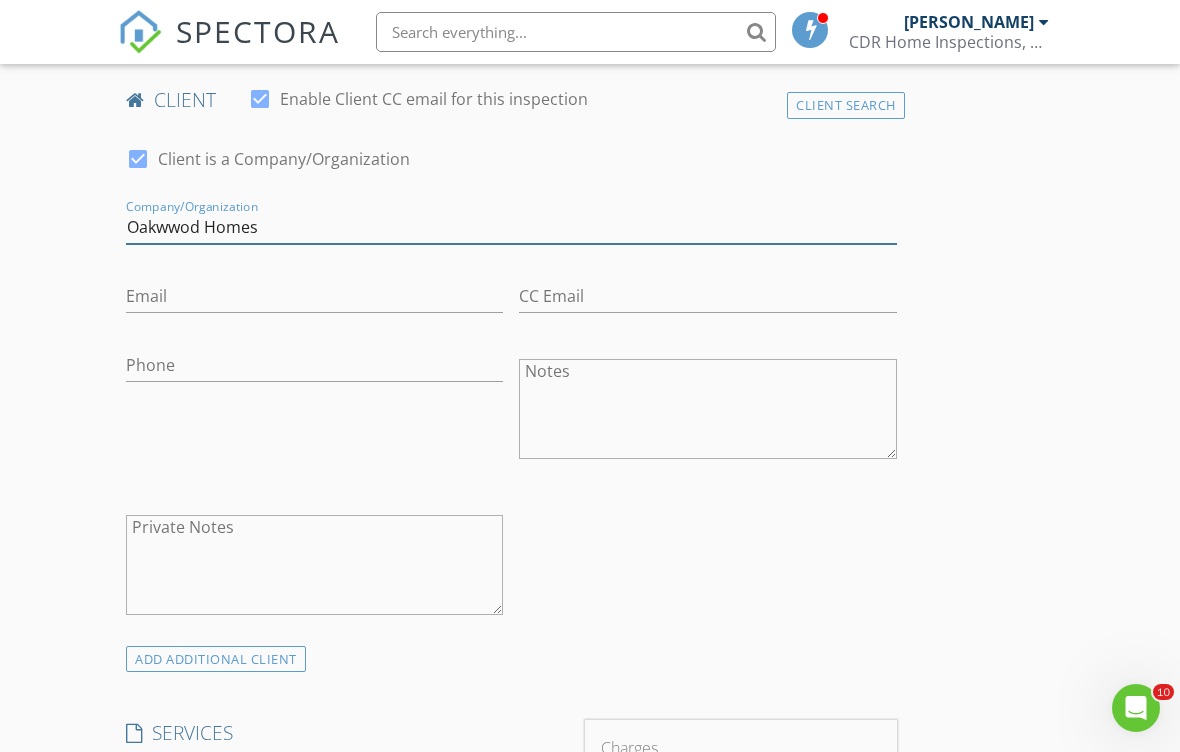 click on "Oakwwod Homes" at bounding box center [511, 227] 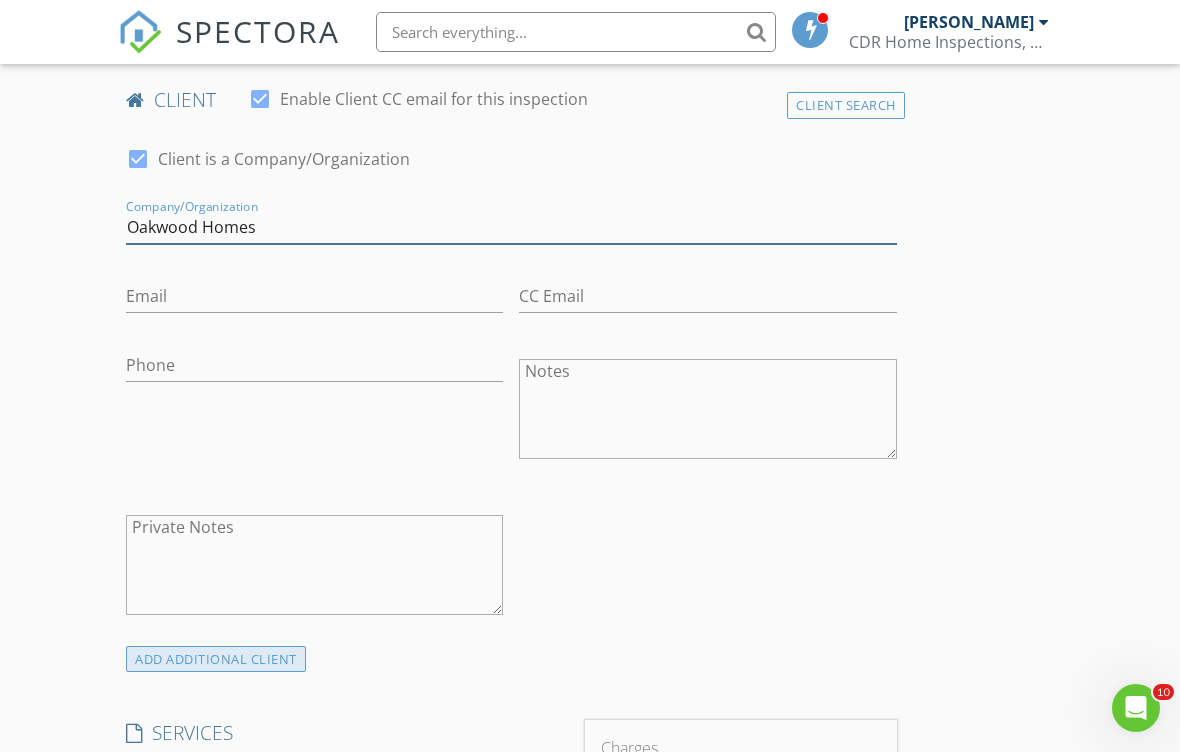 type on "Oakwood Homes" 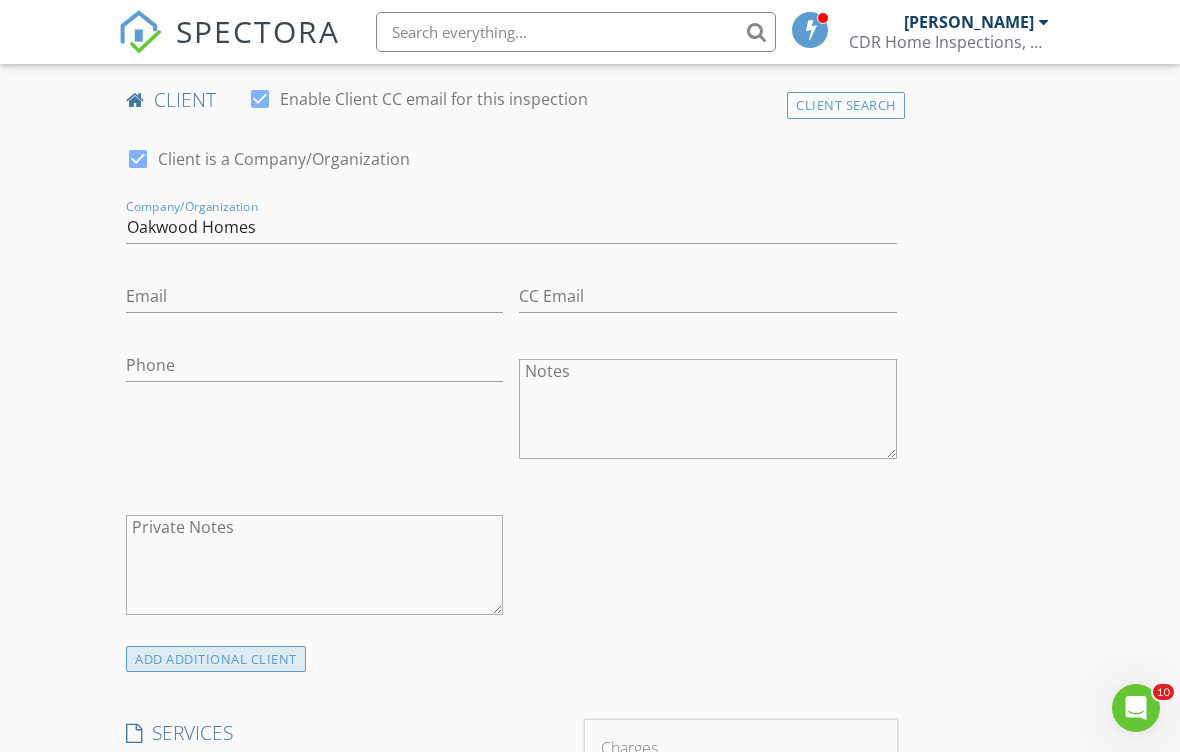 click on "ADD ADDITIONAL client" at bounding box center [216, 659] 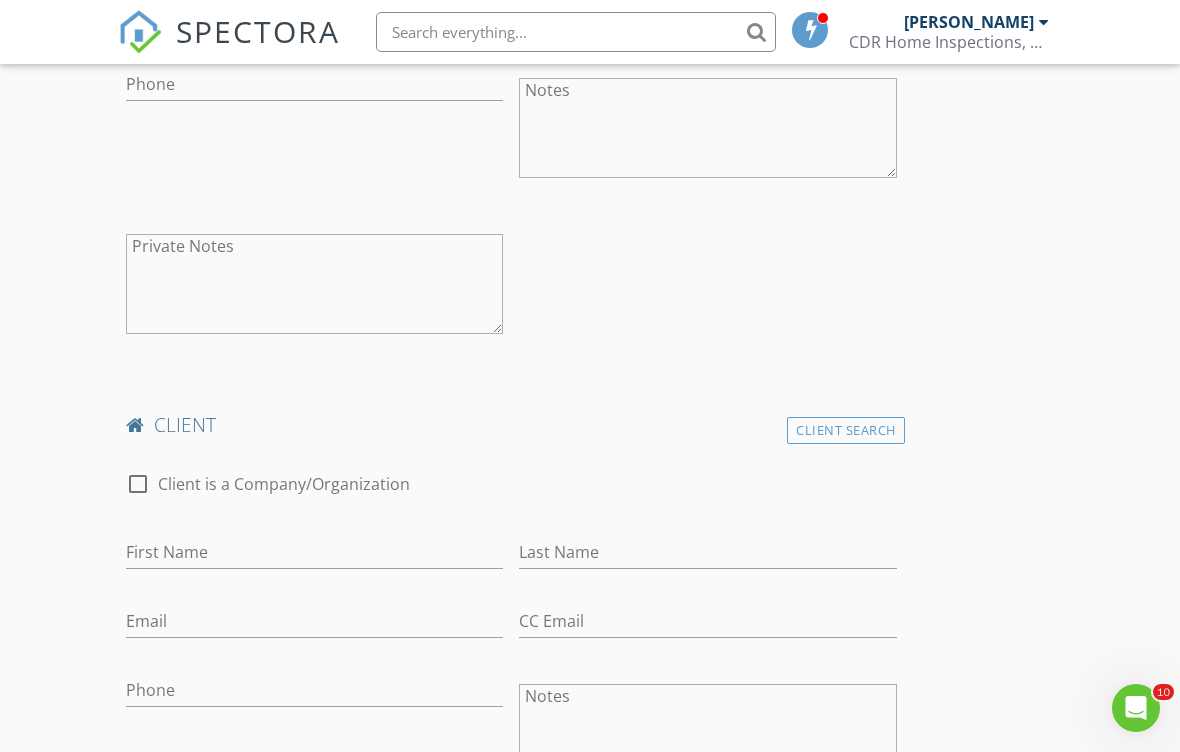 scroll, scrollTop: 1325, scrollLeft: 0, axis: vertical 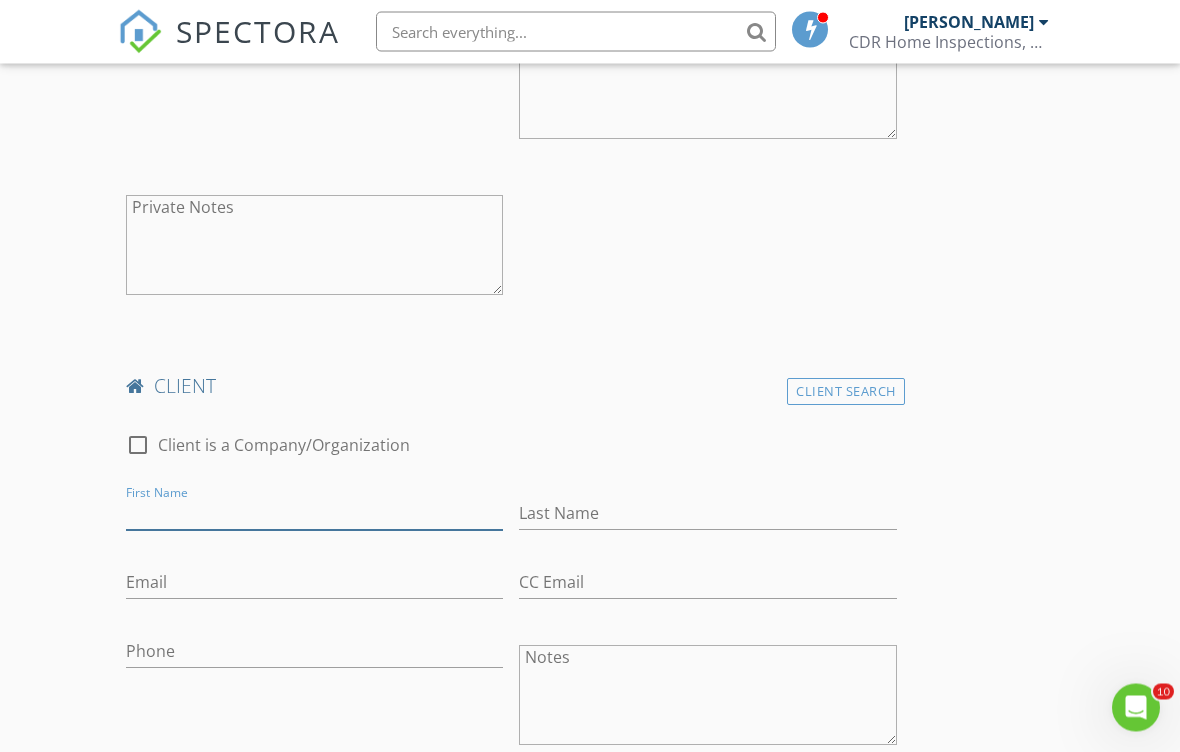 click on "First Name" at bounding box center (314, 514) 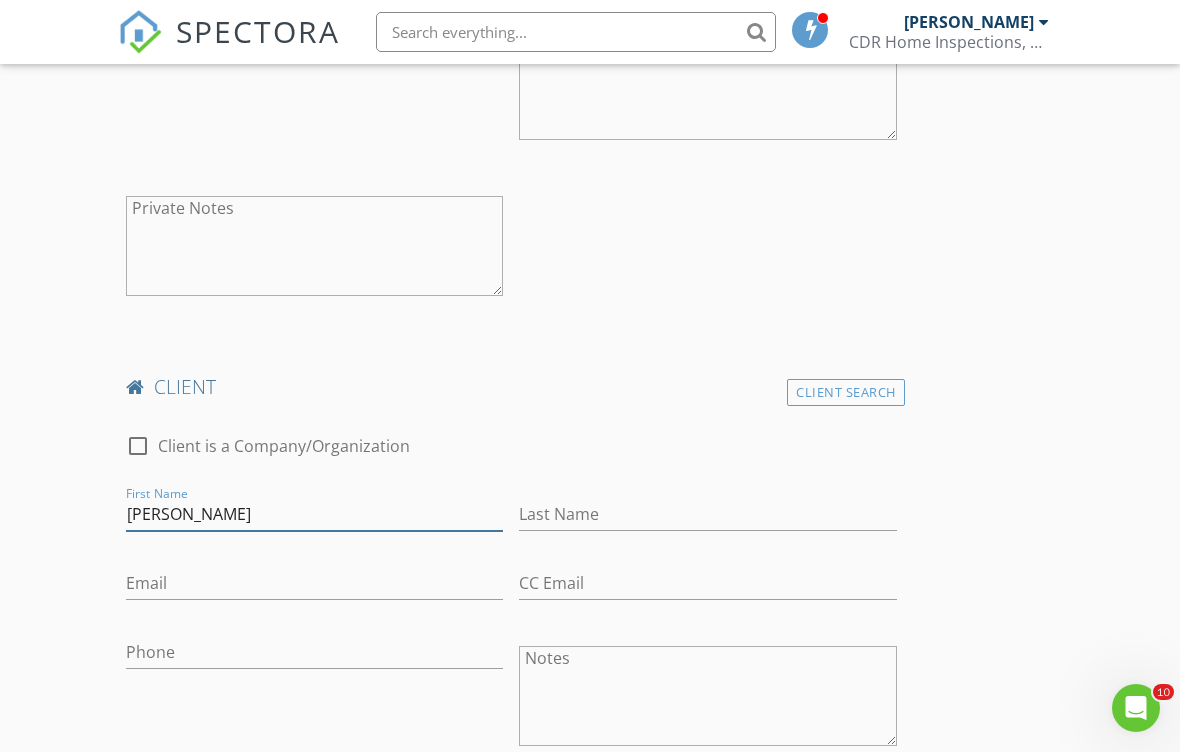 type on "[PERSON_NAME]" 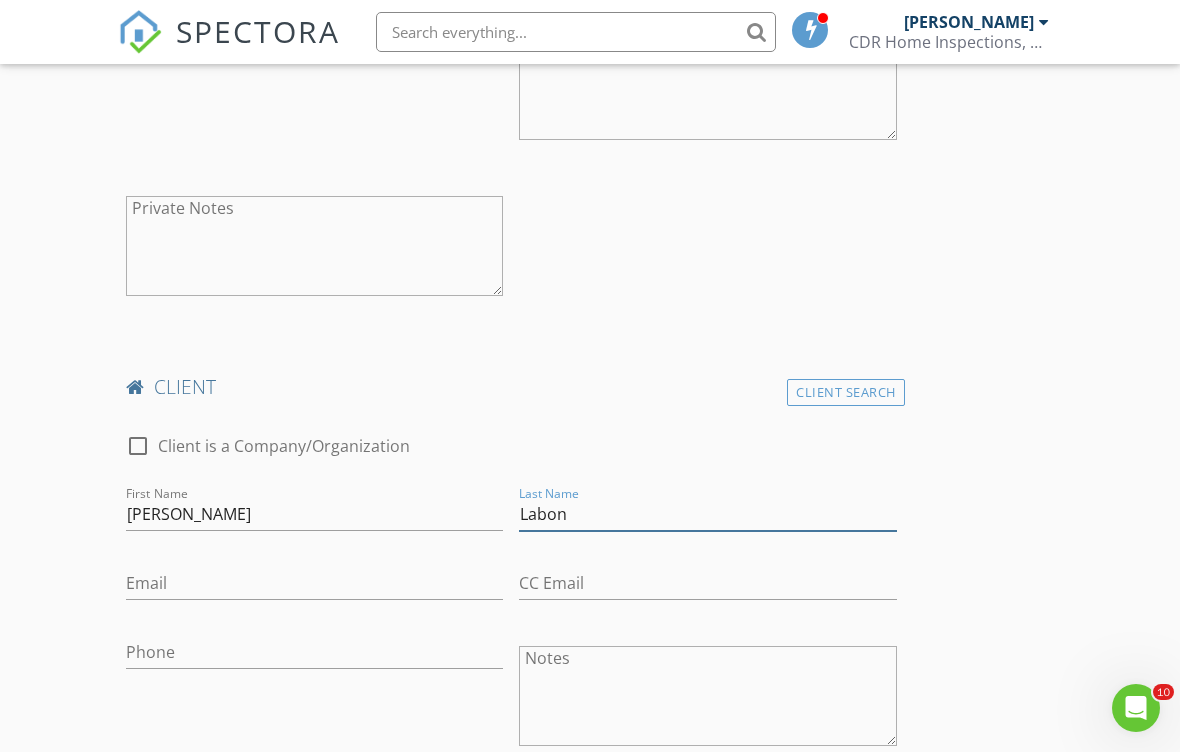 type on "Labon" 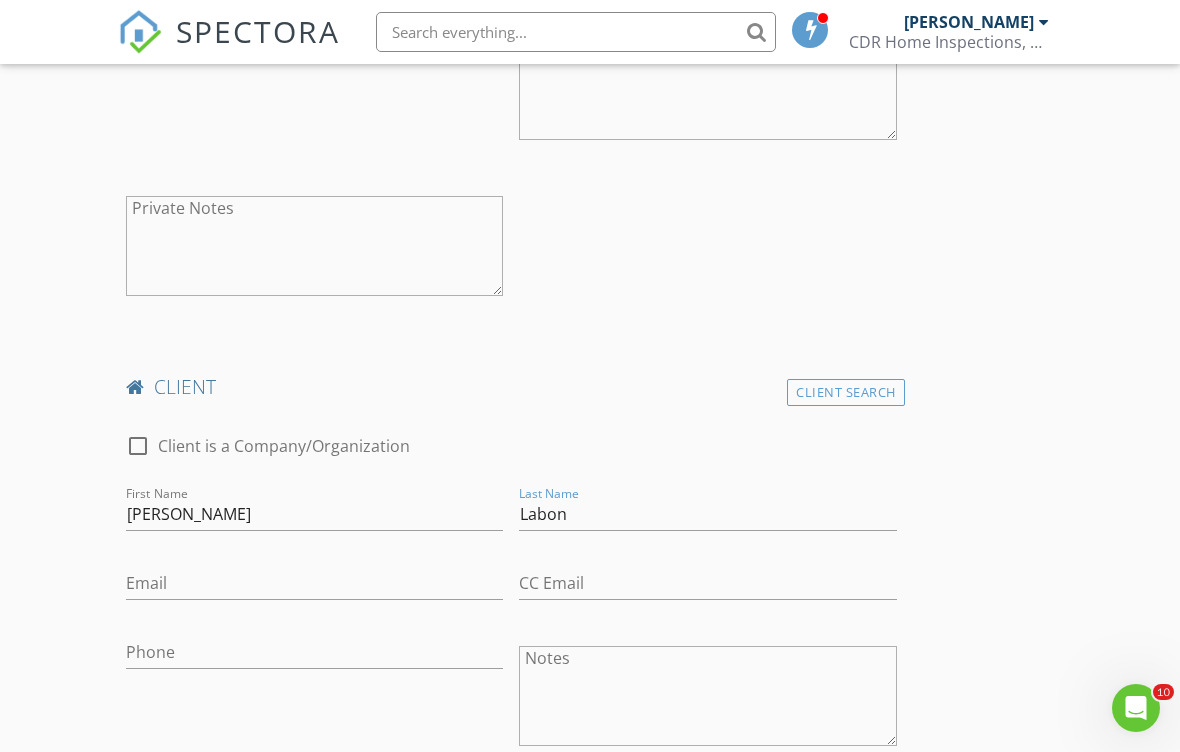 click on "INSPECTOR(S)
check_box_outline_blank   Zach Smith     check_box   Rodney Palmer   PRIMARY   Rodney Palmer arrow_drop_down   check_box_outline_blank Rodney Palmer specifically requested
Date/Time
07/12/2025 8:00 AM
Location
Address Search       Address 505 Main St   Unit   City Carney   State OK   Zip 74832   County Lincoln     Square Feet   Year Built   Foundation arrow_drop_down     Rodney Palmer     98.2 miles     (2 hours)
client
check_box Enable Client CC email for this inspection   Client Search     check_box Client is a Company/Organization   Company/Organization Oakwood Homes       Email   CC Email   Phone           Notes   Private Notes
client
Client Search     check_box_outline_blank Client is a Company/Organization     First Name Jason   Last Name Labon   Email   CC Email   Phone           Notes" at bounding box center [590, 857] 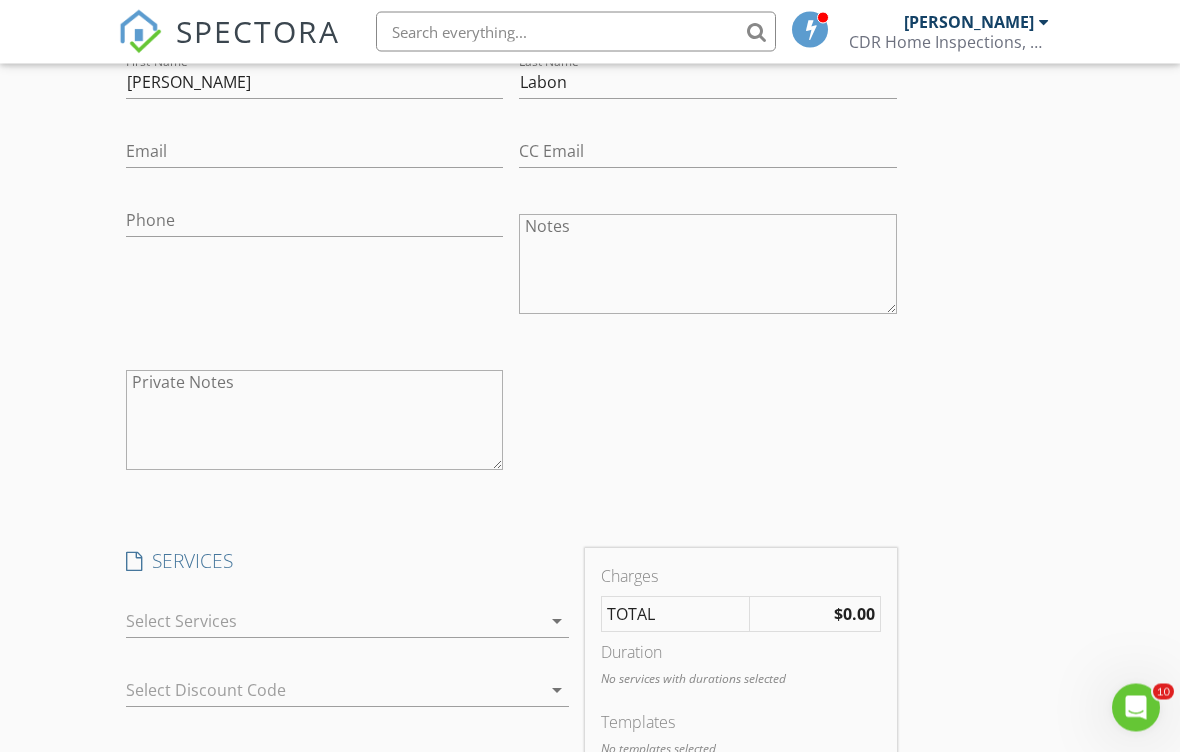 scroll, scrollTop: 1840, scrollLeft: 0, axis: vertical 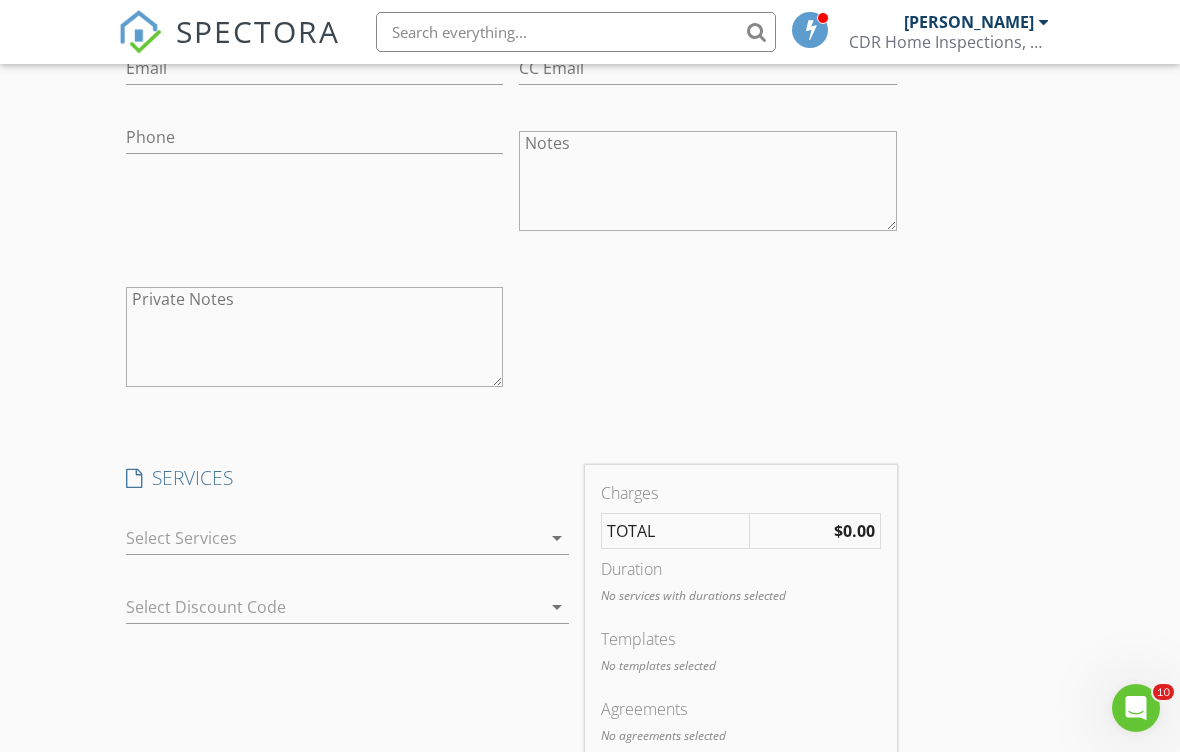click at bounding box center (333, 538) 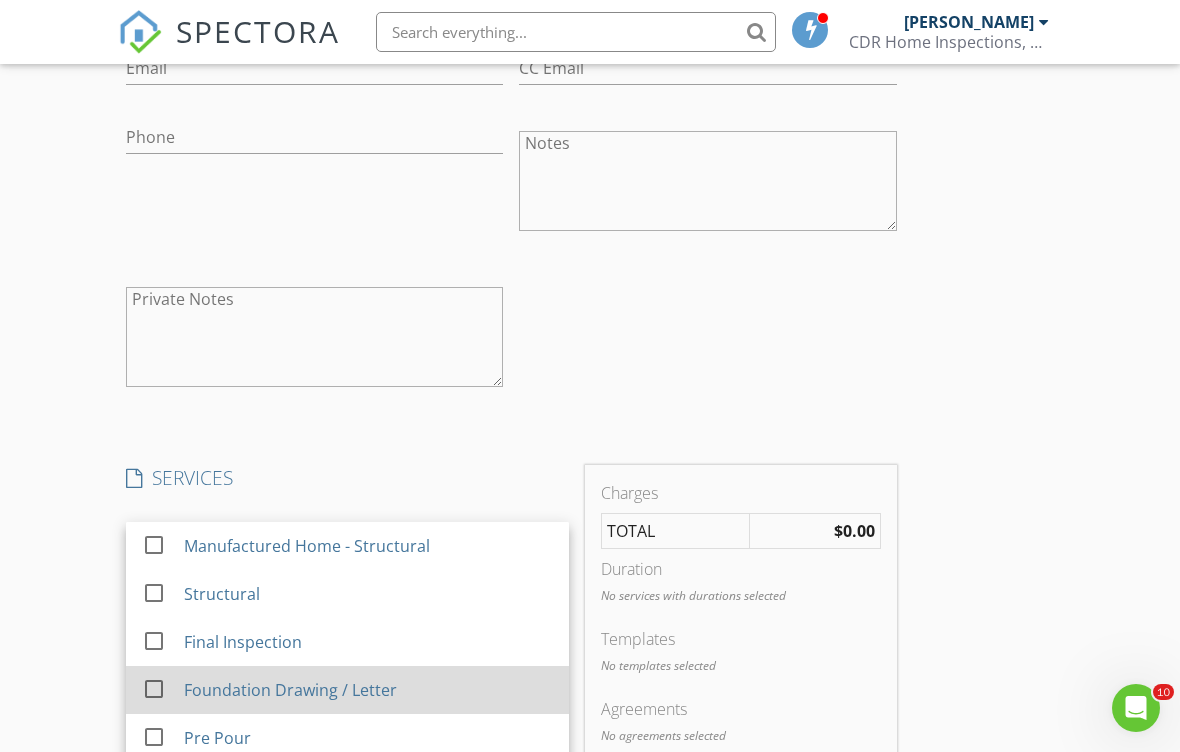click on "Foundation Drawing / Letter" at bounding box center (290, 690) 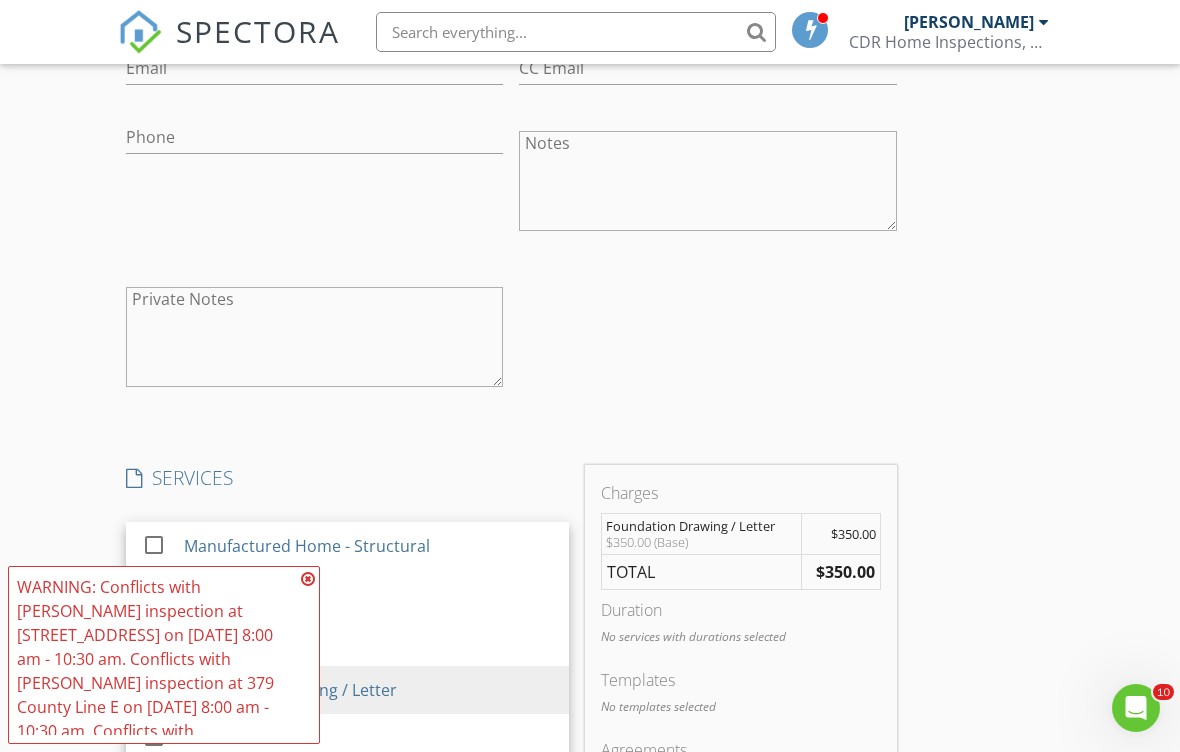 click on "WARNING: Conflicts with Rodney Palmer's inspection at 3419 Happy Camp Rd on 07/12/2025  8:00 am - 10:30 am. Conflicts with Rodney Palmer's inspection at 379 County Line E on 07/12/2025  8:00 am - 10:30 am. Conflicts with Rodney Palmer's inspection at 551 N 129 Rd on 07/12/2025  8:00 am - 8:00 am." at bounding box center [156, 695] 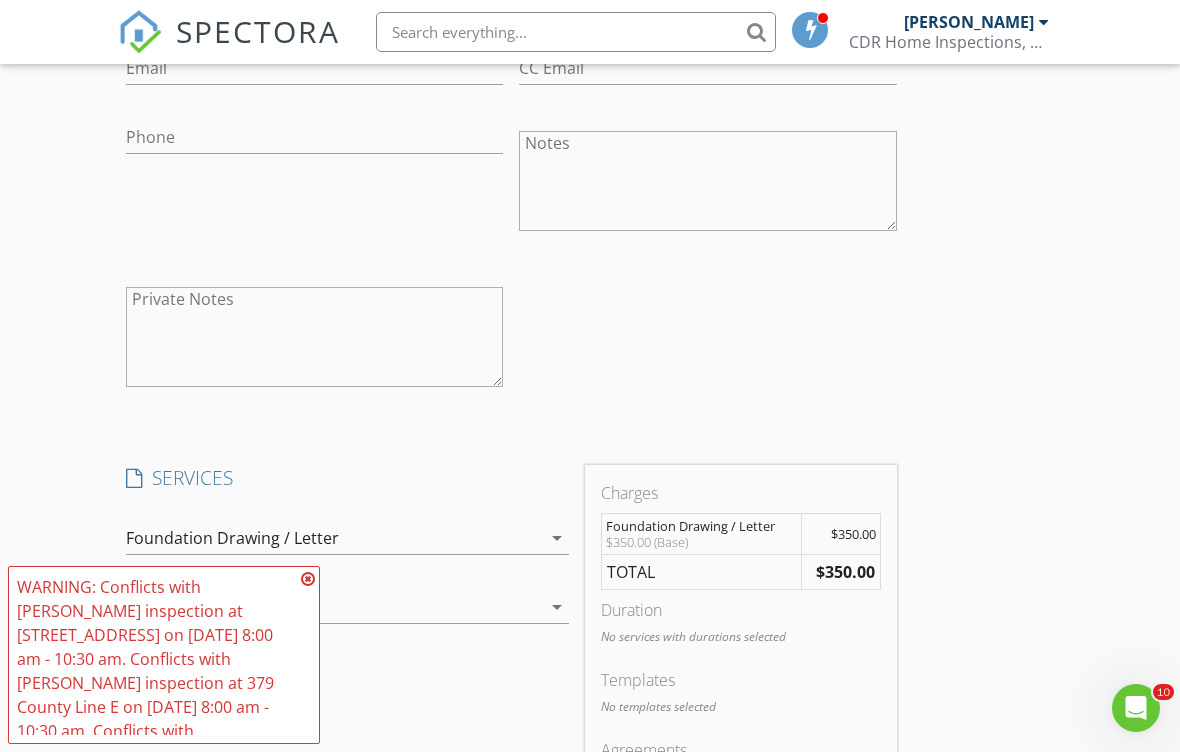 click at bounding box center (308, 579) 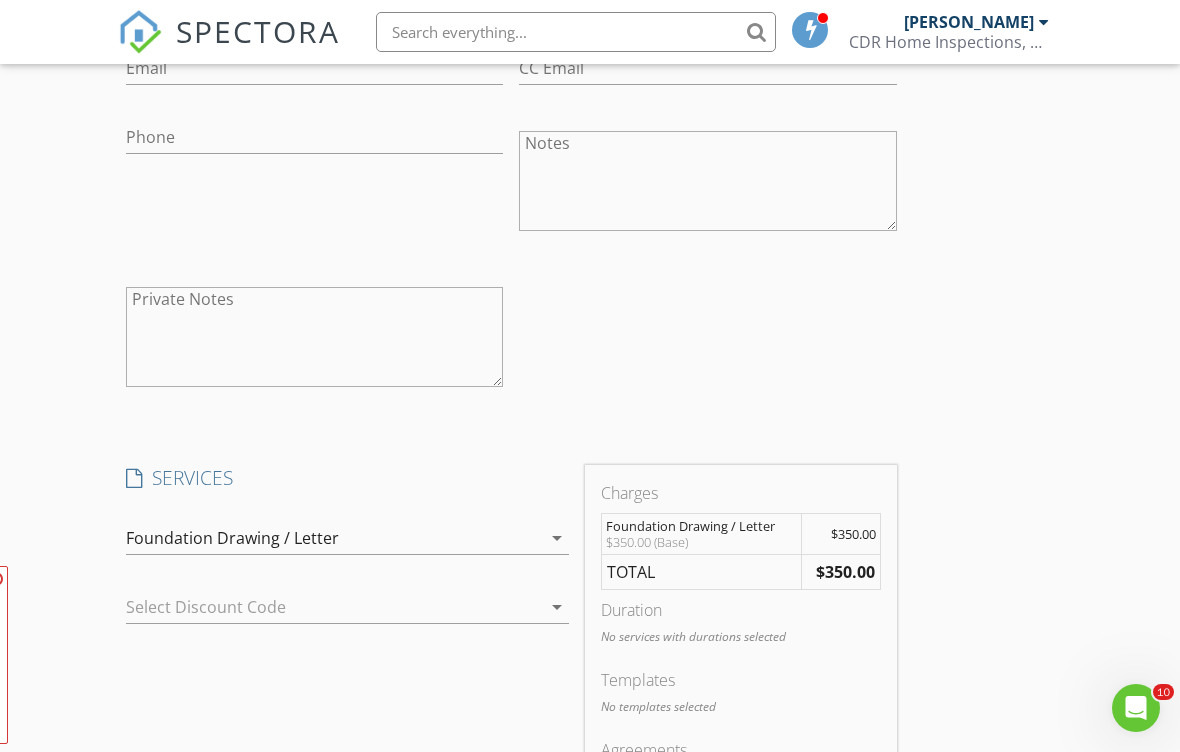 click on "SERVICES
check_box_outline_blank   Manufactured Home - Structural   check_box_outline_blank   Structural   check_box_outline_blank   Final Inspection   check_box   Foundation Drawing / Letter   check_box_outline_blank   Pre Pour   check_box_outline_blank   General Home Inspection   Foundation Drawing / Letter arrow_drop_down     Select Discount Code arrow_drop_down" at bounding box center [347, 658] 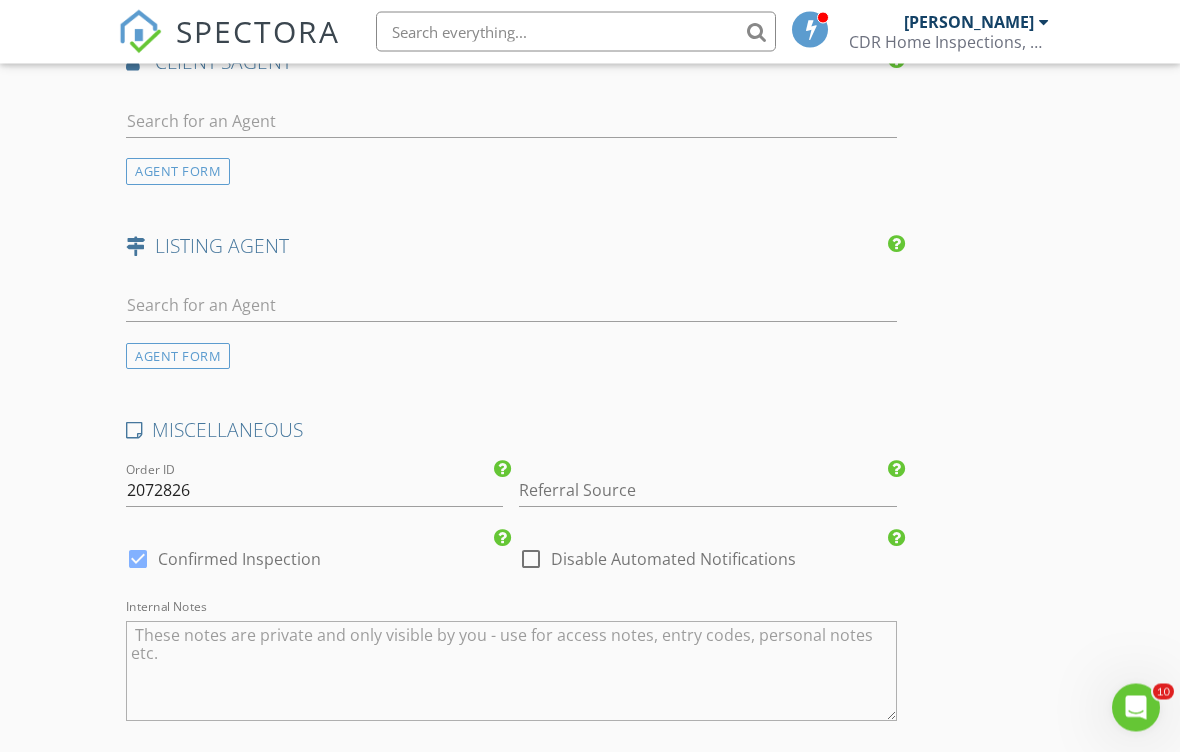 scroll, scrollTop: 3087, scrollLeft: 0, axis: vertical 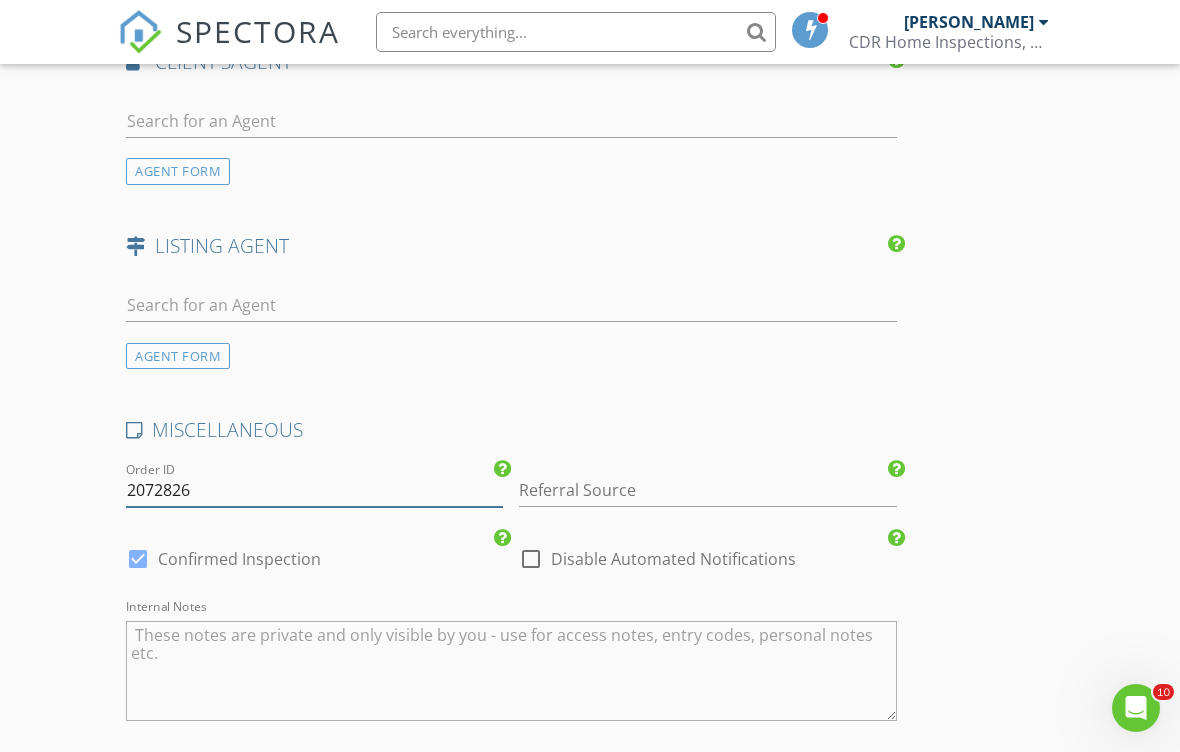 click on "2072826" at bounding box center (314, 490) 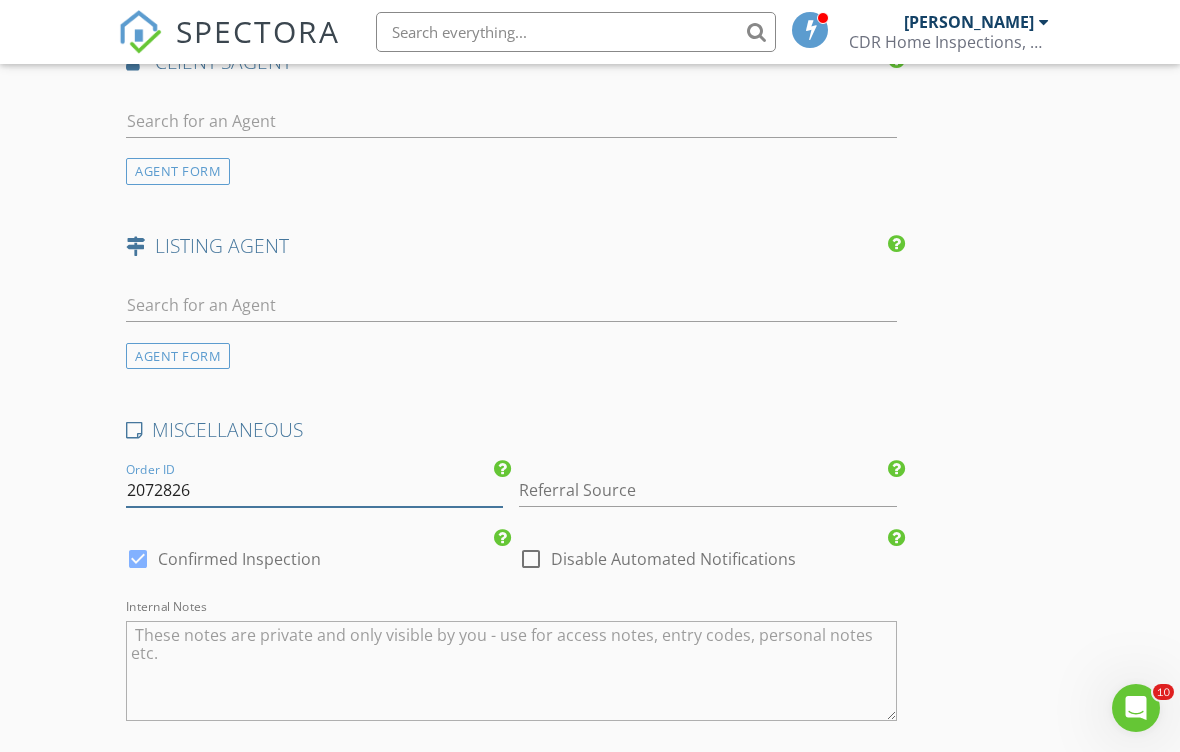 scroll, scrollTop: 3086, scrollLeft: 0, axis: vertical 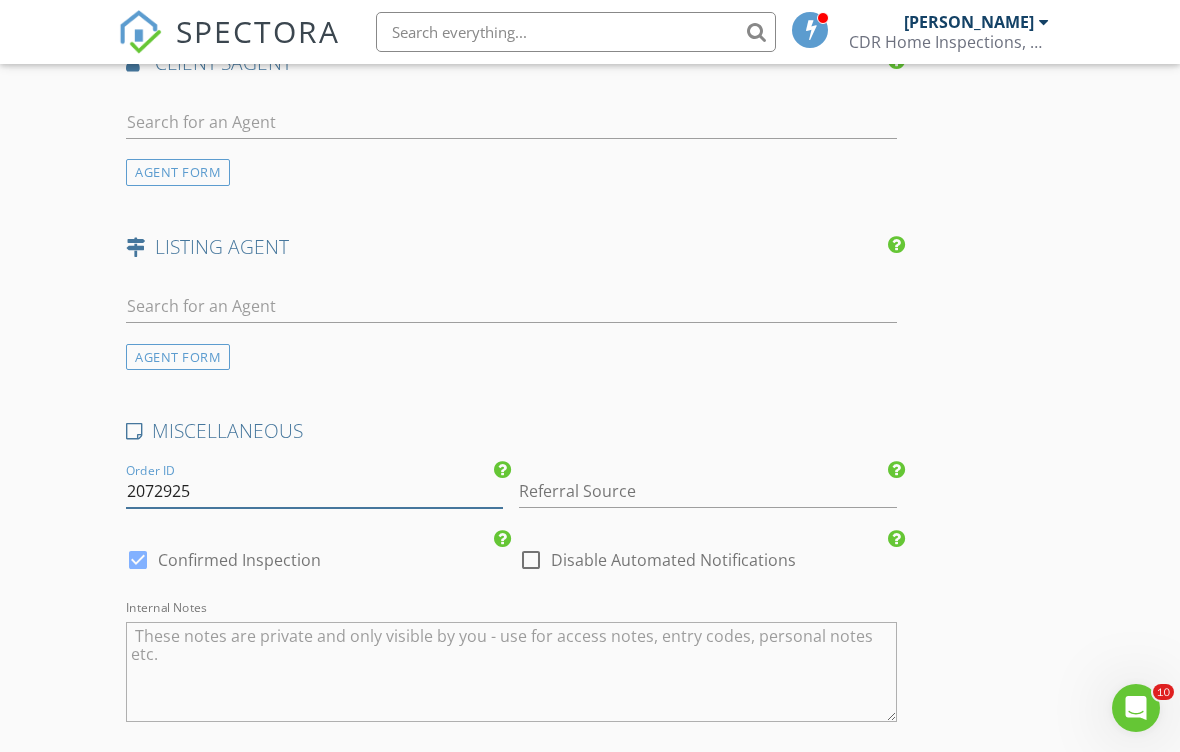 type on "2072925" 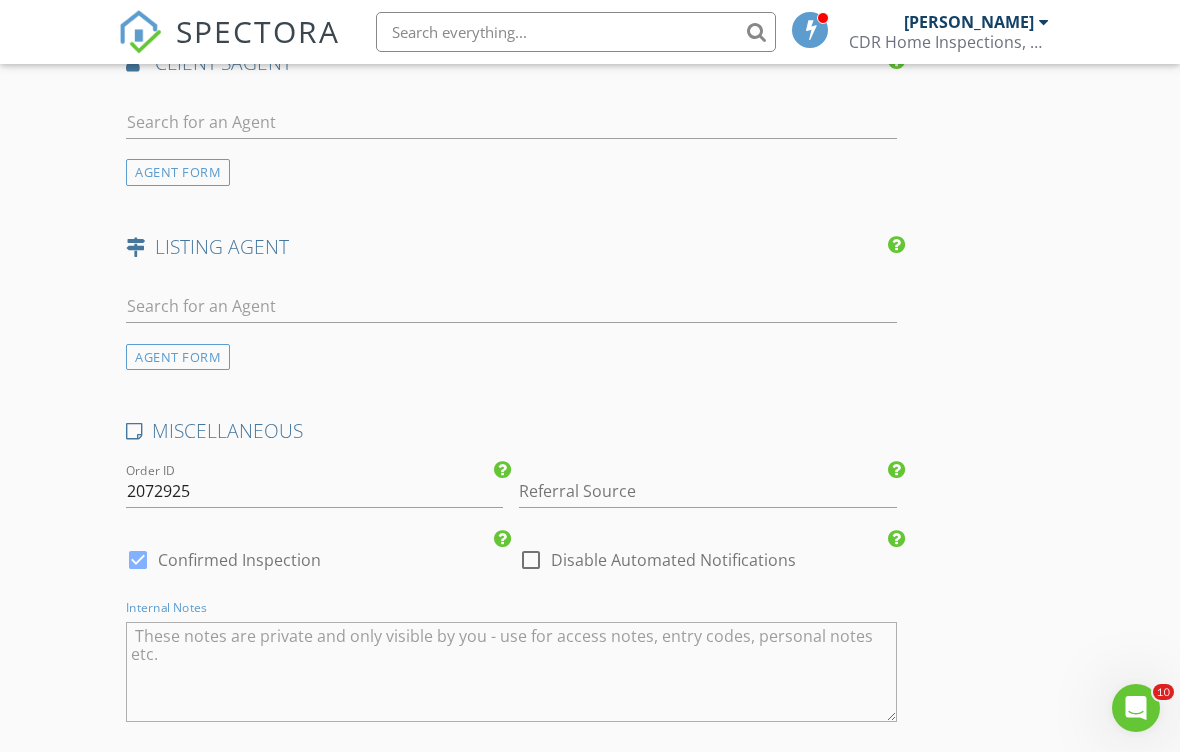 click at bounding box center (511, 672) 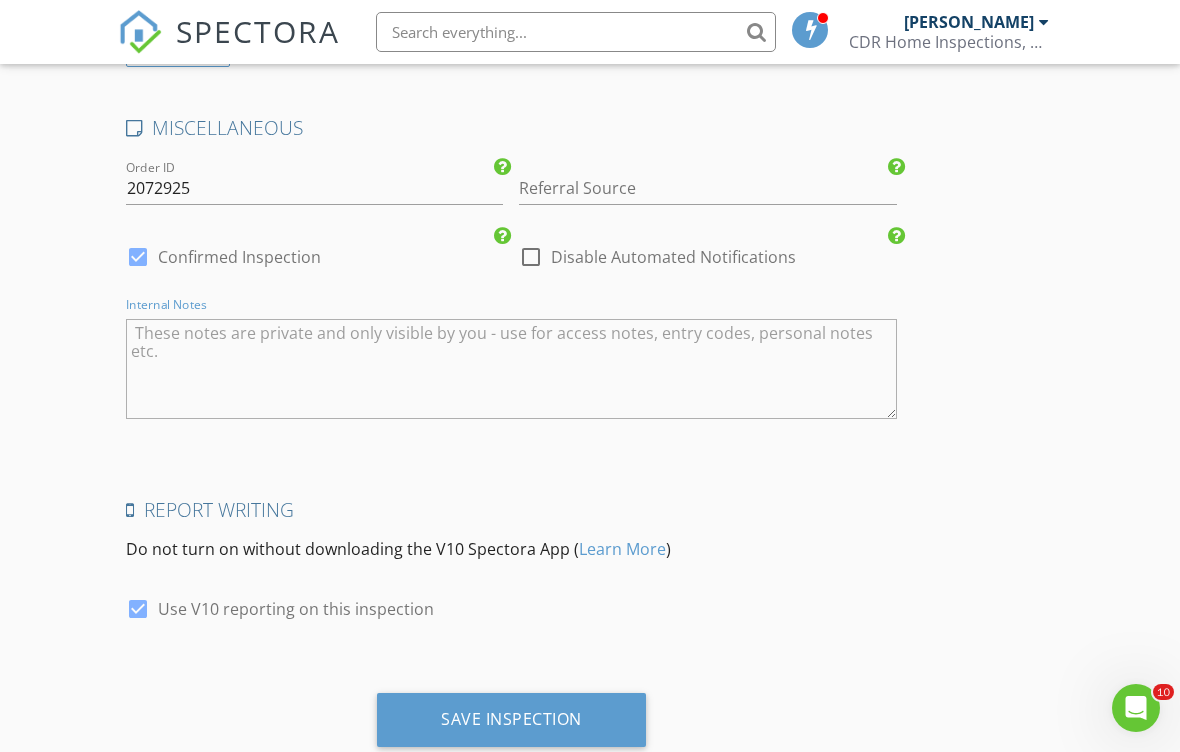 scroll, scrollTop: 3438, scrollLeft: 0, axis: vertical 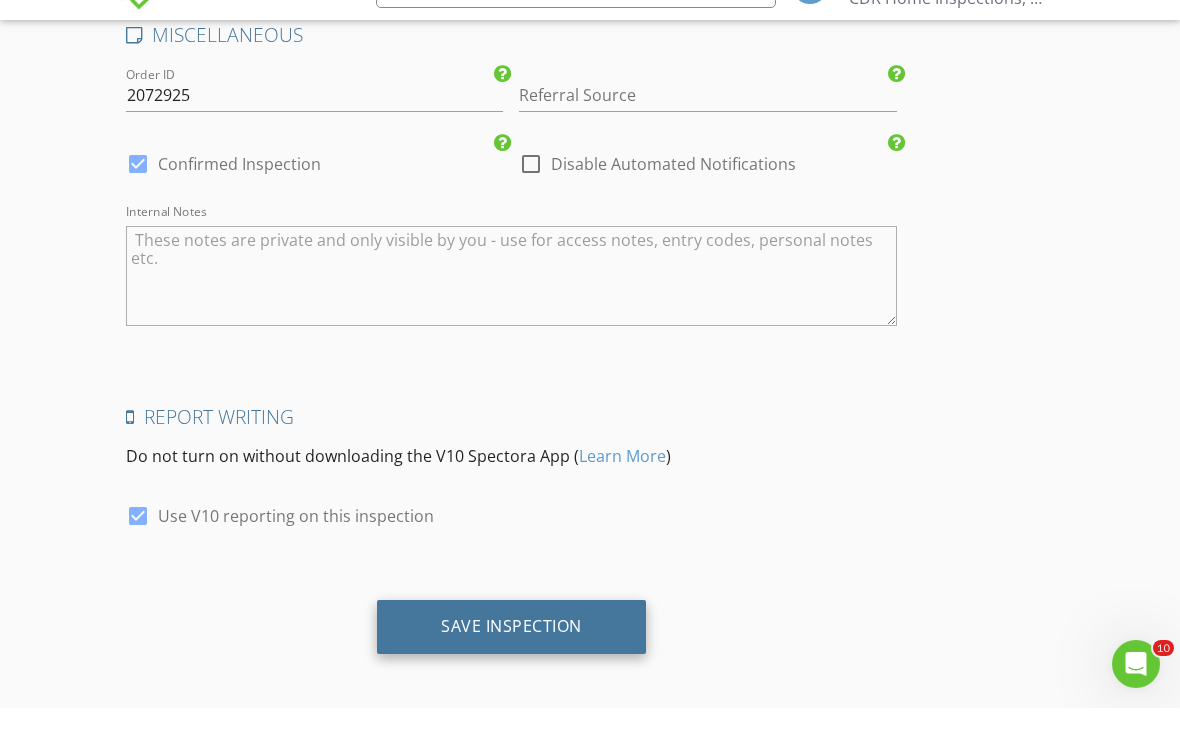 click on "Save Inspection" at bounding box center [511, 670] 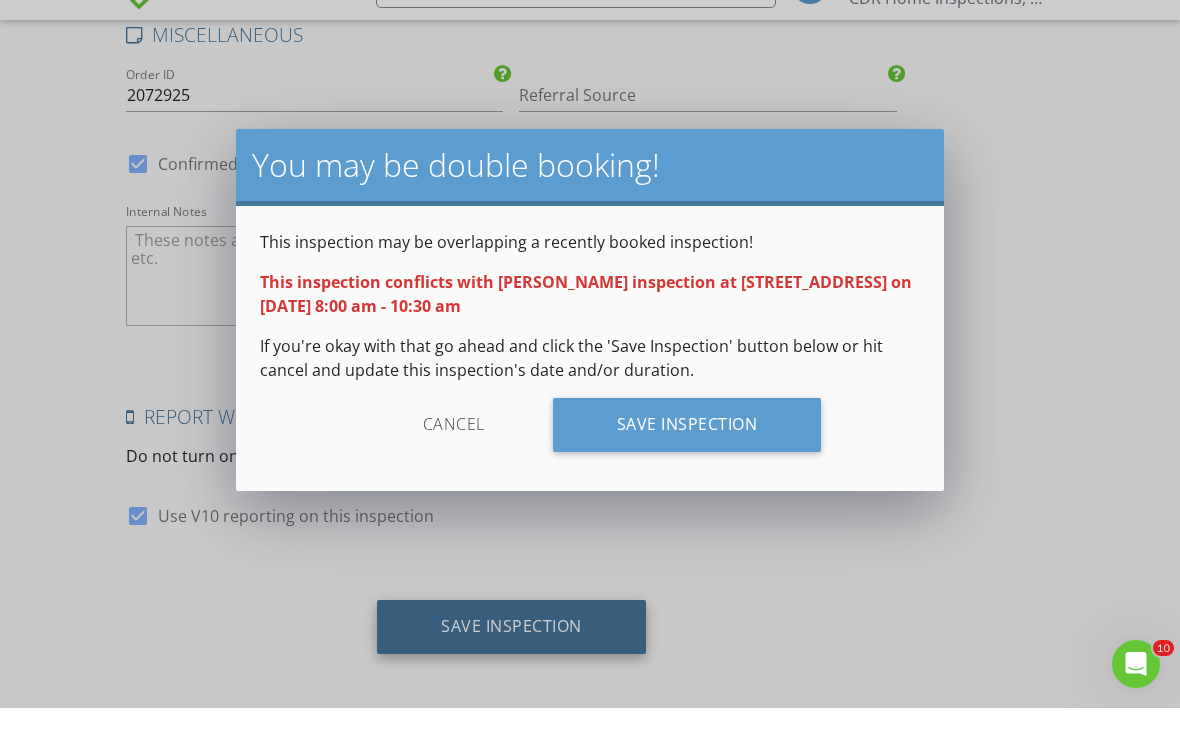 scroll, scrollTop: 3413, scrollLeft: 0, axis: vertical 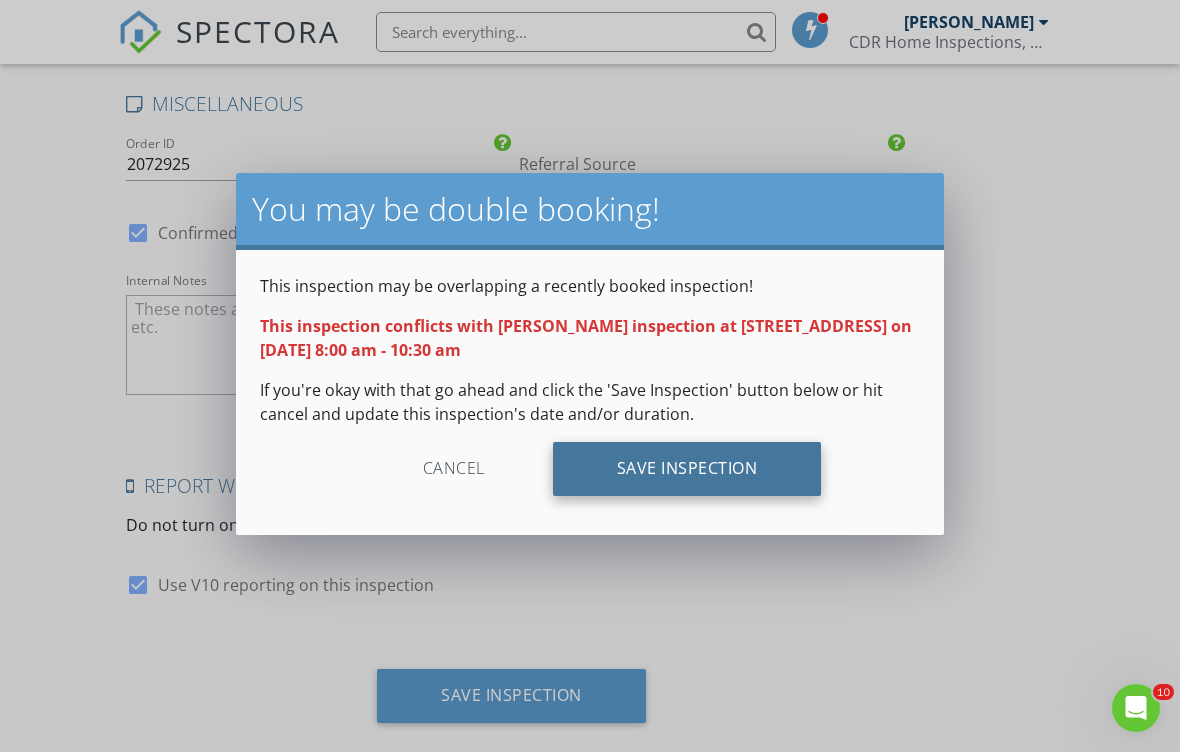 click on "Save Inspection" at bounding box center (687, 469) 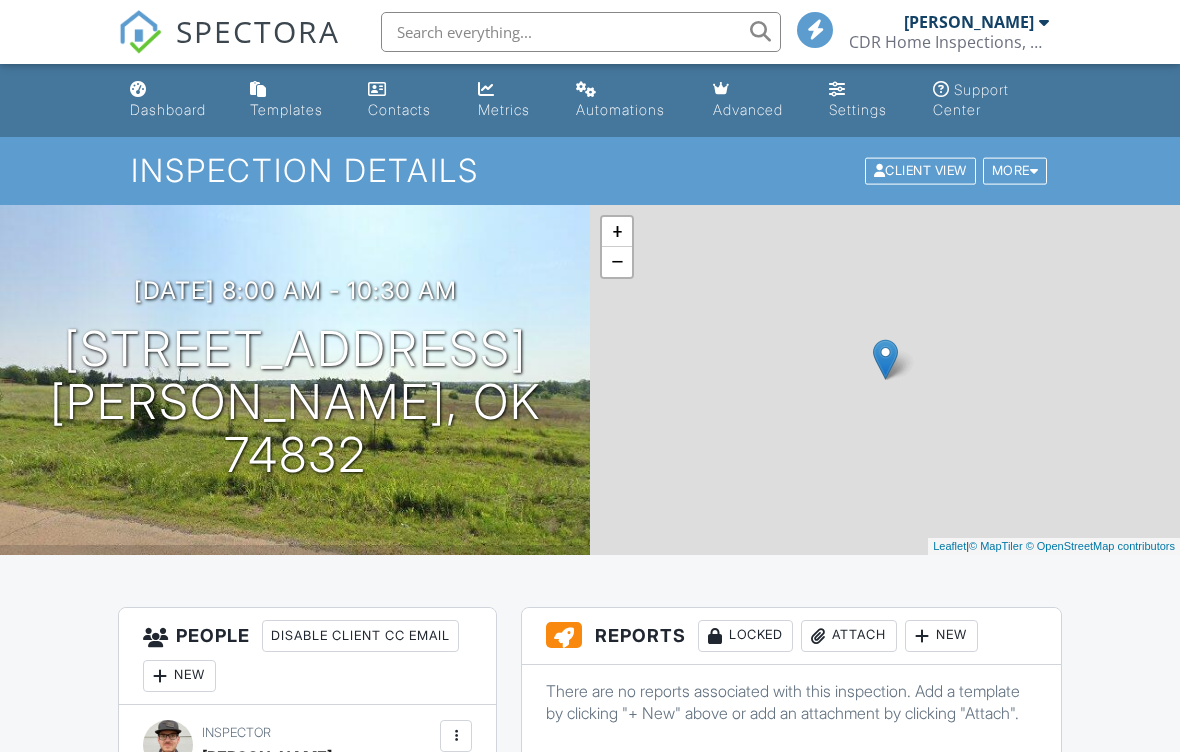scroll, scrollTop: 0, scrollLeft: 0, axis: both 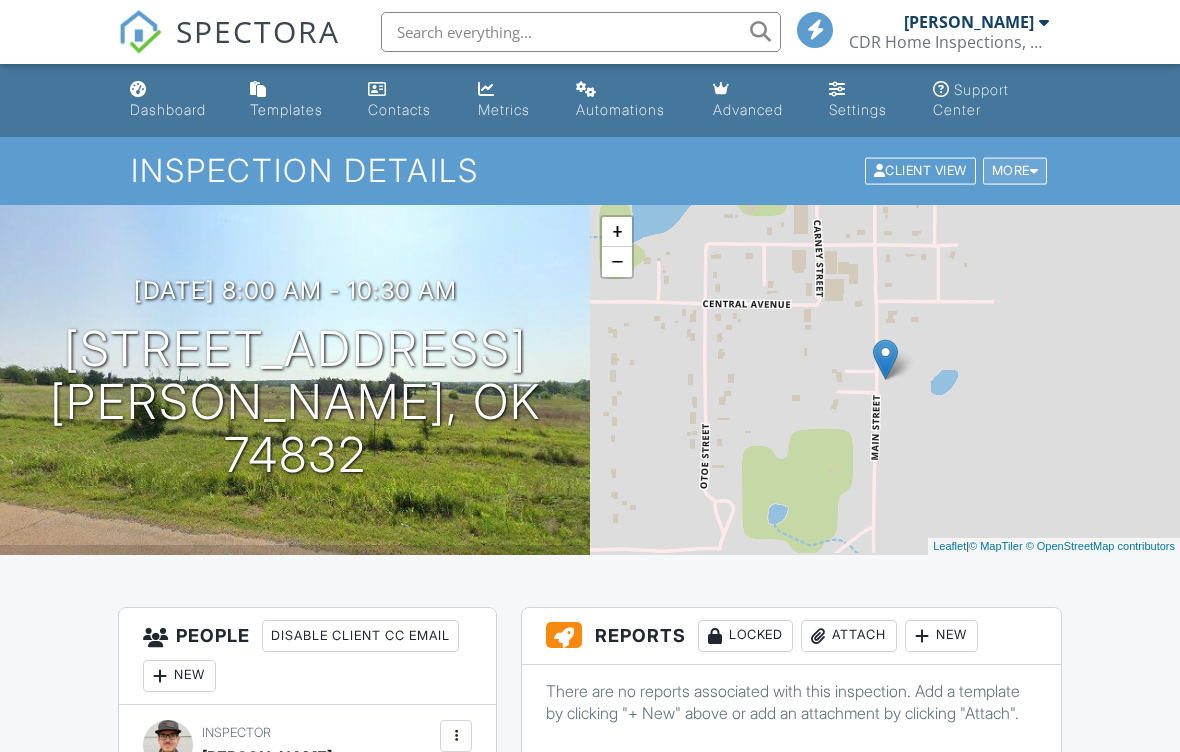click on "More" at bounding box center (1015, 171) 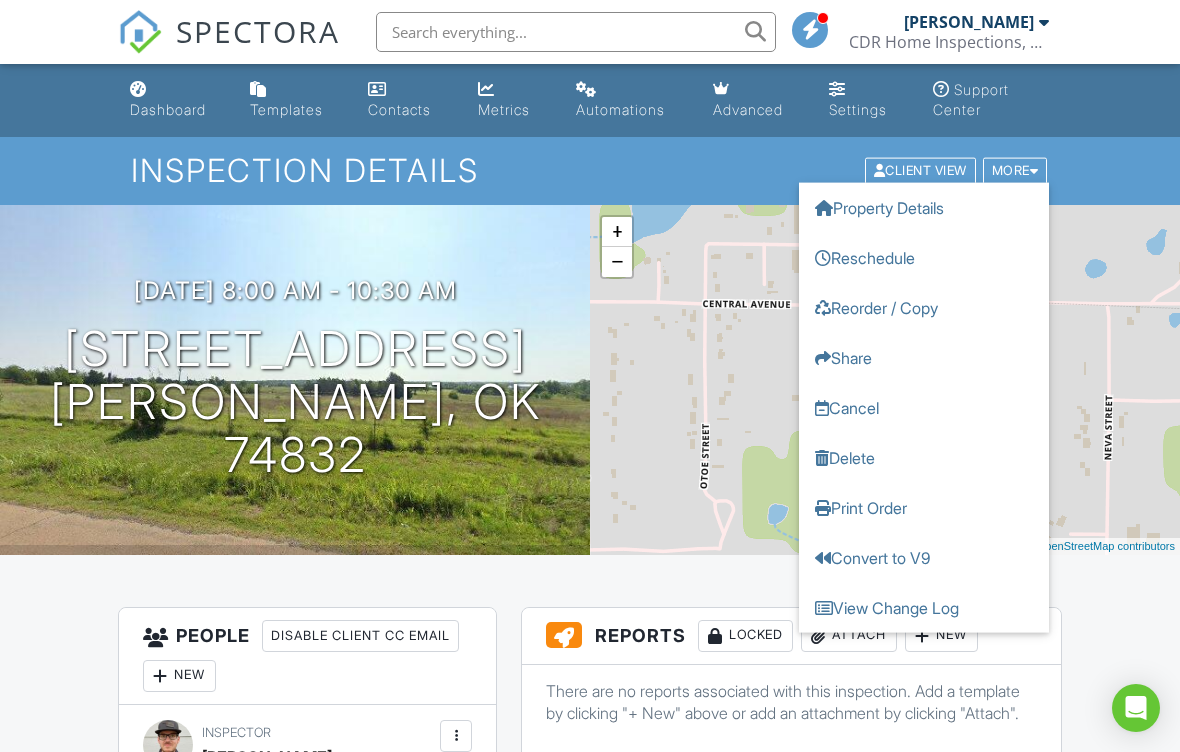 click on "All emails and texts are disabled for this inspection!
All emails and texts have been disabled for this inspection. This may have happened due to someone manually disabling them or this inspection being unconfirmed when it was scheduled. To re-enable emails and texts for this inspection, click the button below.
Turn on emails and texts
Turn on and Requeue Notifications
Reports
Locked
Attach
New
There are no reports associated with this inspection. Add a template by clicking "+ New" above or add an attachment by clicking "Attach".
Publish All
Checking report completion
Additional Documents
New
There are no attachments to this inspection.
Internal
Order ID
2072925
Referral source
Disable All Notifications
▼
Discount code
Notes
Inspector Notes
Office Notes" at bounding box center (590, 1538) 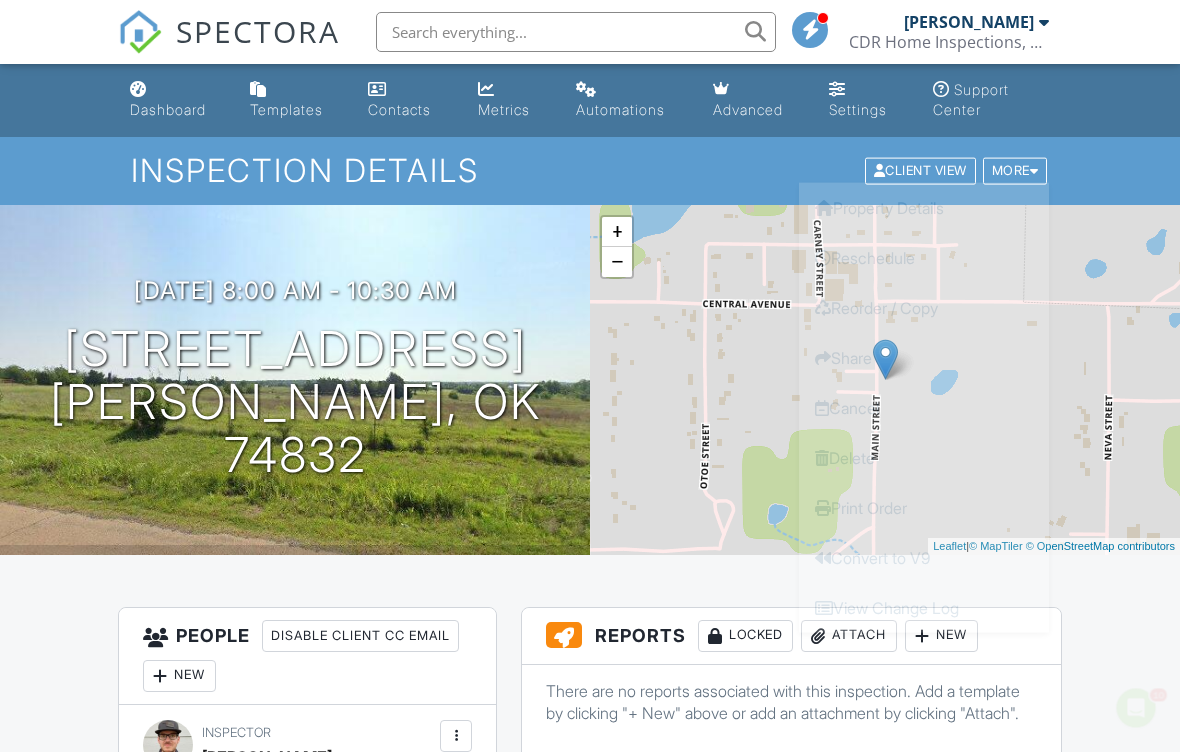 scroll, scrollTop: 0, scrollLeft: 0, axis: both 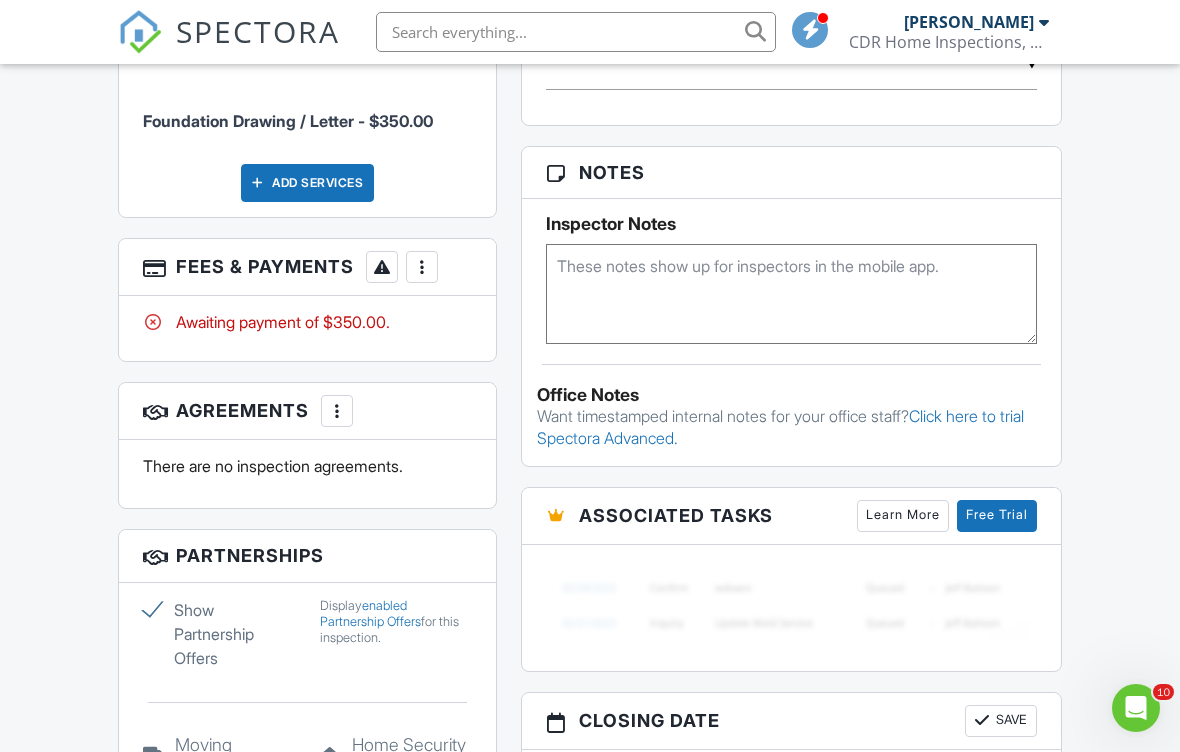 click at bounding box center [422, 267] 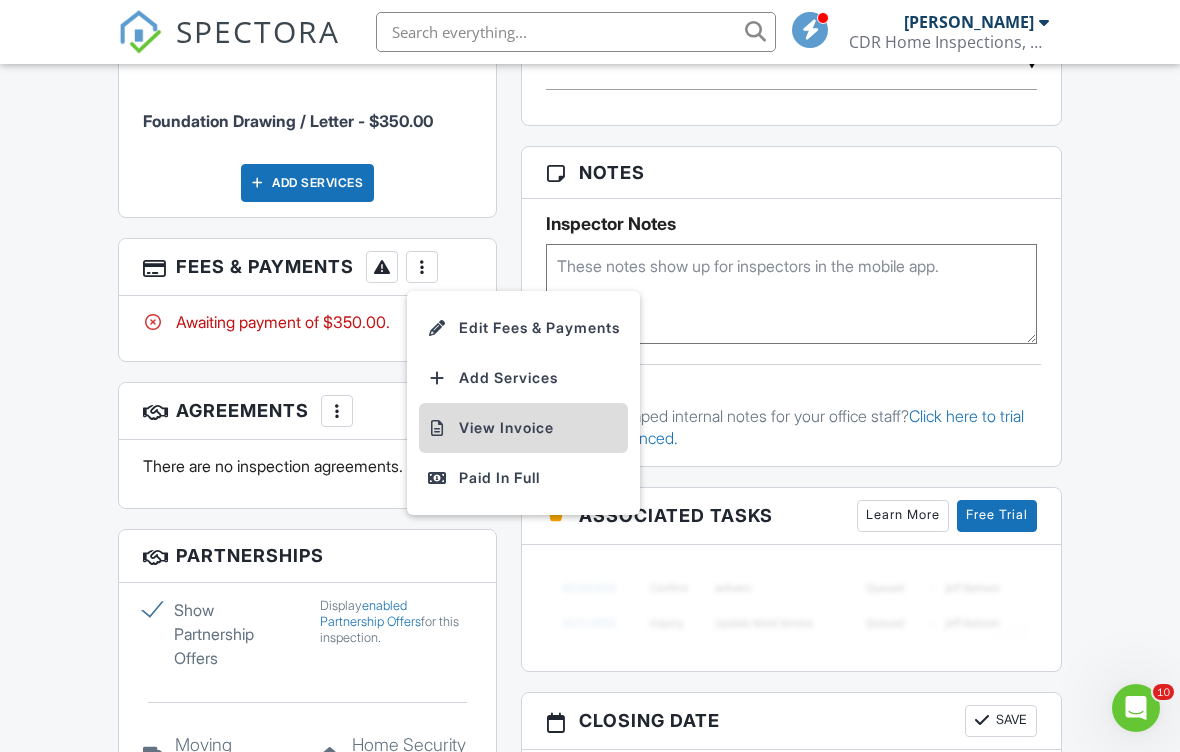 click on "View Invoice" at bounding box center [523, 428] 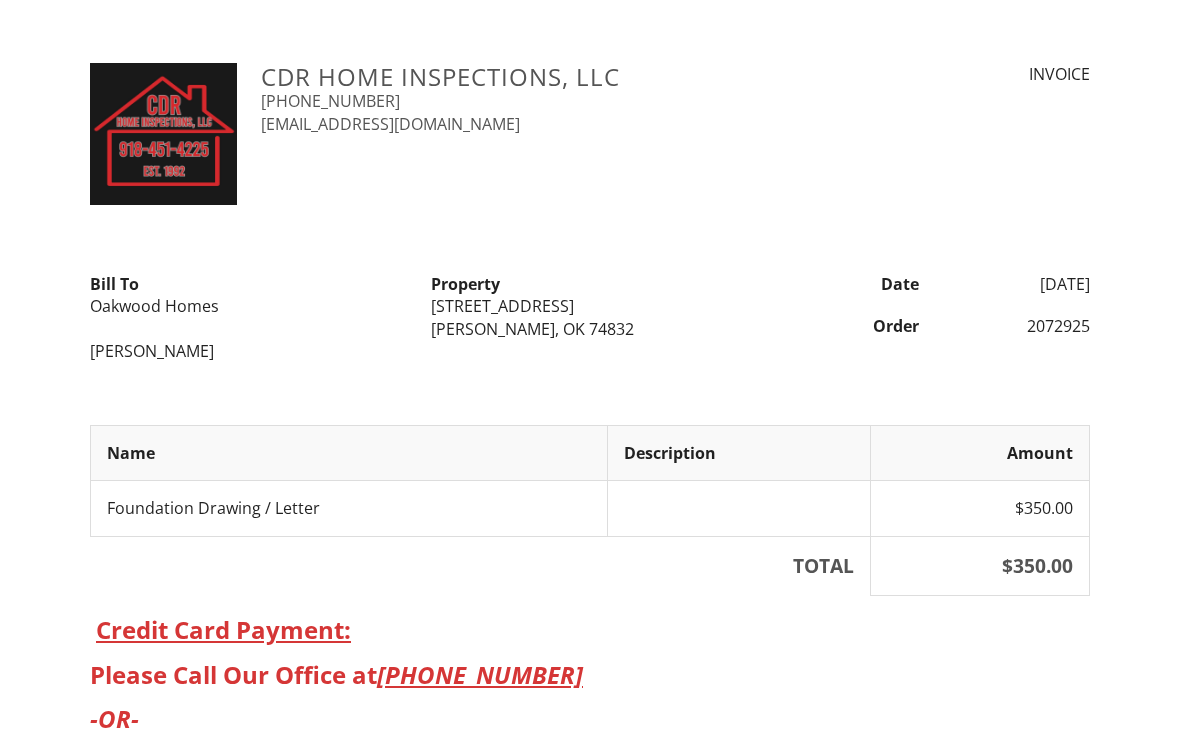 scroll, scrollTop: 0, scrollLeft: 0, axis: both 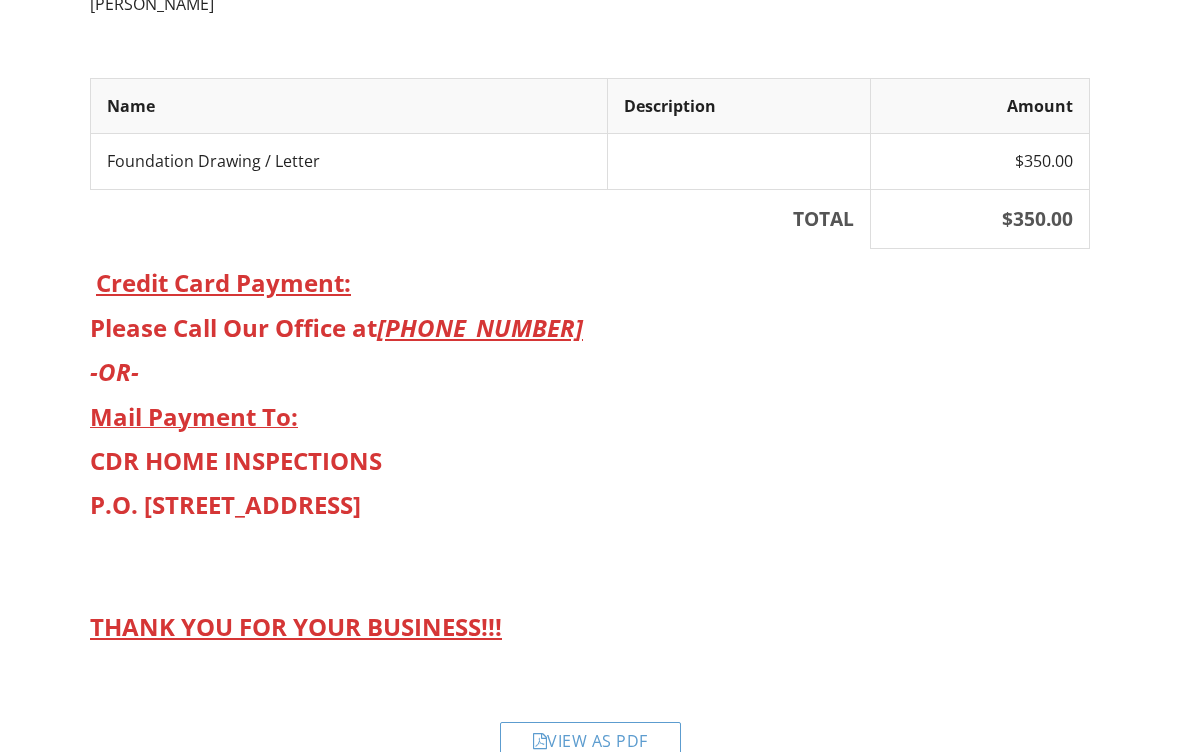 click on "View as PDF" at bounding box center (590, 740) 